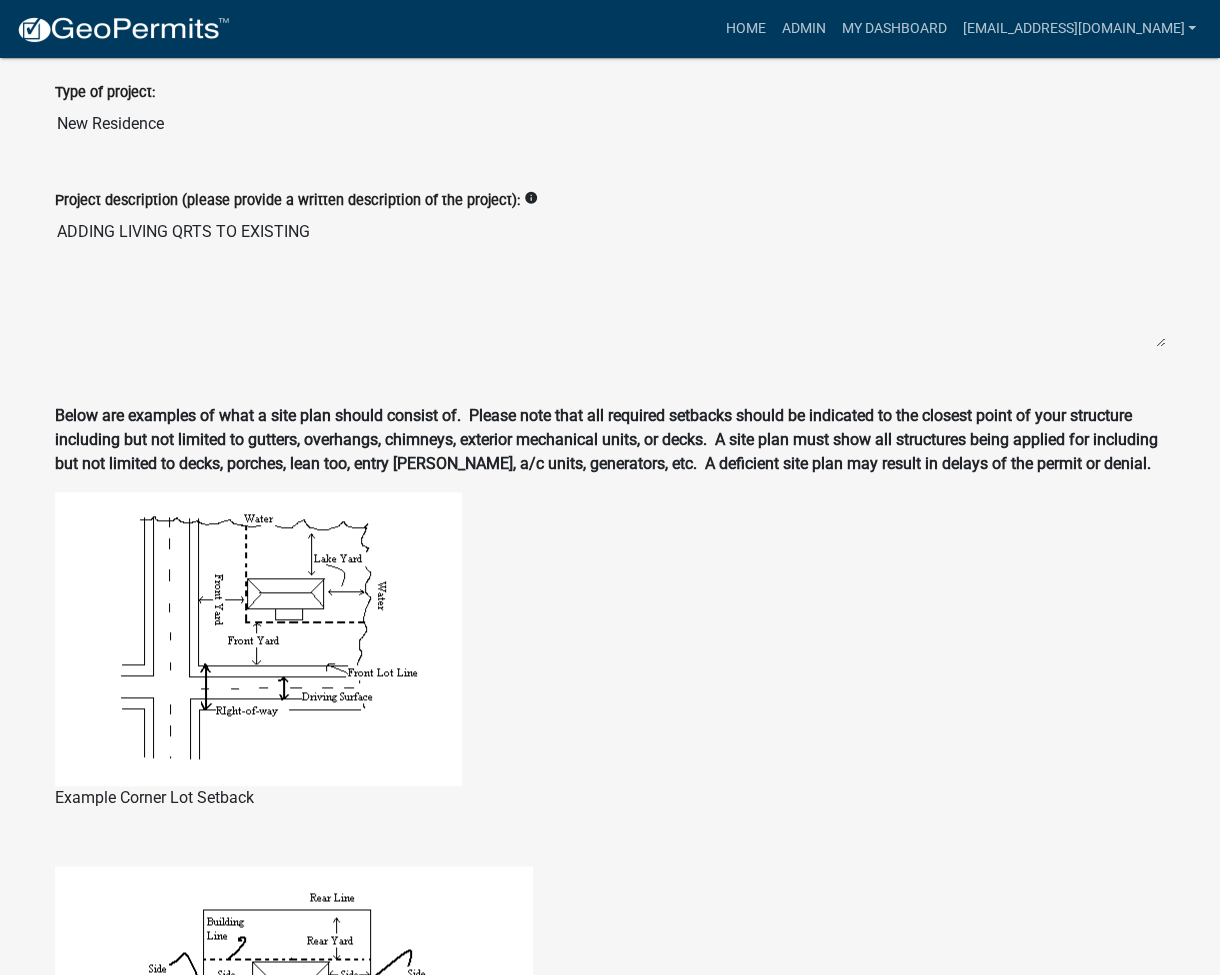 scroll, scrollTop: 0, scrollLeft: 0, axis: both 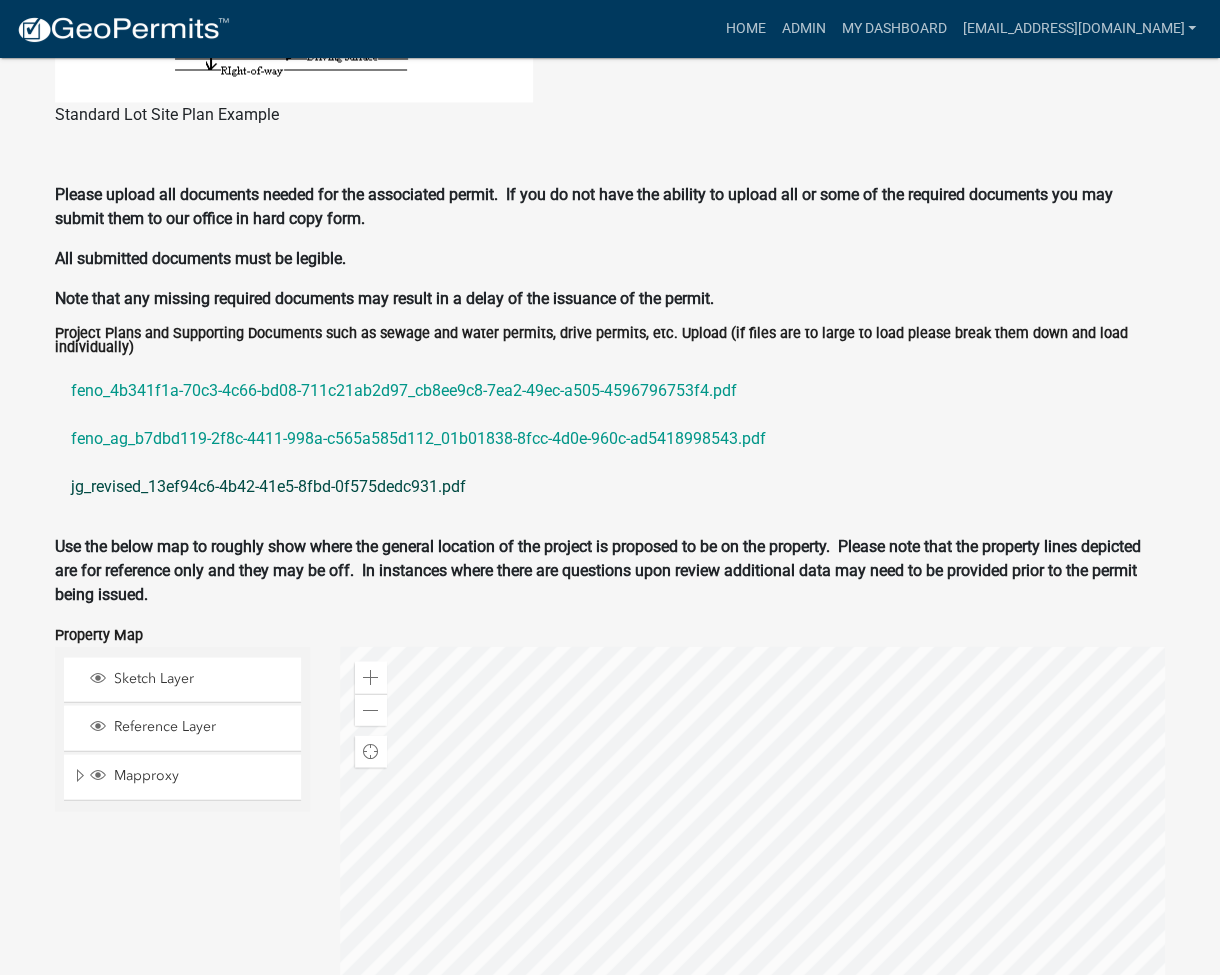 click on "jg_revised_13ef94c6-4b42-41e5-8fbd-0f575dedc931.pdf" 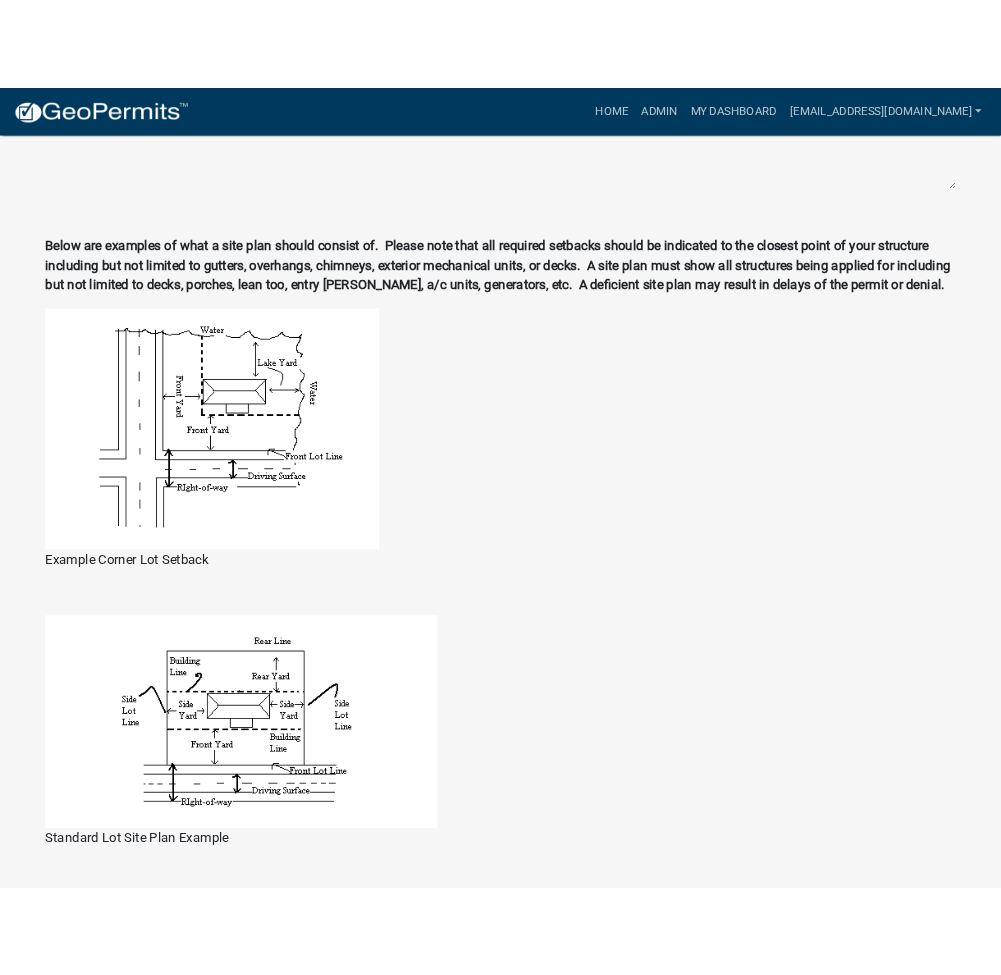scroll, scrollTop: 223, scrollLeft: 0, axis: vertical 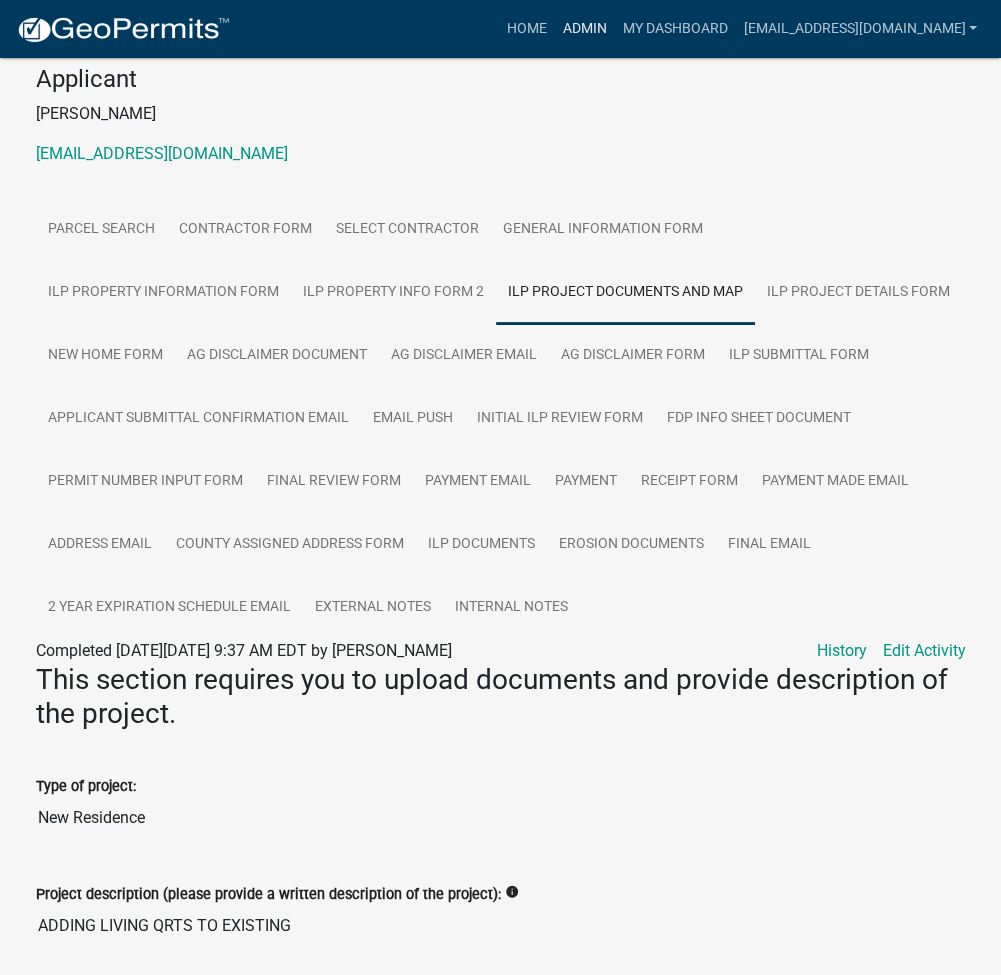 click on "Admin" at bounding box center (584, 29) 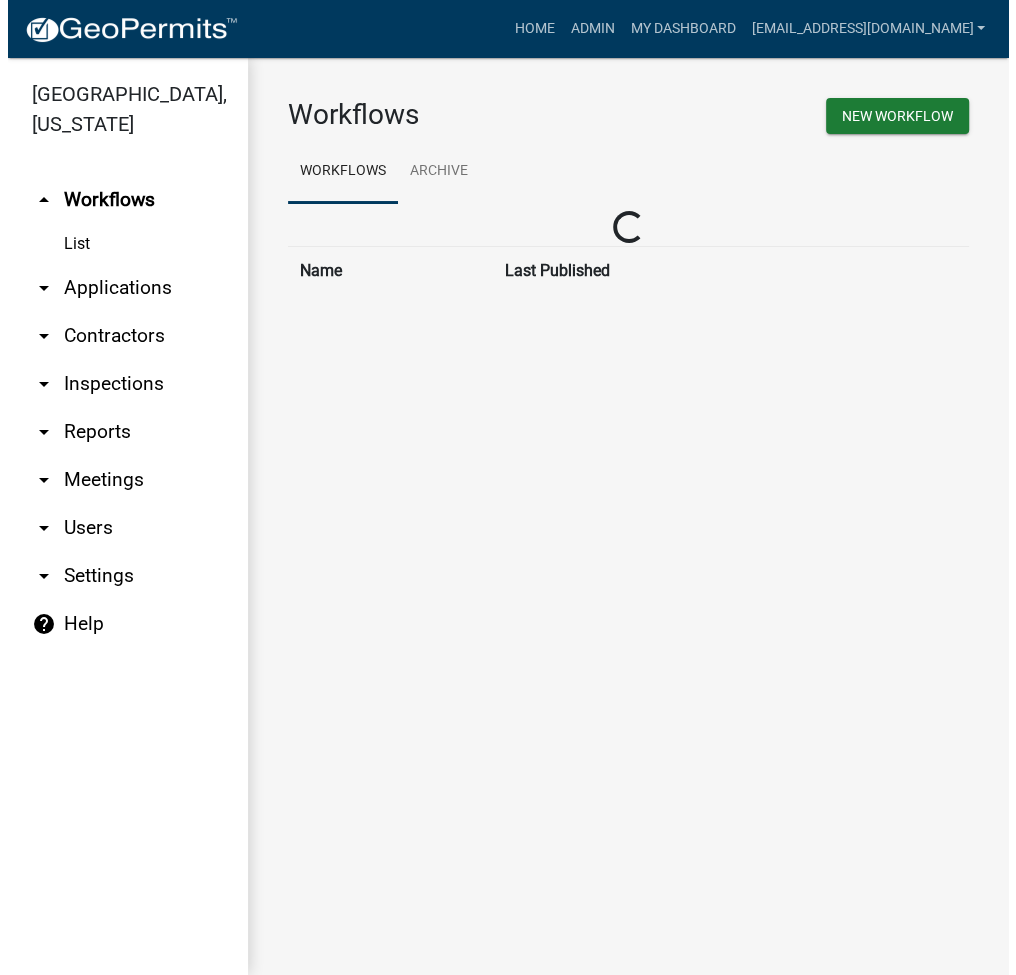 scroll, scrollTop: 0, scrollLeft: 0, axis: both 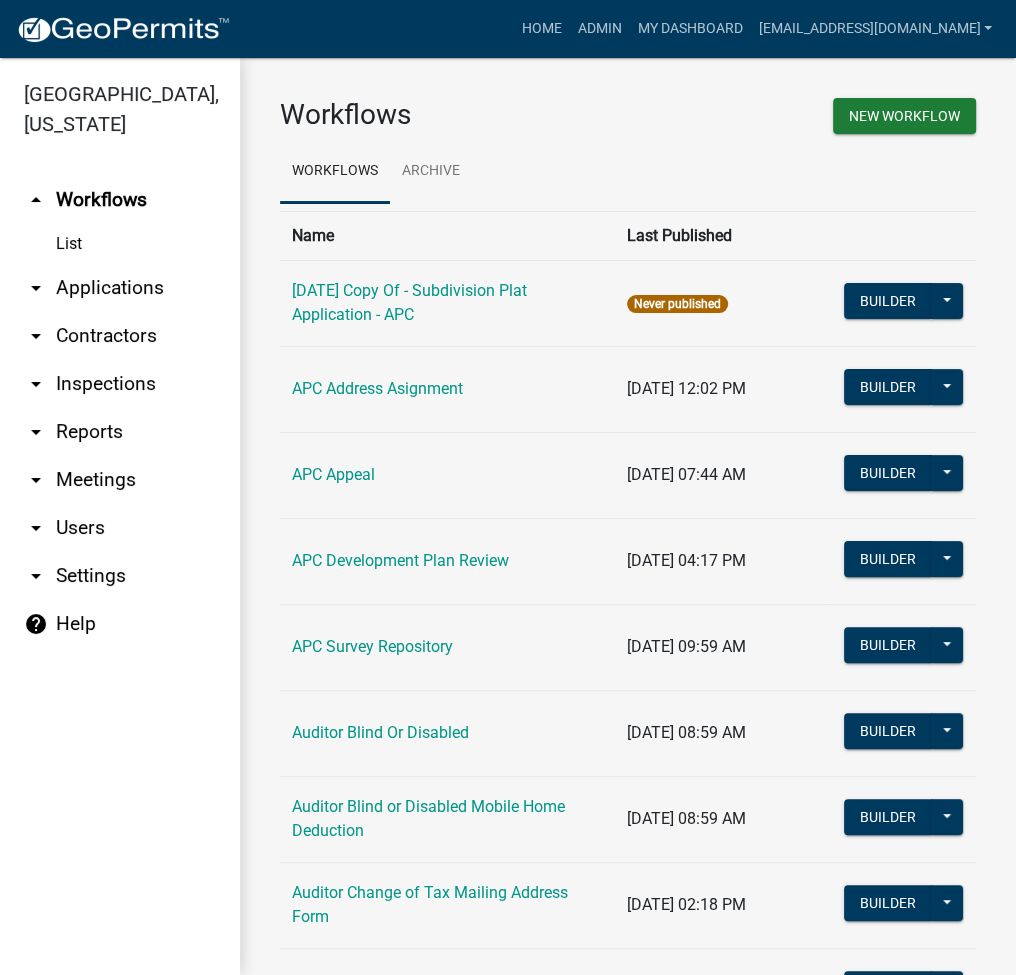 click on "arrow_drop_down   Applications" at bounding box center (120, 288) 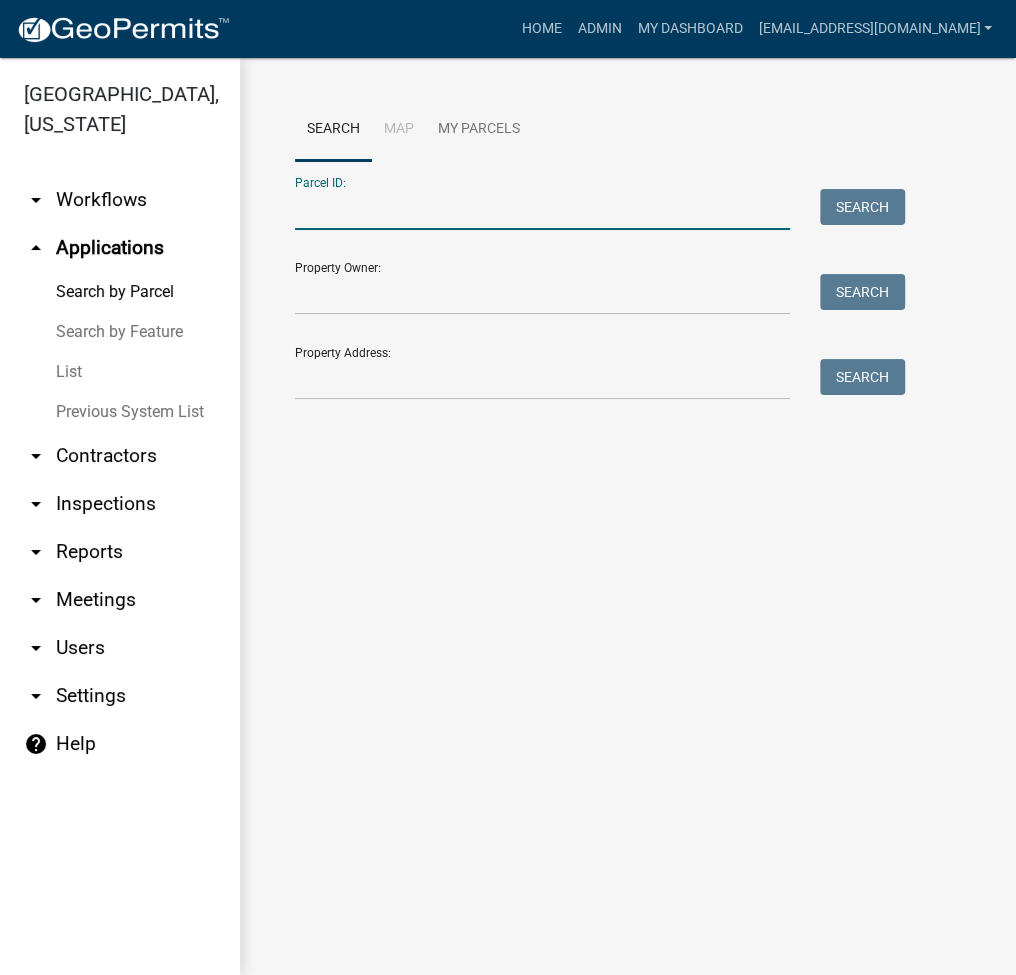 paste on "[PHONE_NUMBER]" 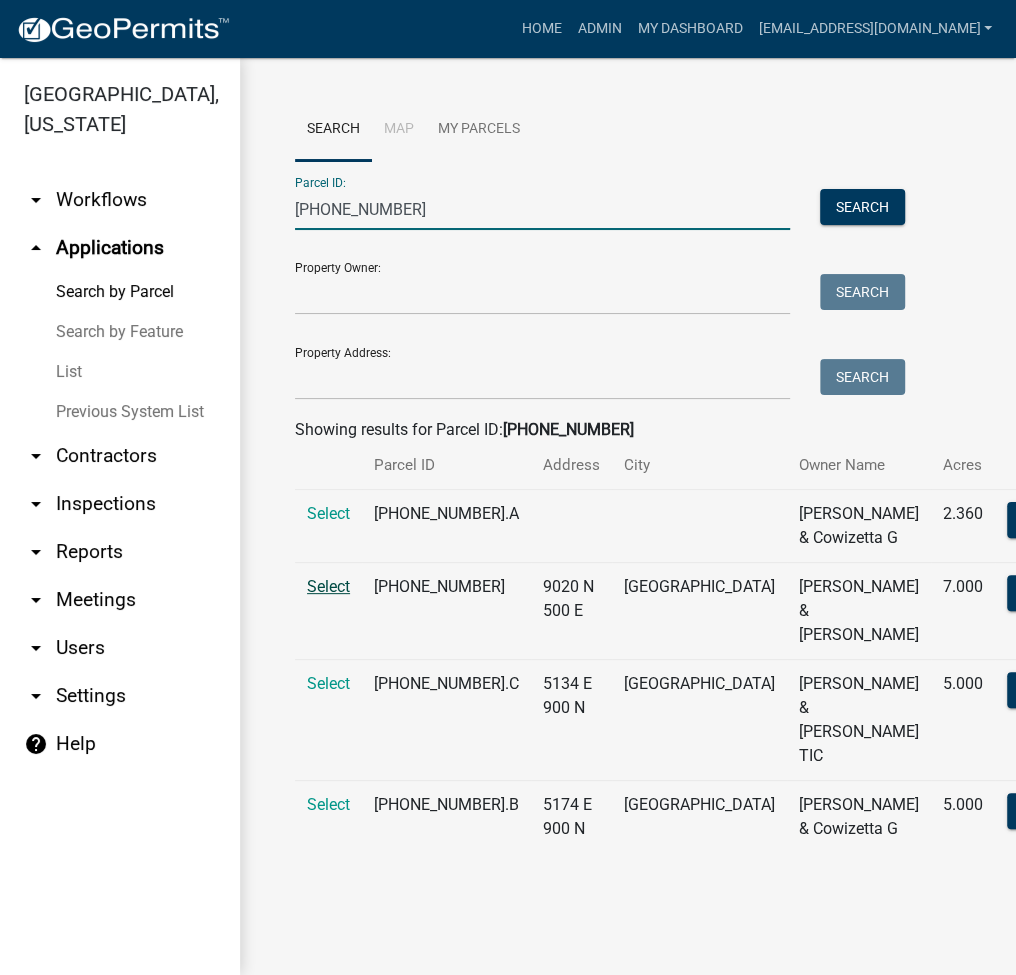 click on "Select" at bounding box center [328, 586] 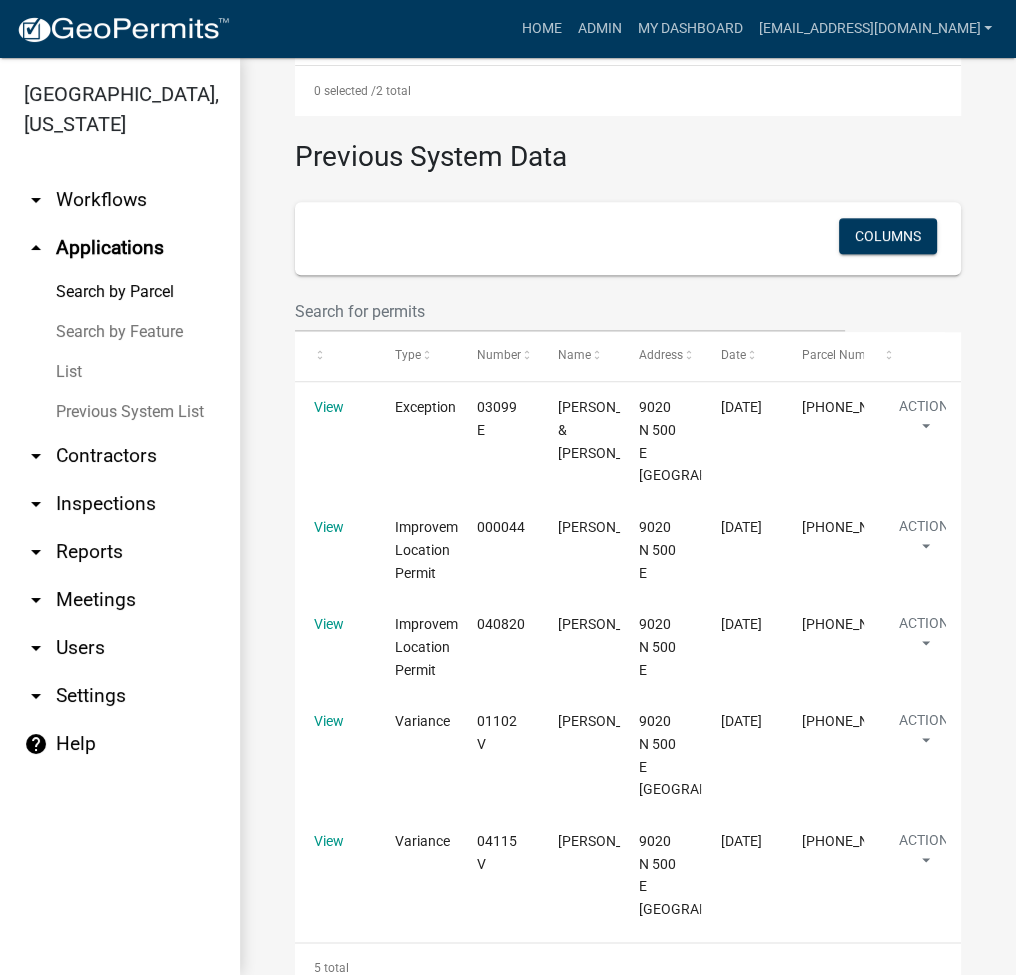 scroll, scrollTop: 1259, scrollLeft: 0, axis: vertical 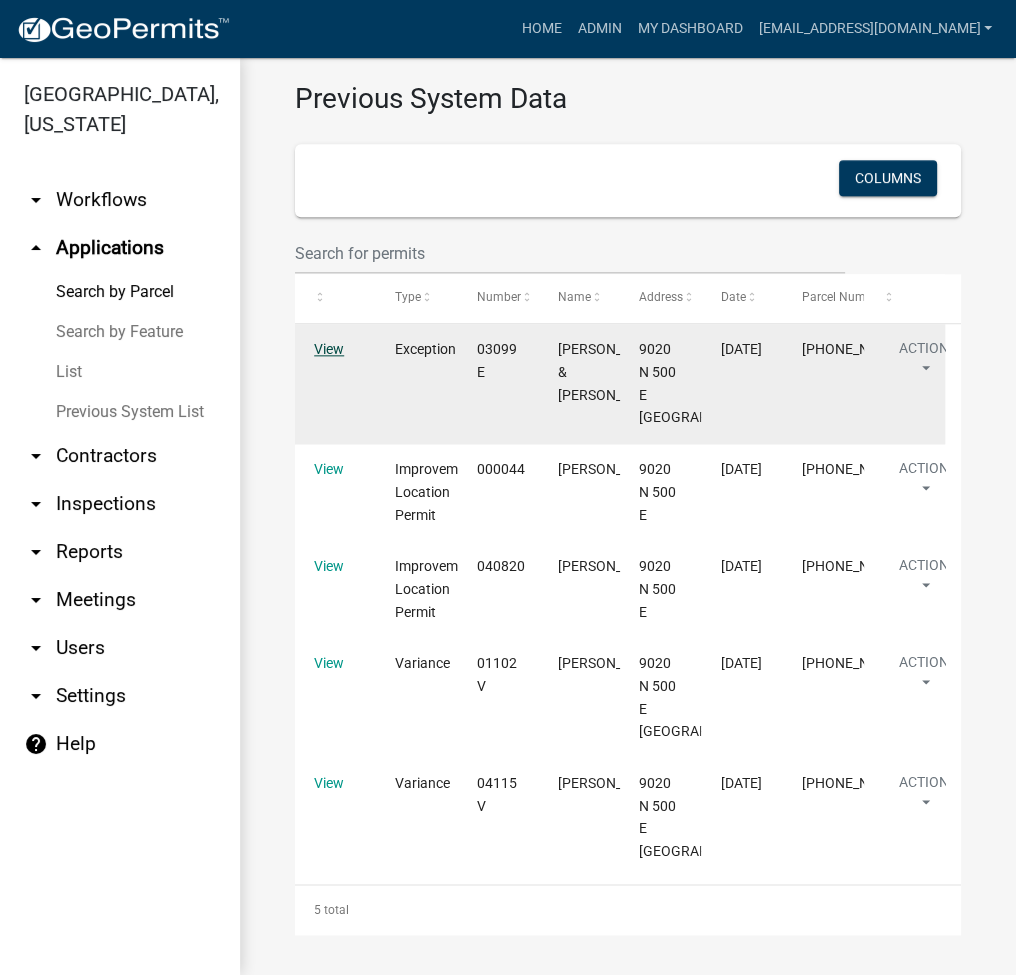click on "View" at bounding box center [329, 349] 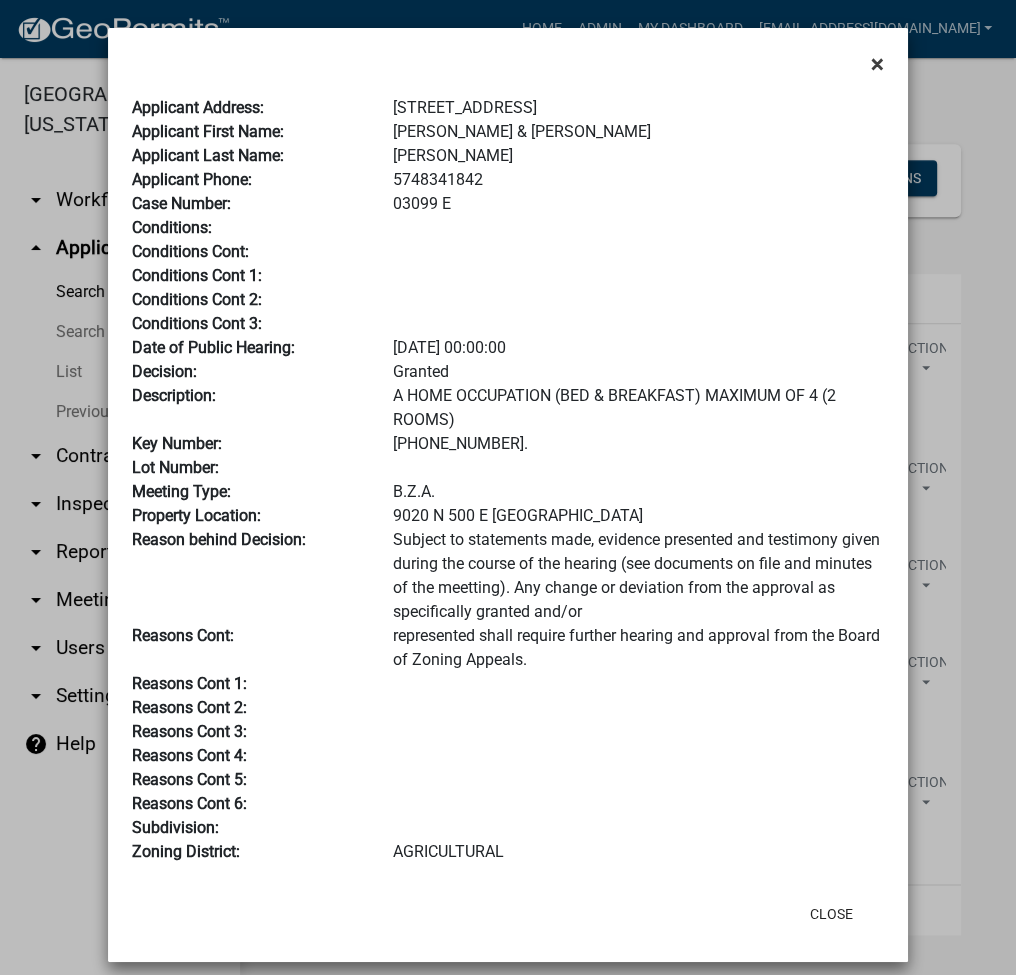 click on "×" 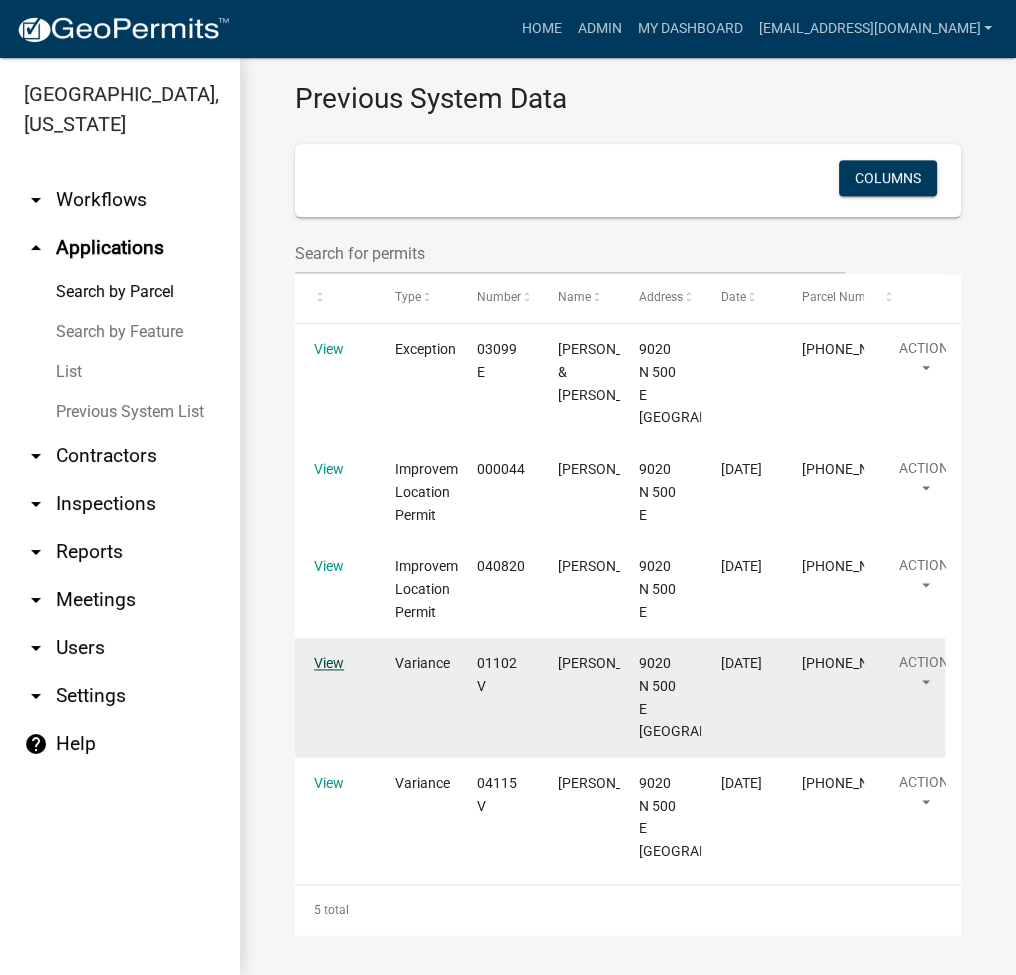 click on "View" at bounding box center [329, 663] 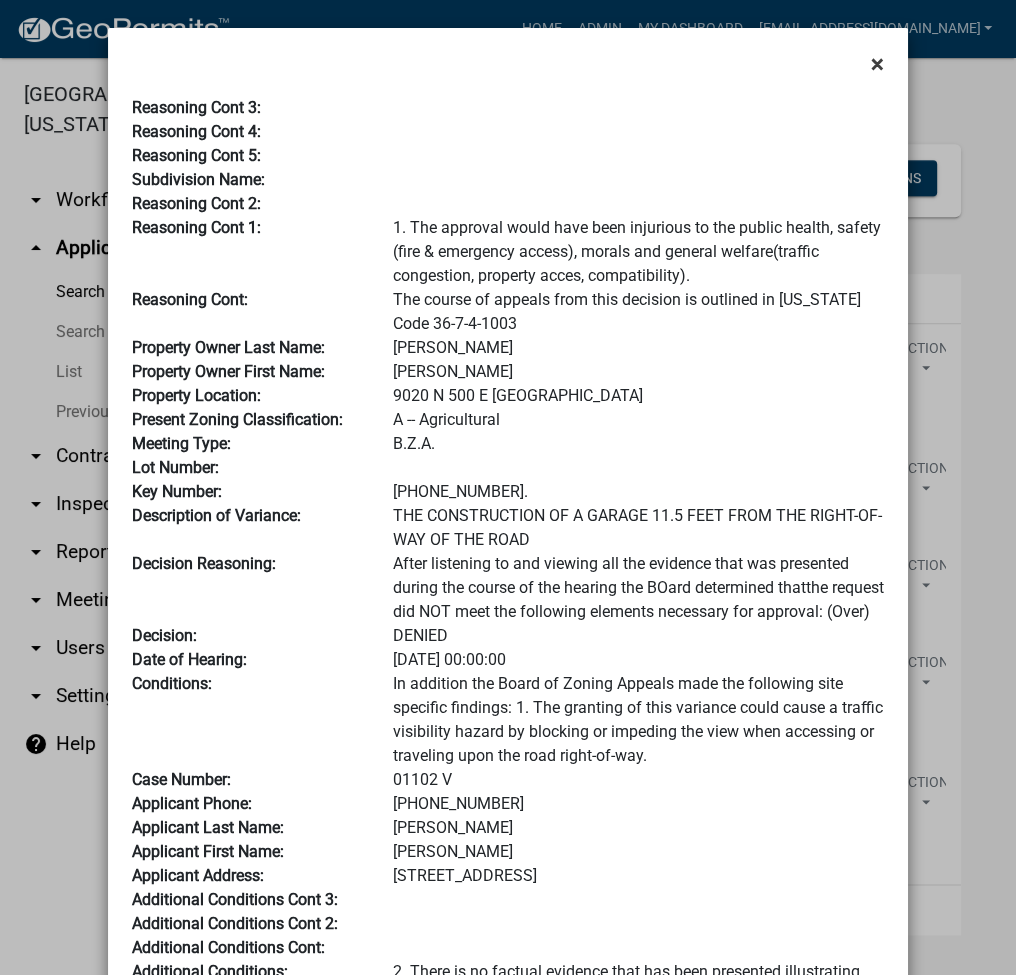 click on "×" 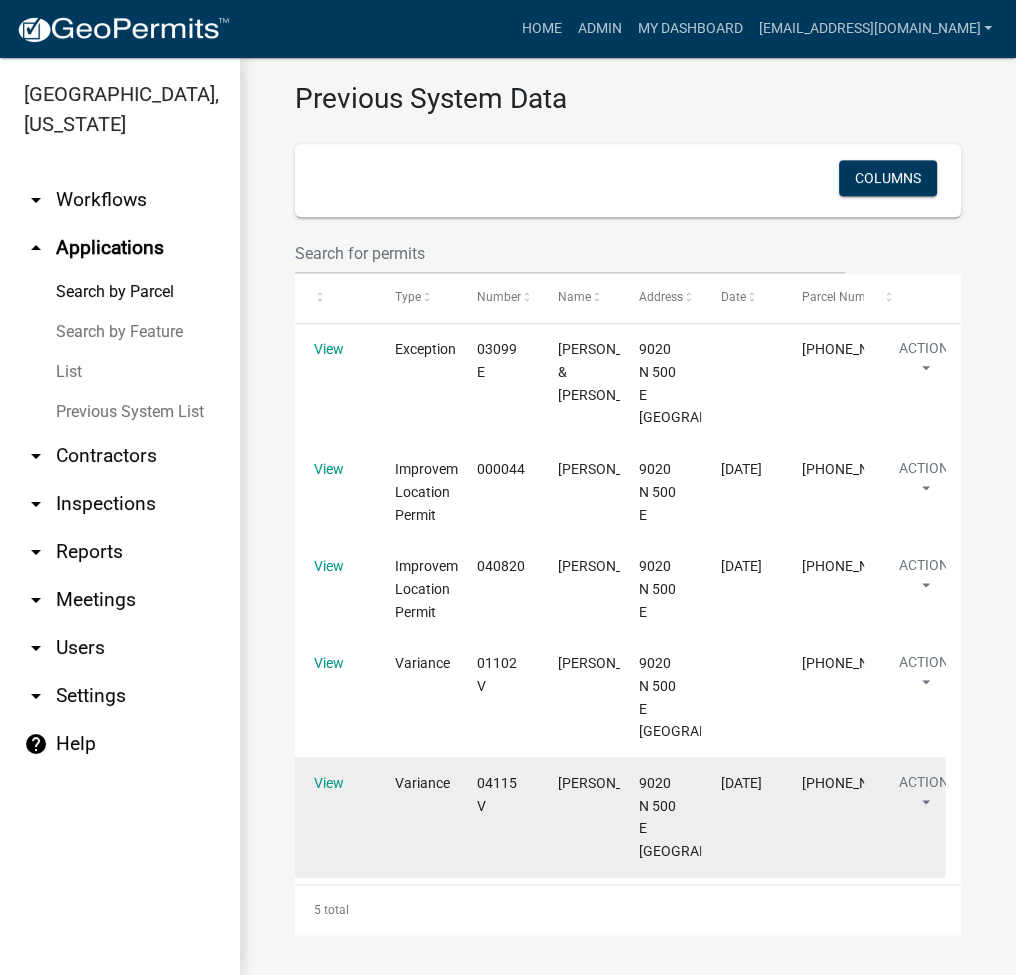 click on "View" 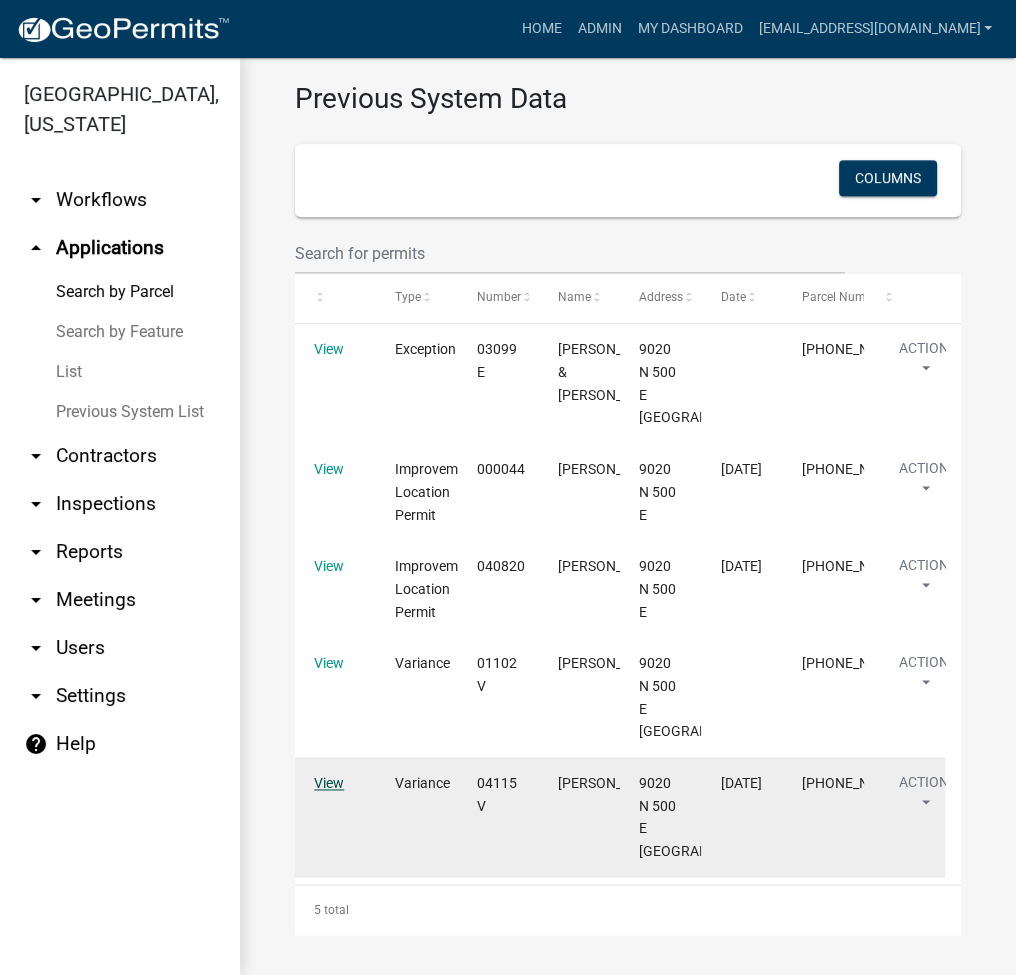 click on "View" at bounding box center (329, 783) 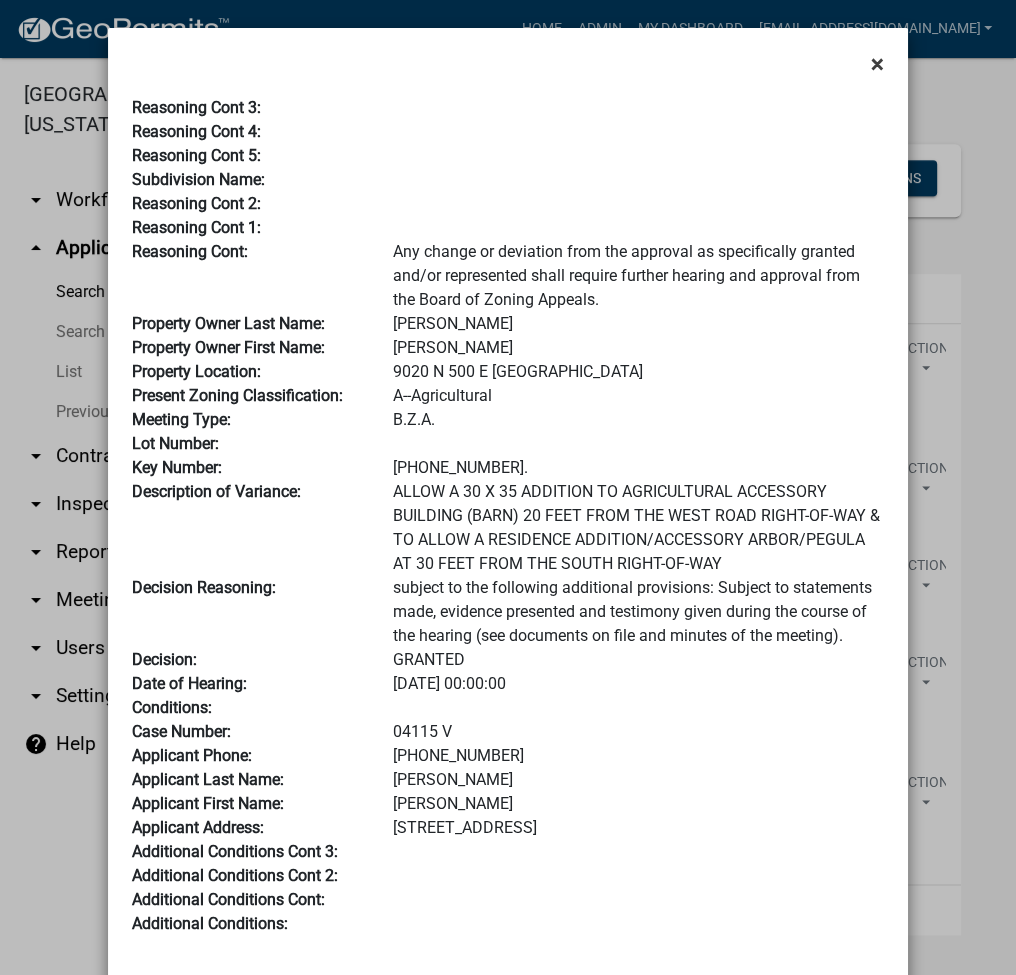 click on "×" 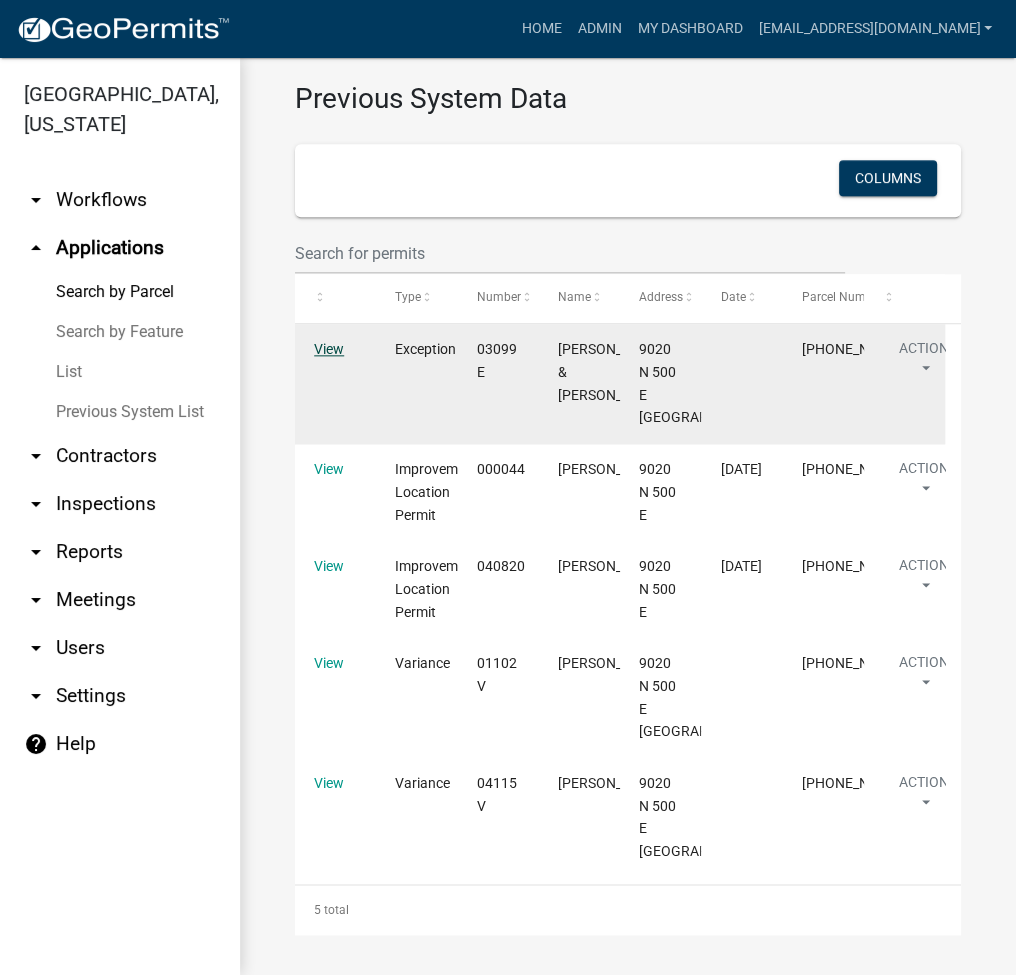 click on "View" at bounding box center (329, 349) 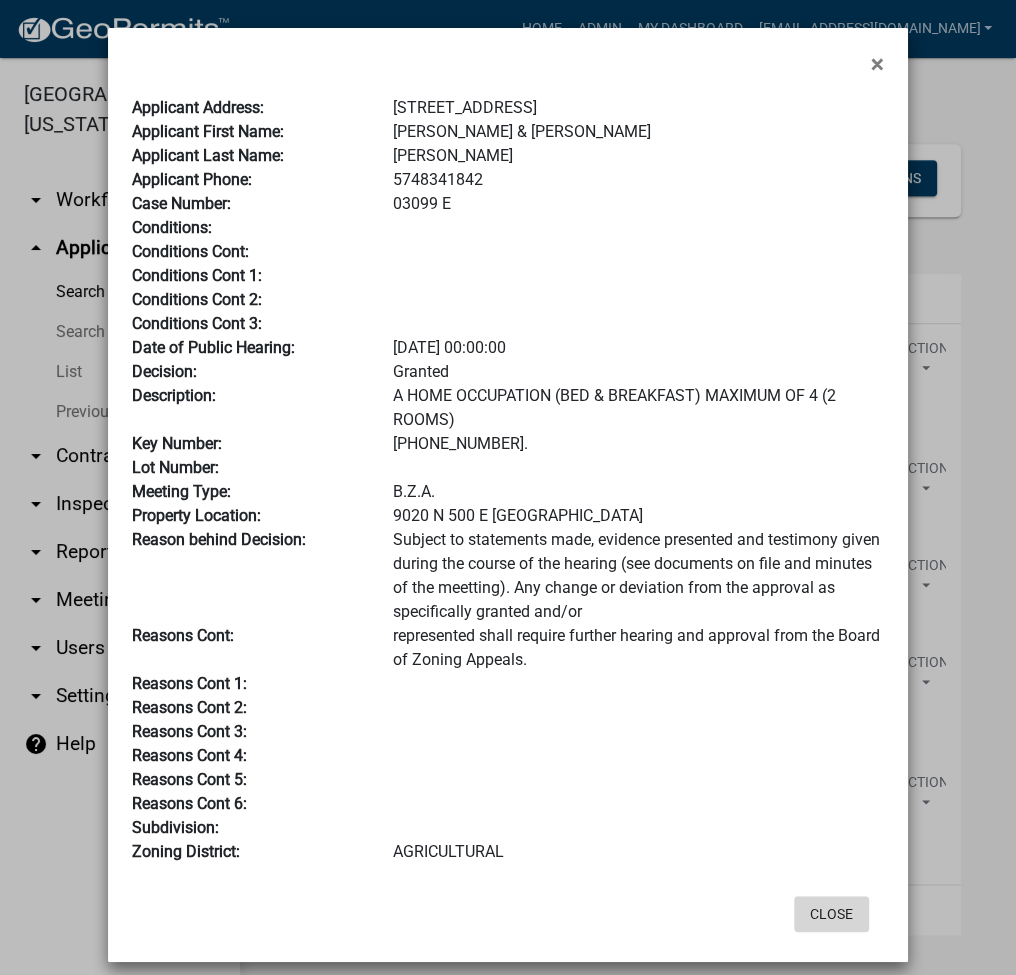 click on "Close" 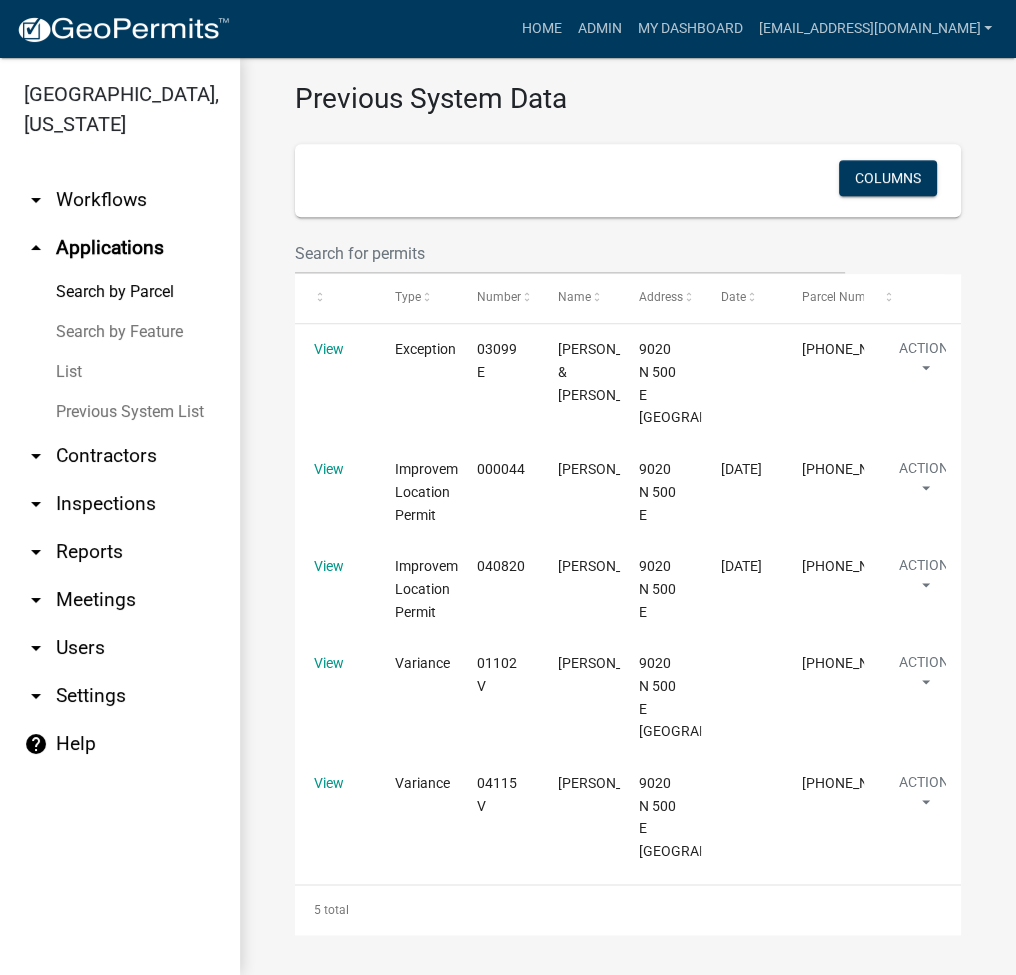 click on "Search by Parcel" at bounding box center [120, 292] 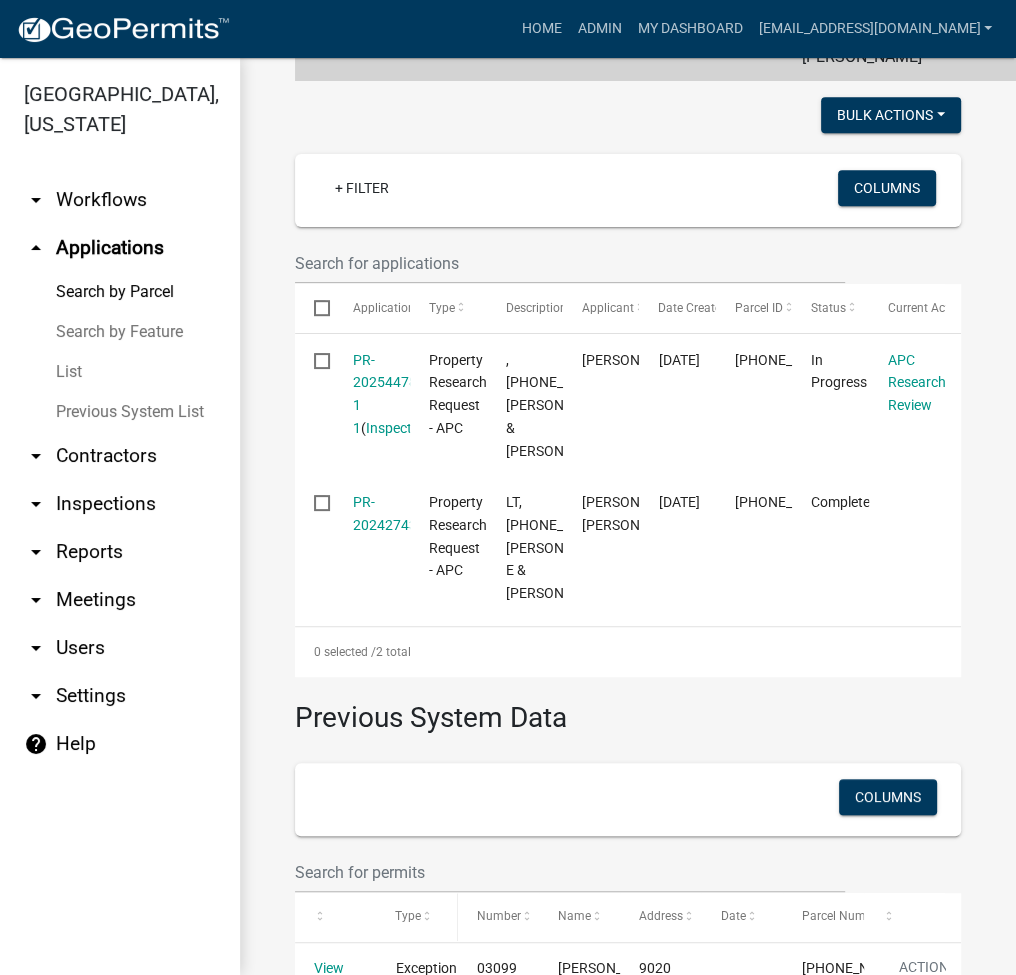 scroll, scrollTop: 0, scrollLeft: 0, axis: both 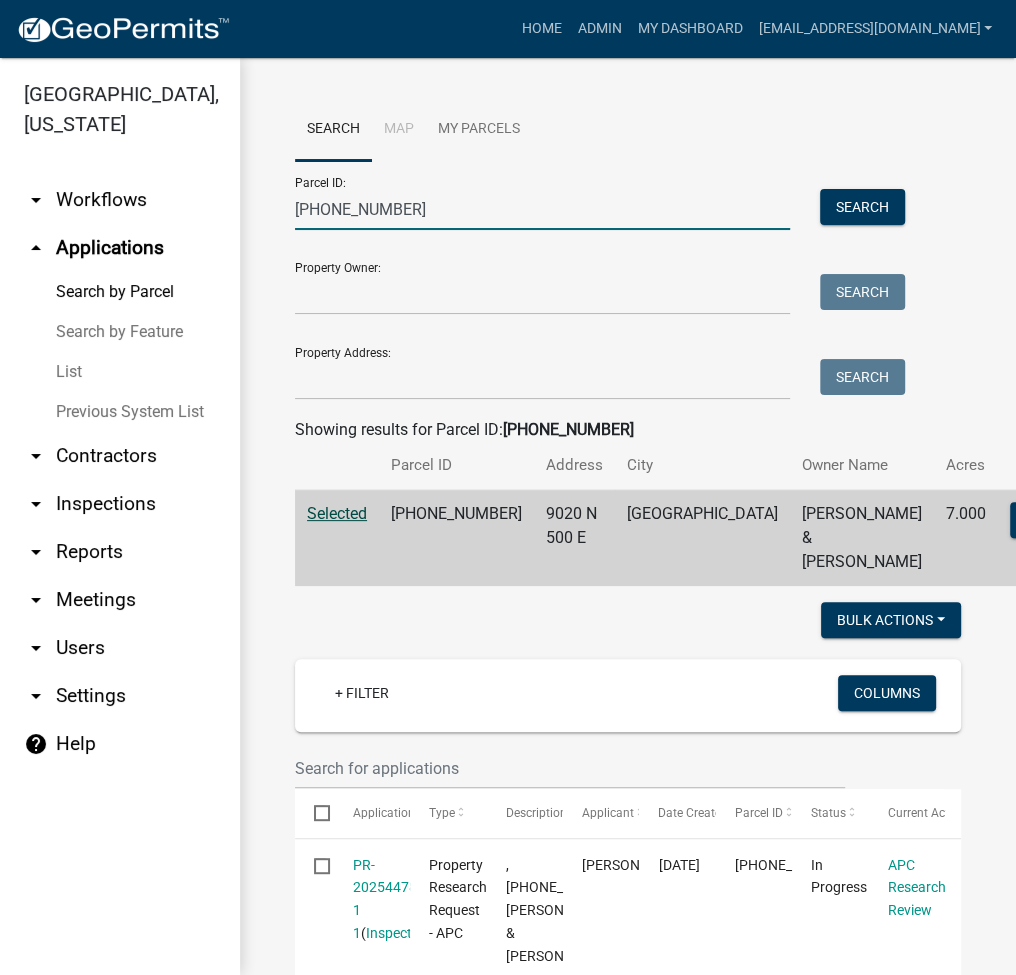 click on "[PHONE_NUMBER]" at bounding box center [542, 209] 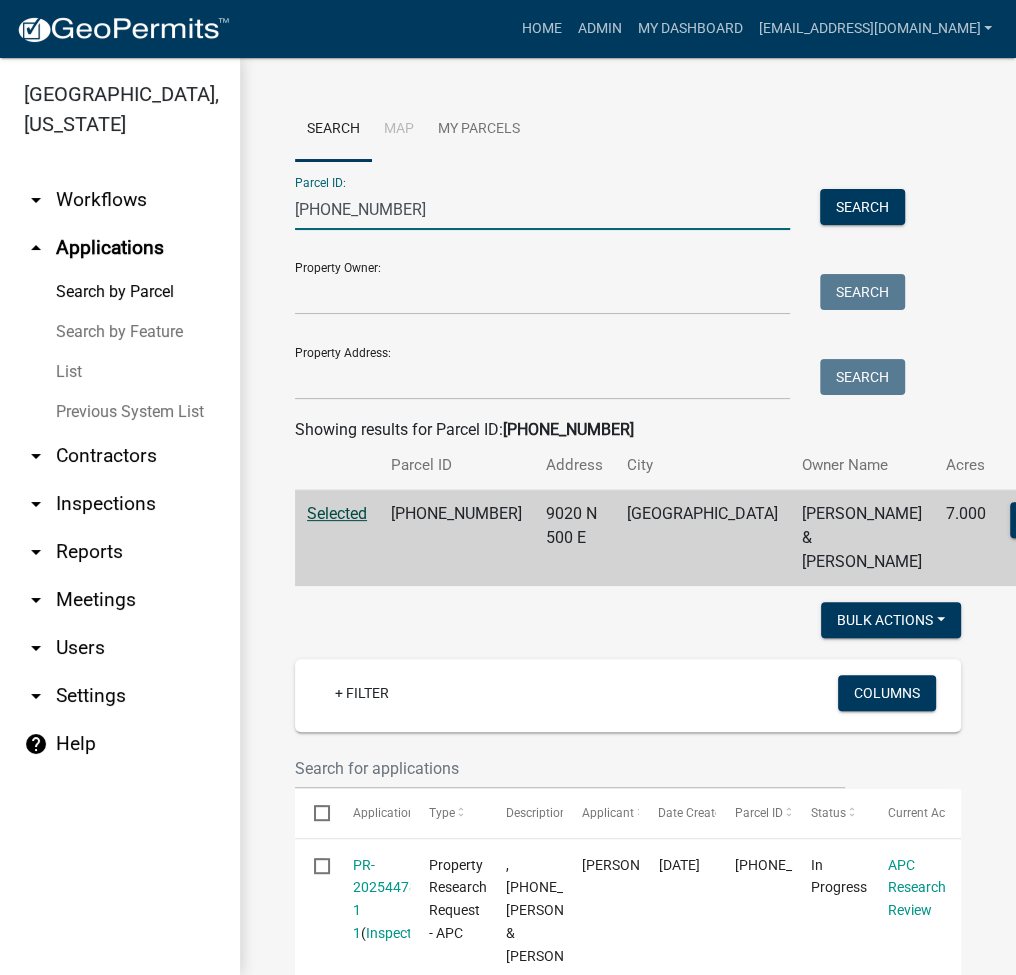 click on "[PHONE_NUMBER]" at bounding box center (542, 209) 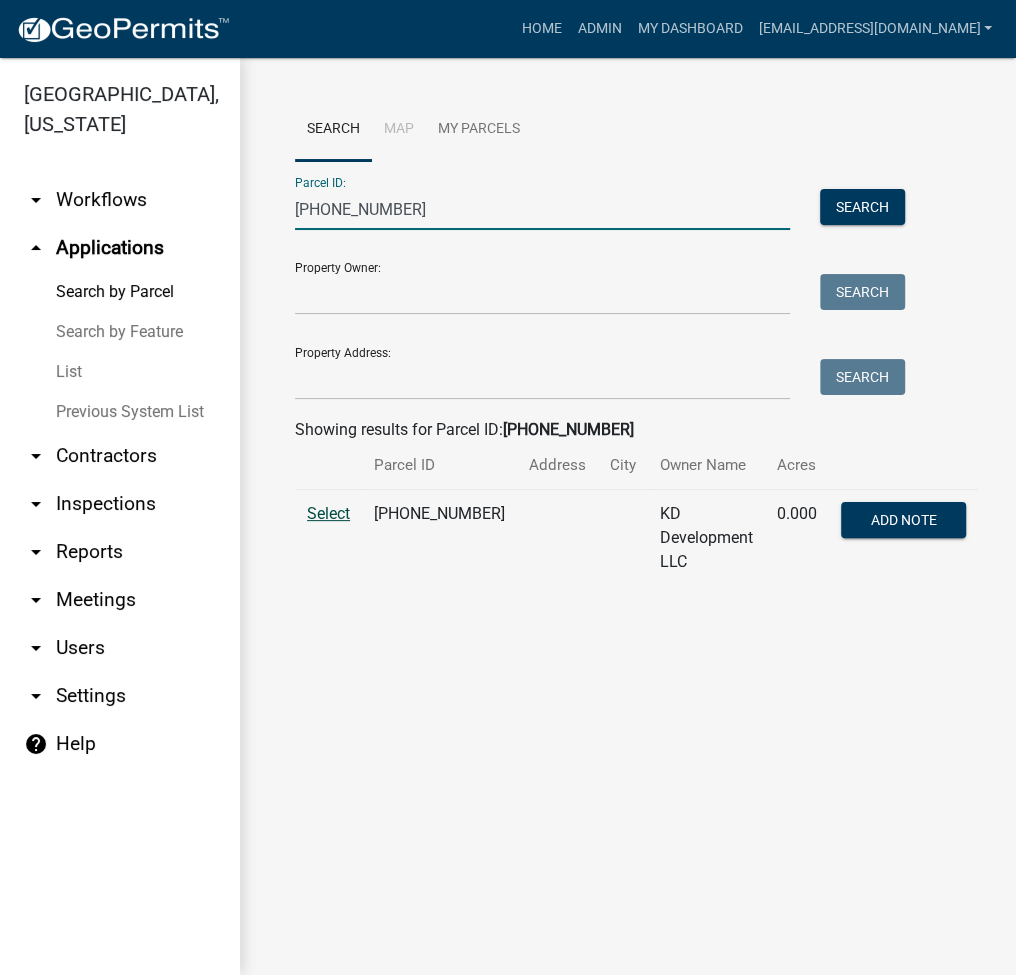 type on "[PHONE_NUMBER]" 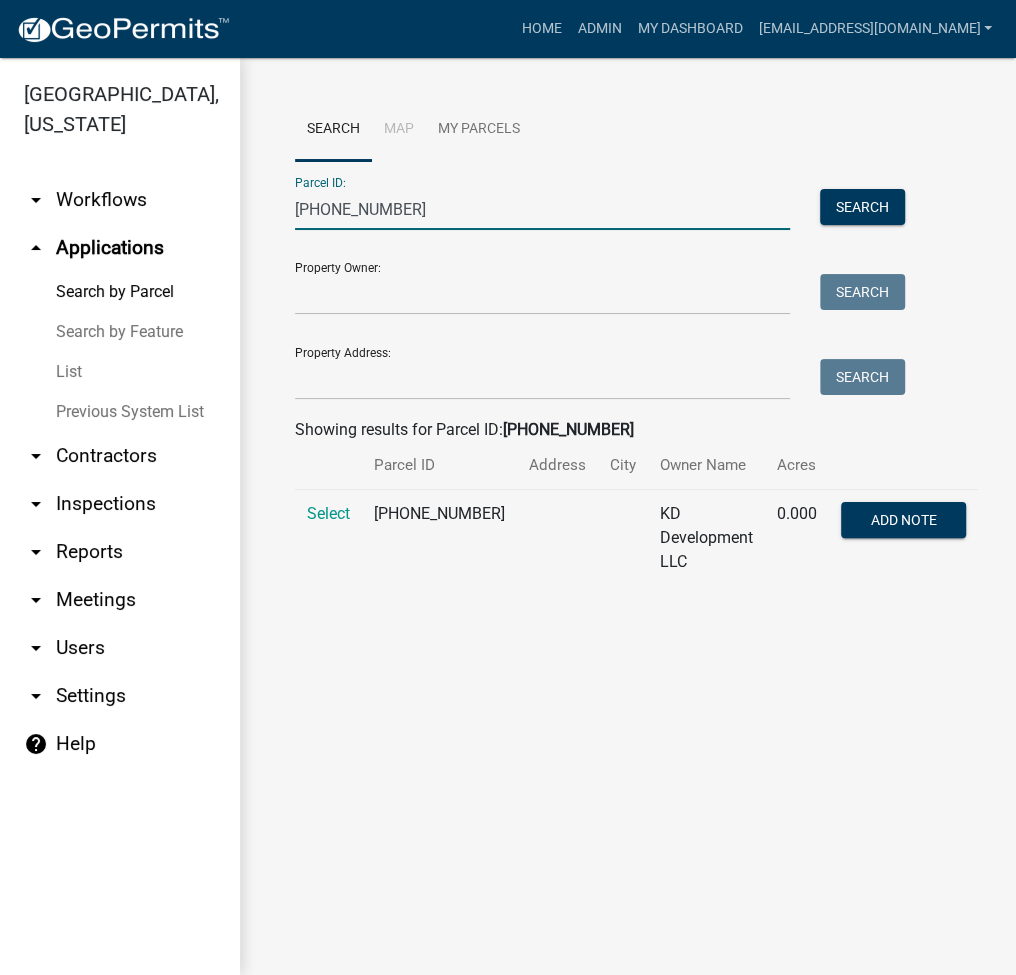 click on "Select" at bounding box center [328, 513] 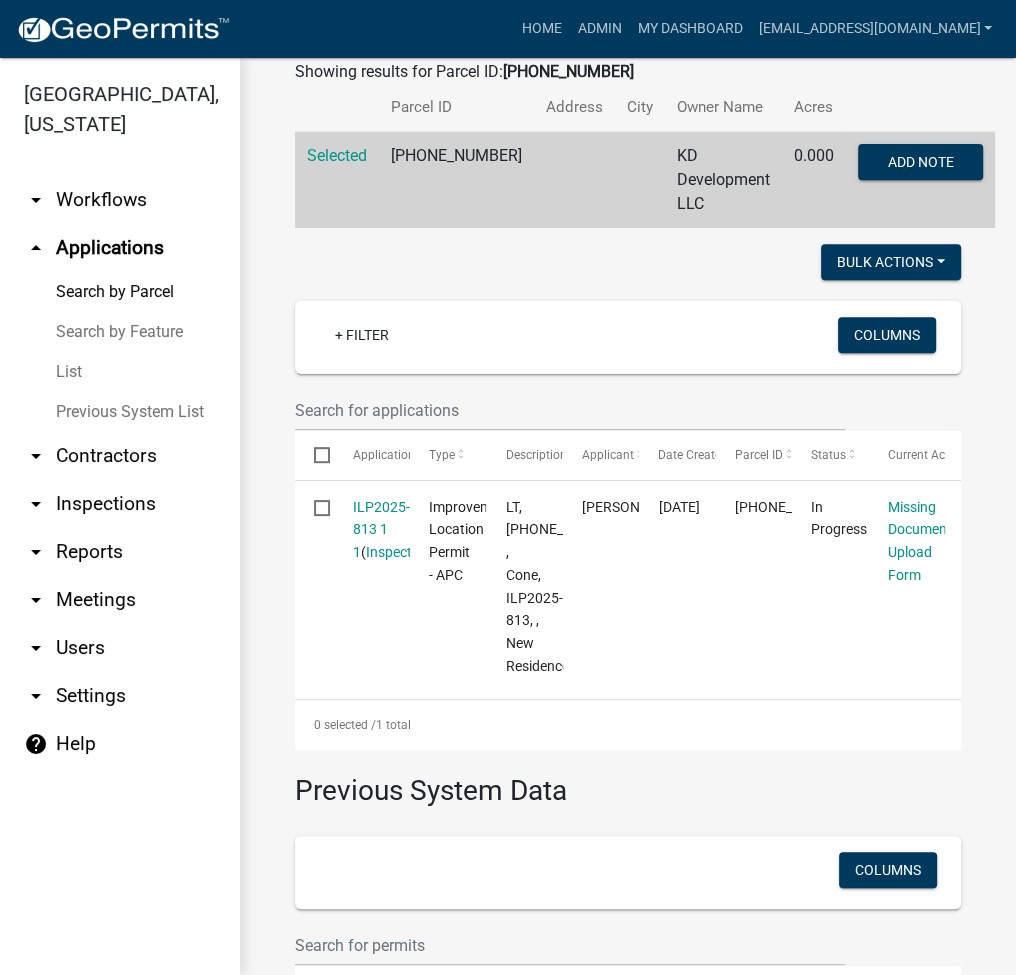 scroll, scrollTop: 533, scrollLeft: 0, axis: vertical 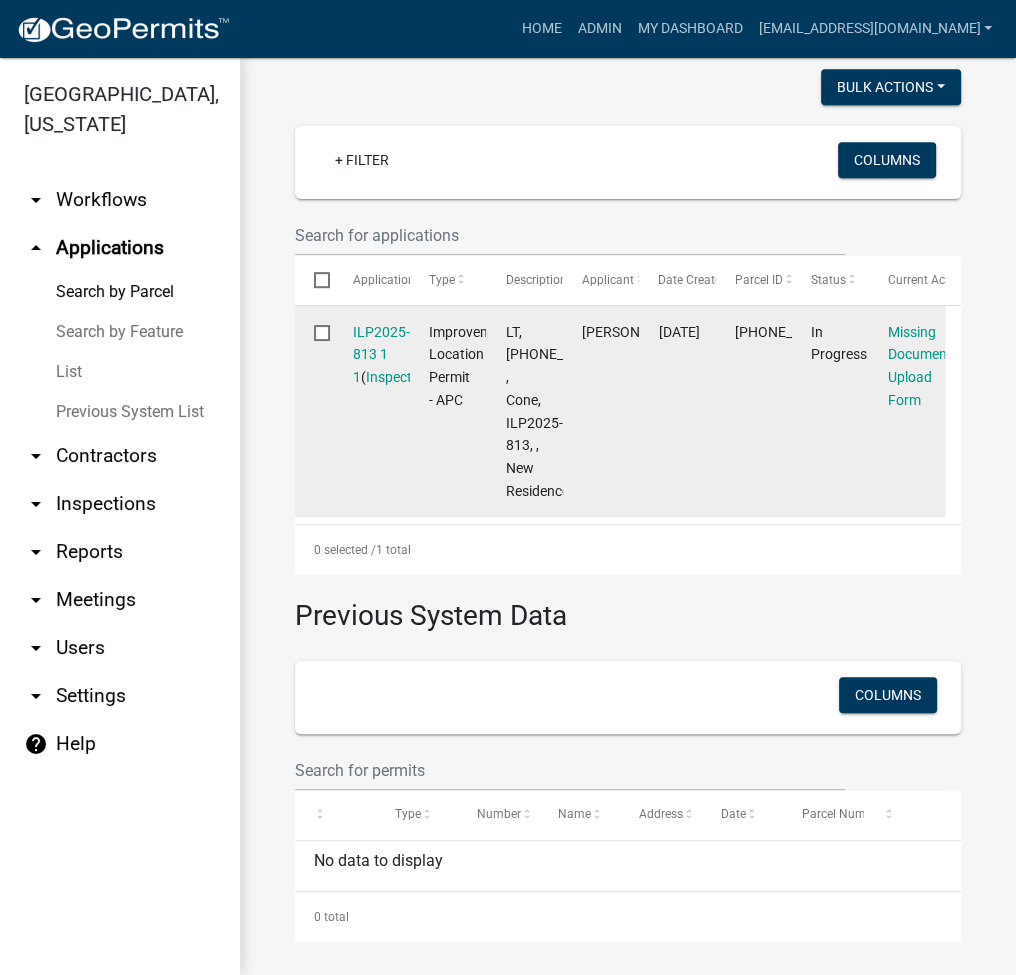 click on "ILP2025-813 1 1   ( Inspections )" 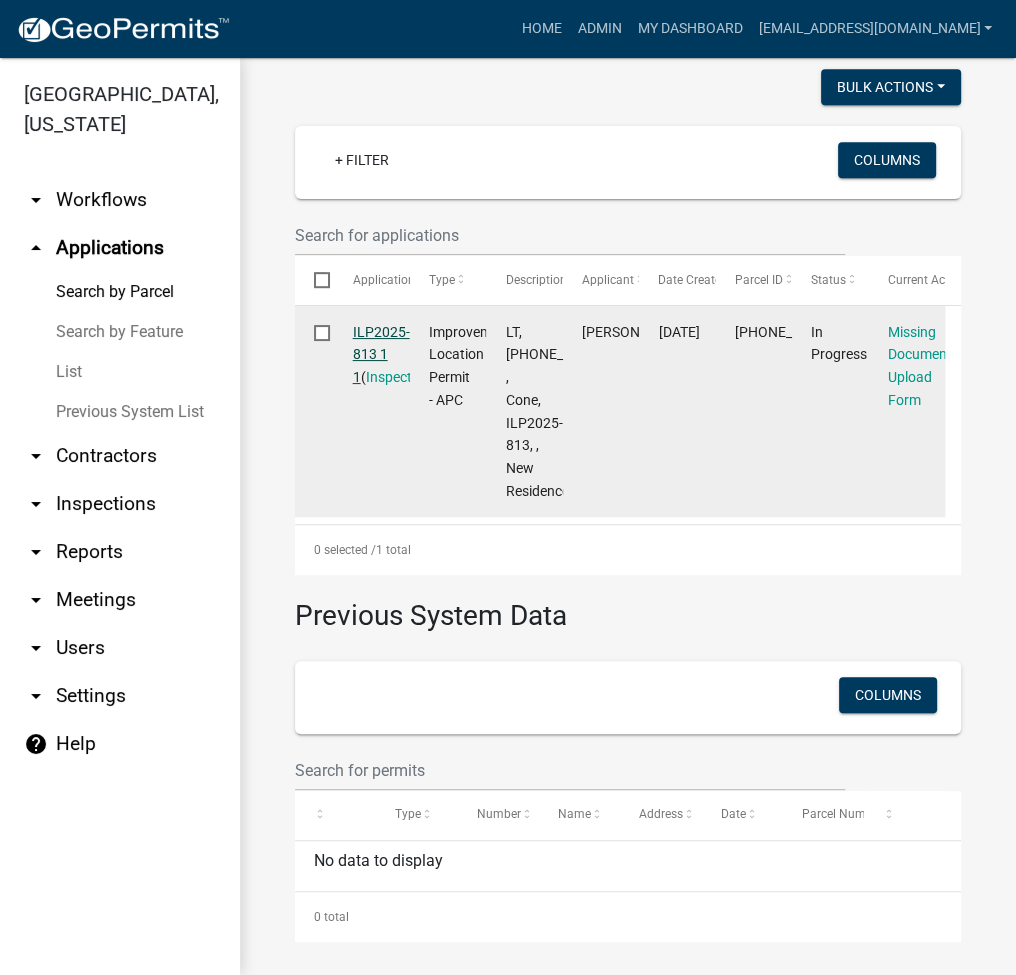 click on "ILP2025-813 1 1" 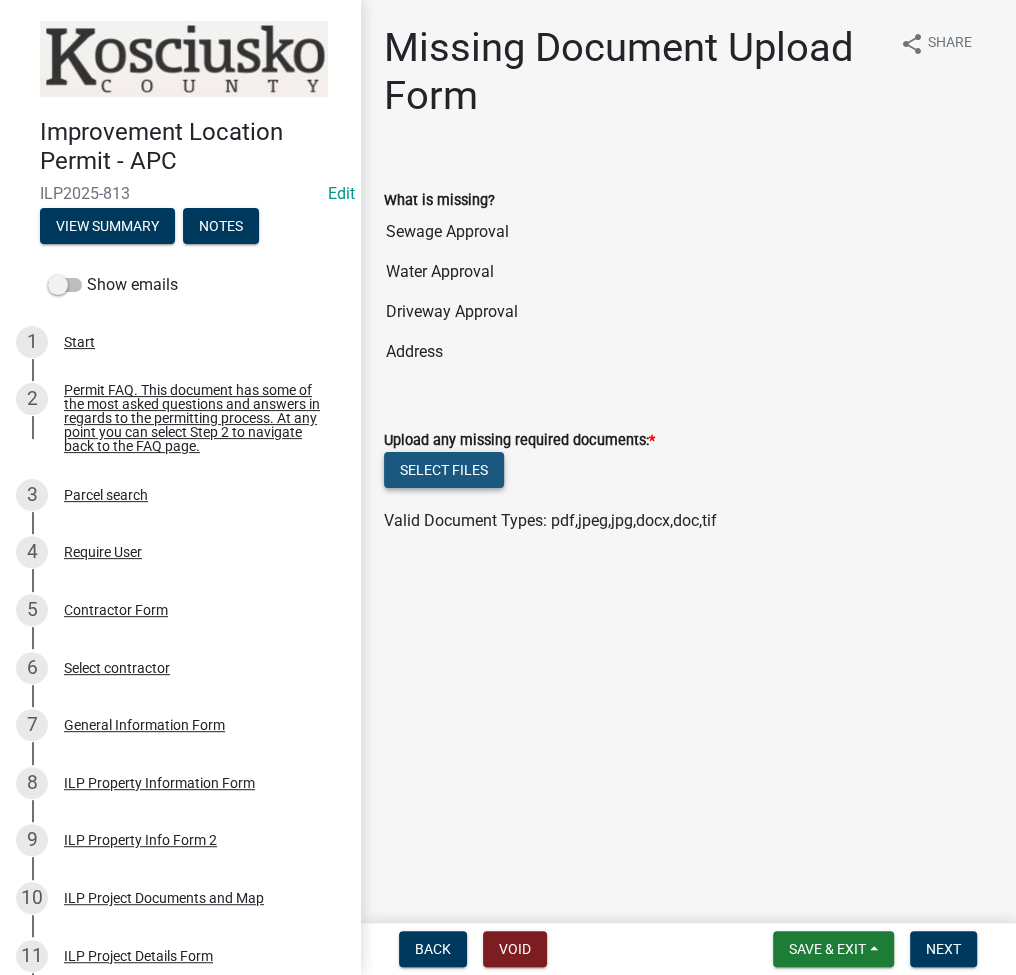 click on "Select files" 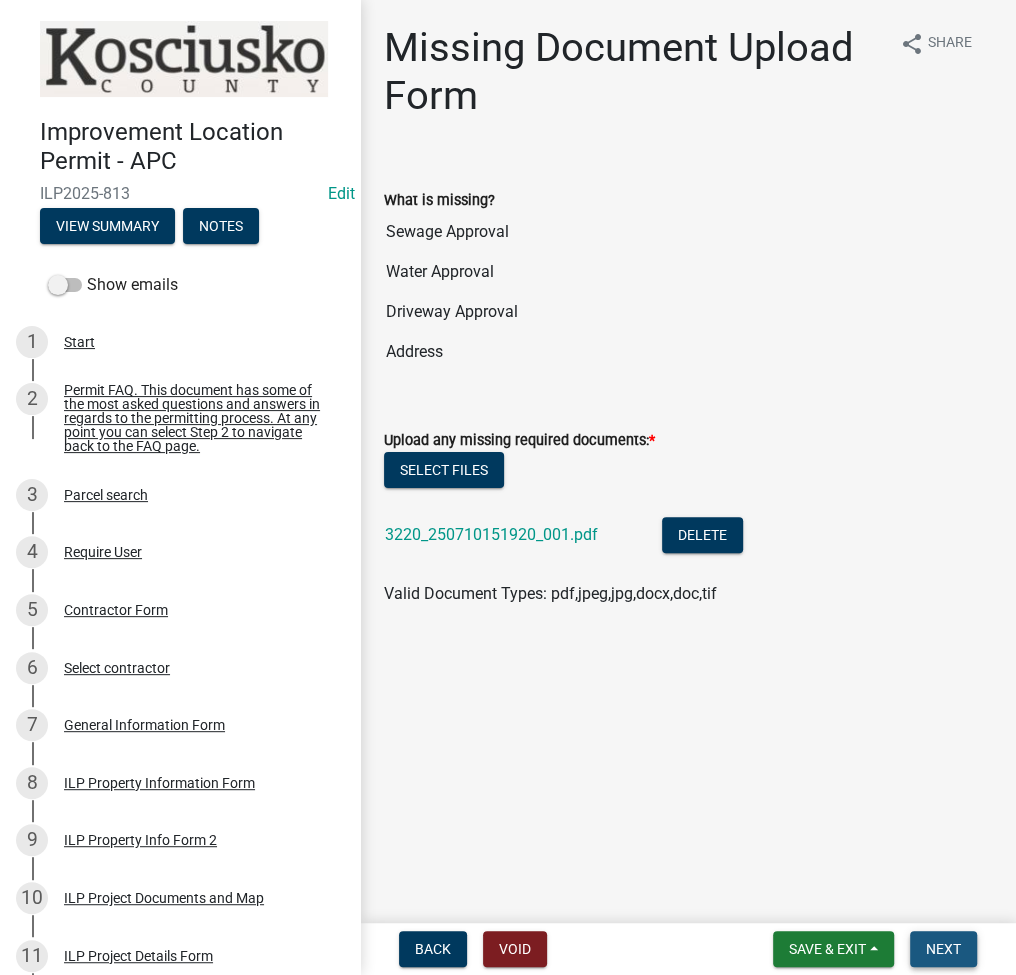 click on "Next" at bounding box center [943, 949] 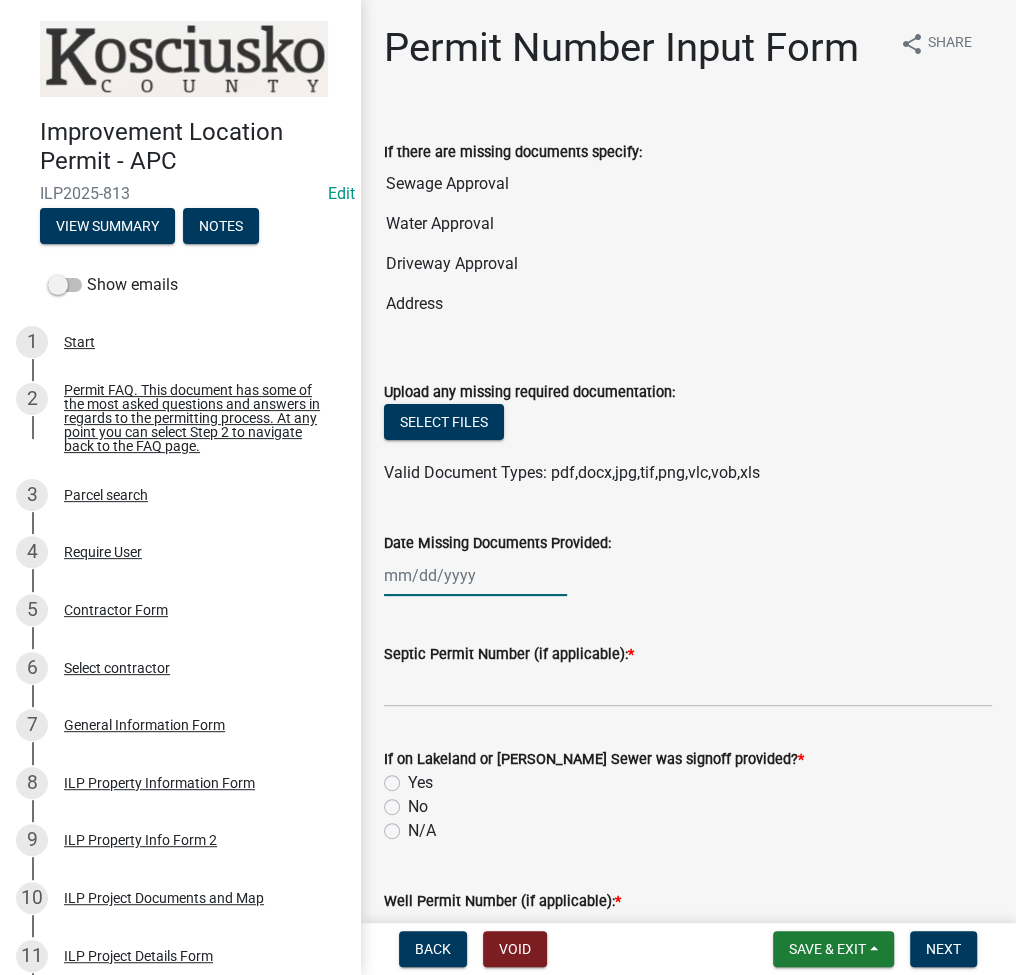 click 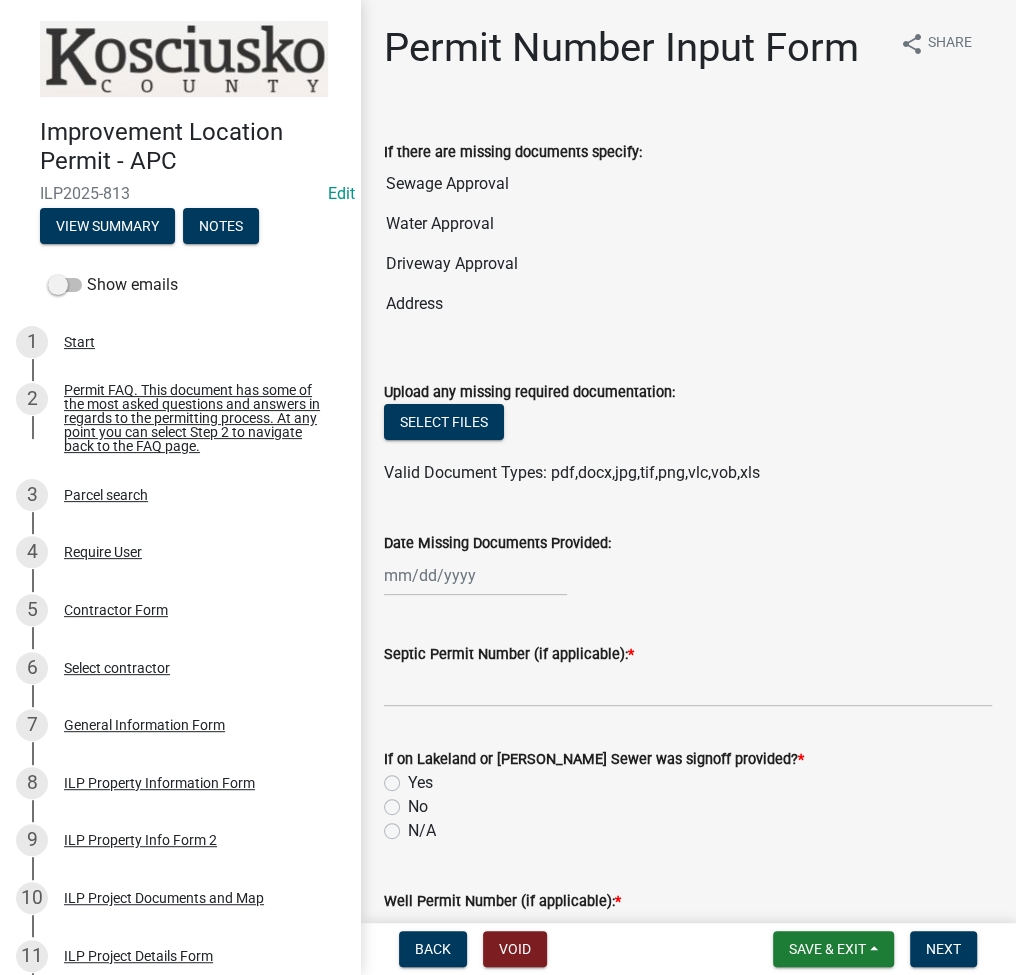 select on "7" 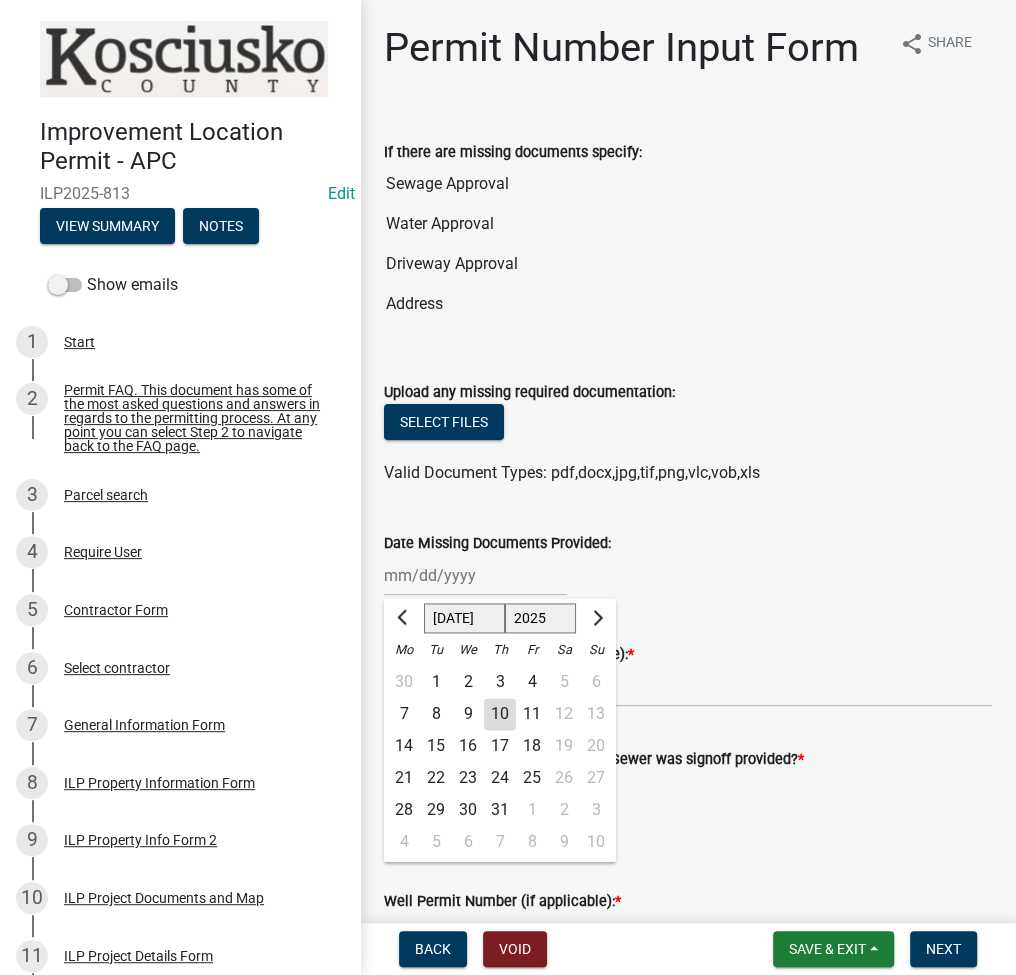 click on "10" 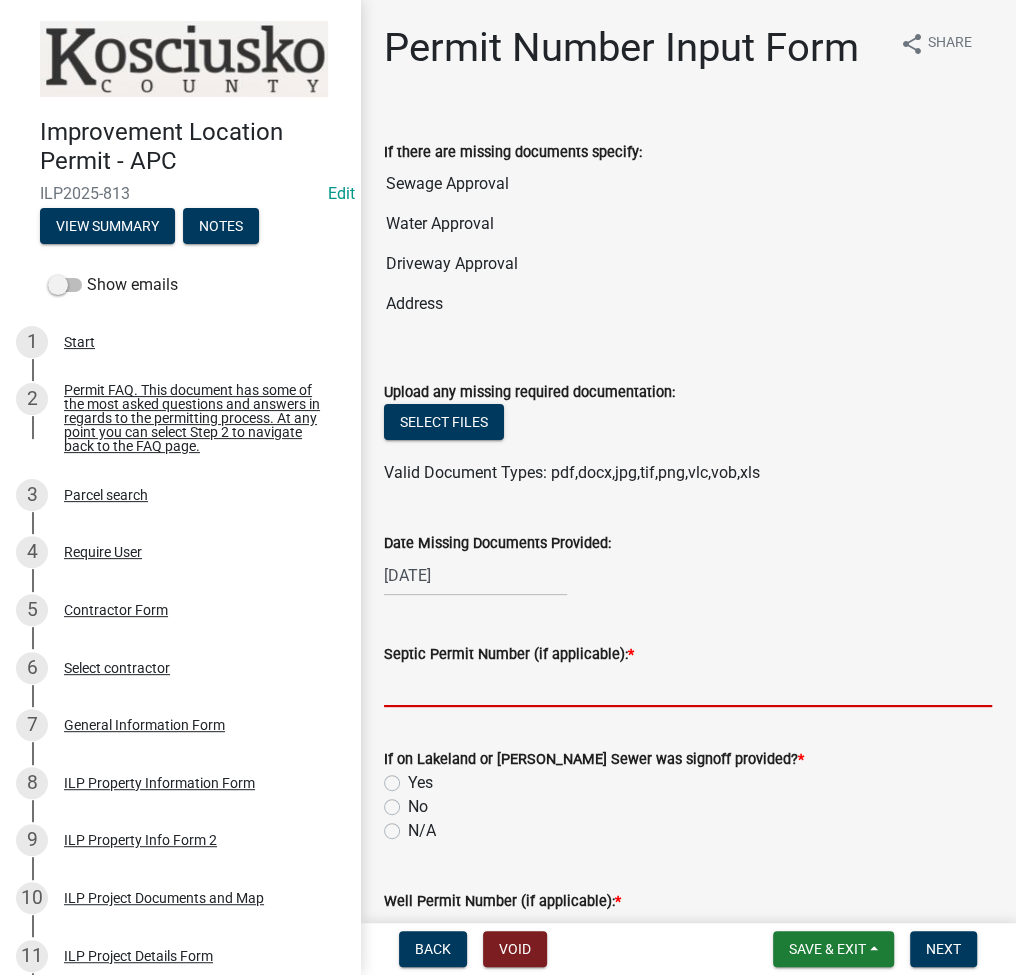 click on "Septic Permit Number (if applicable):  *" at bounding box center [688, 686] 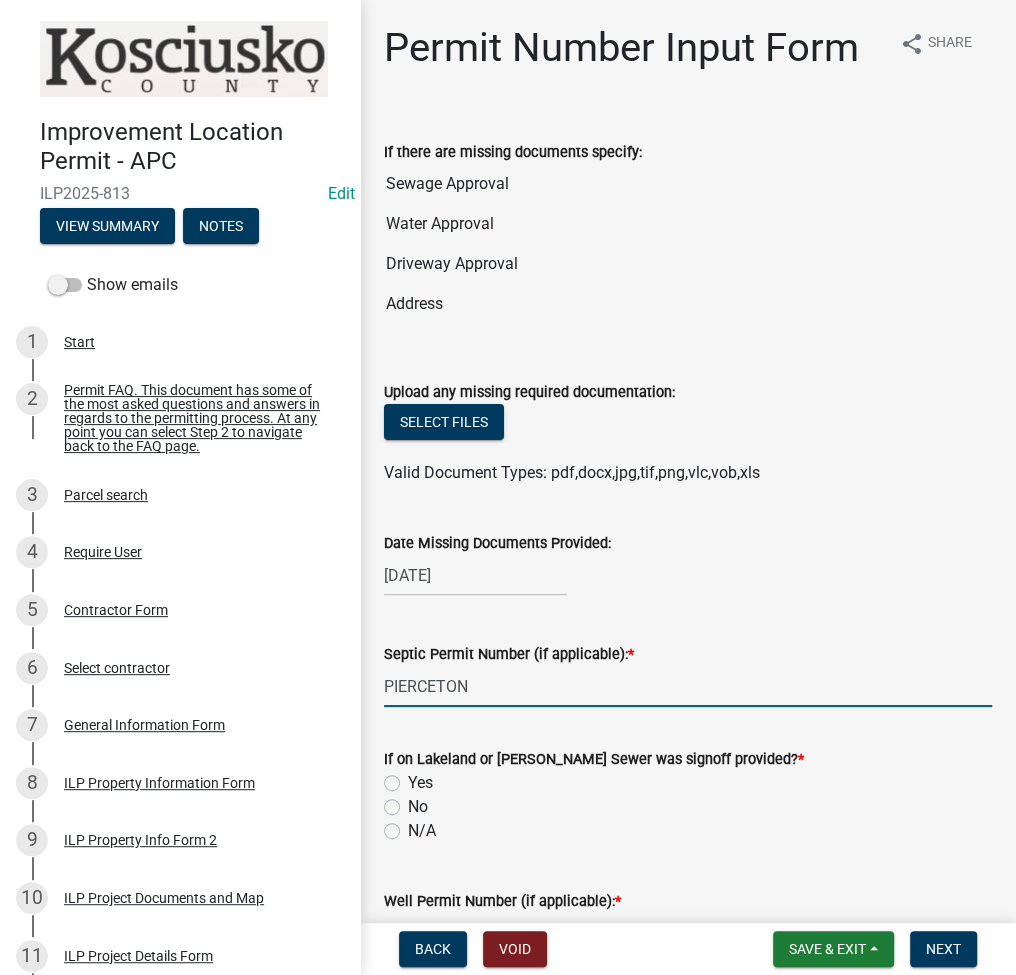 type on "PIERCETON" 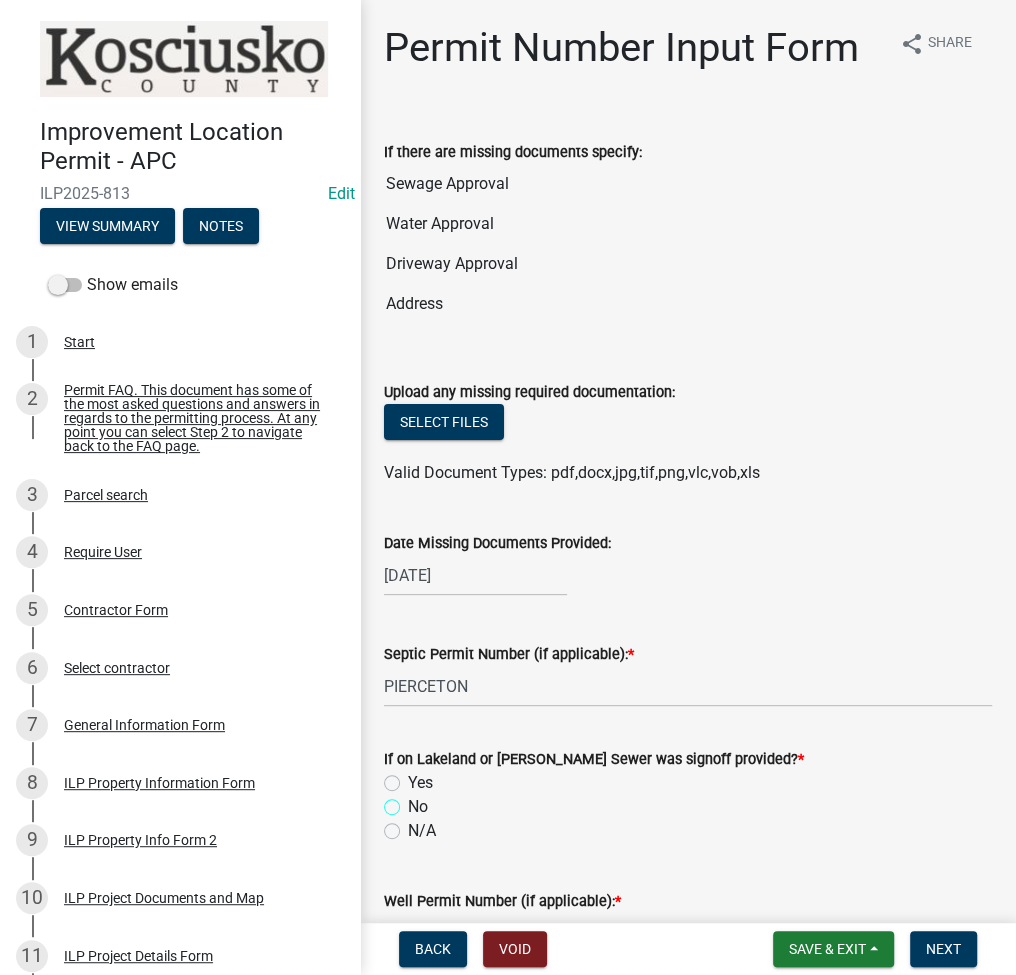 click on "No" at bounding box center (414, 801) 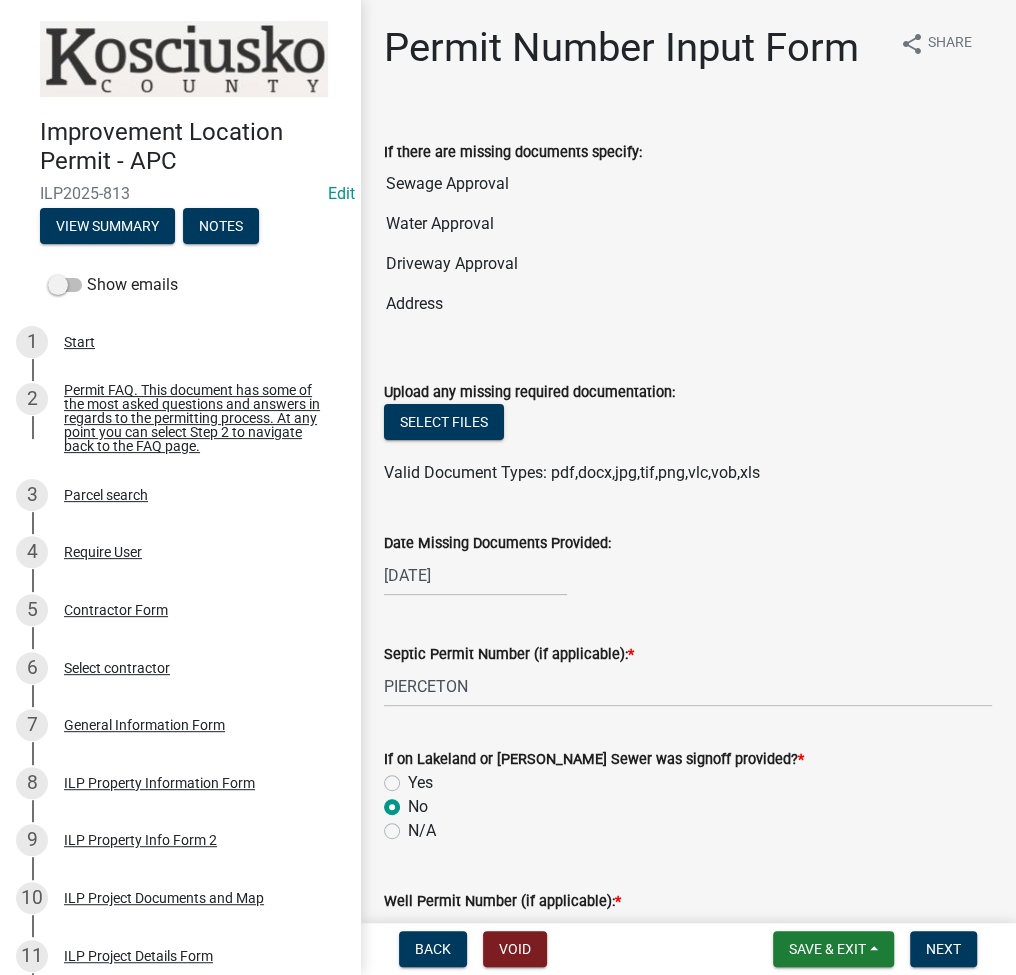 radio on "true" 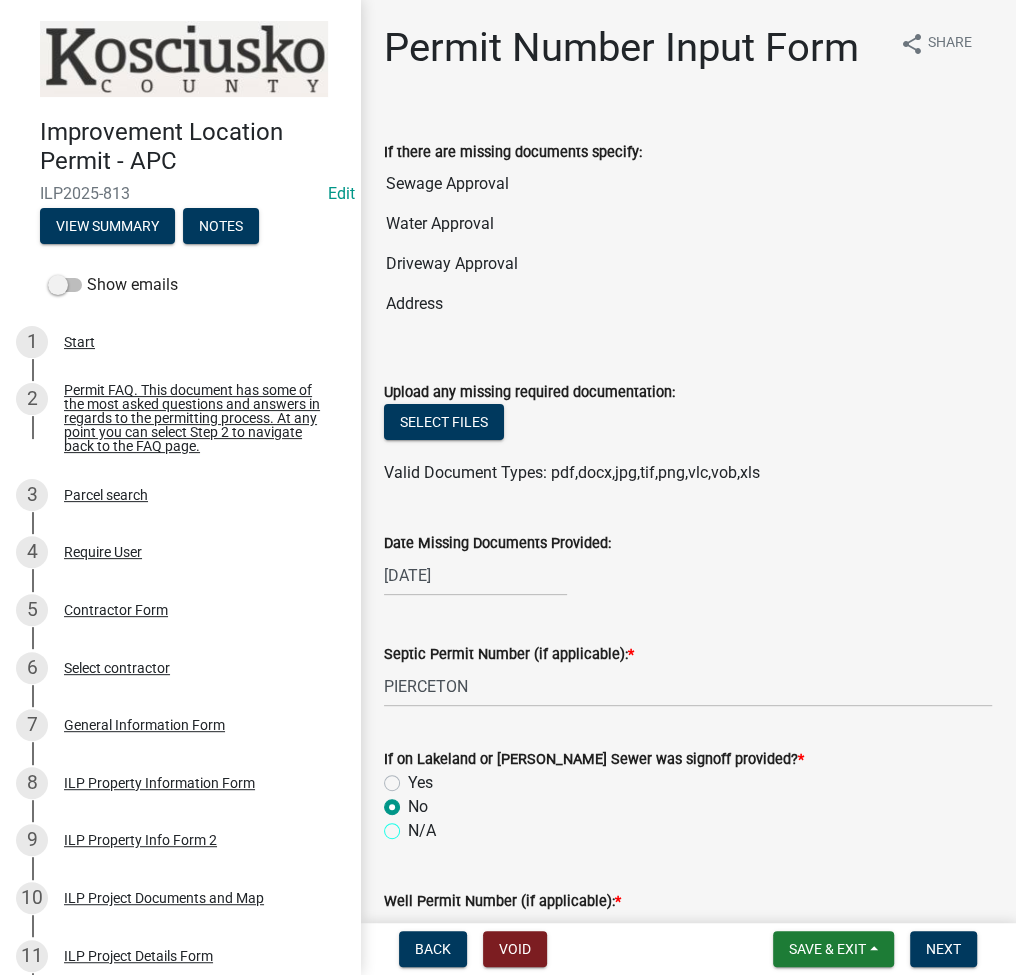 click on "N/A" at bounding box center (414, 825) 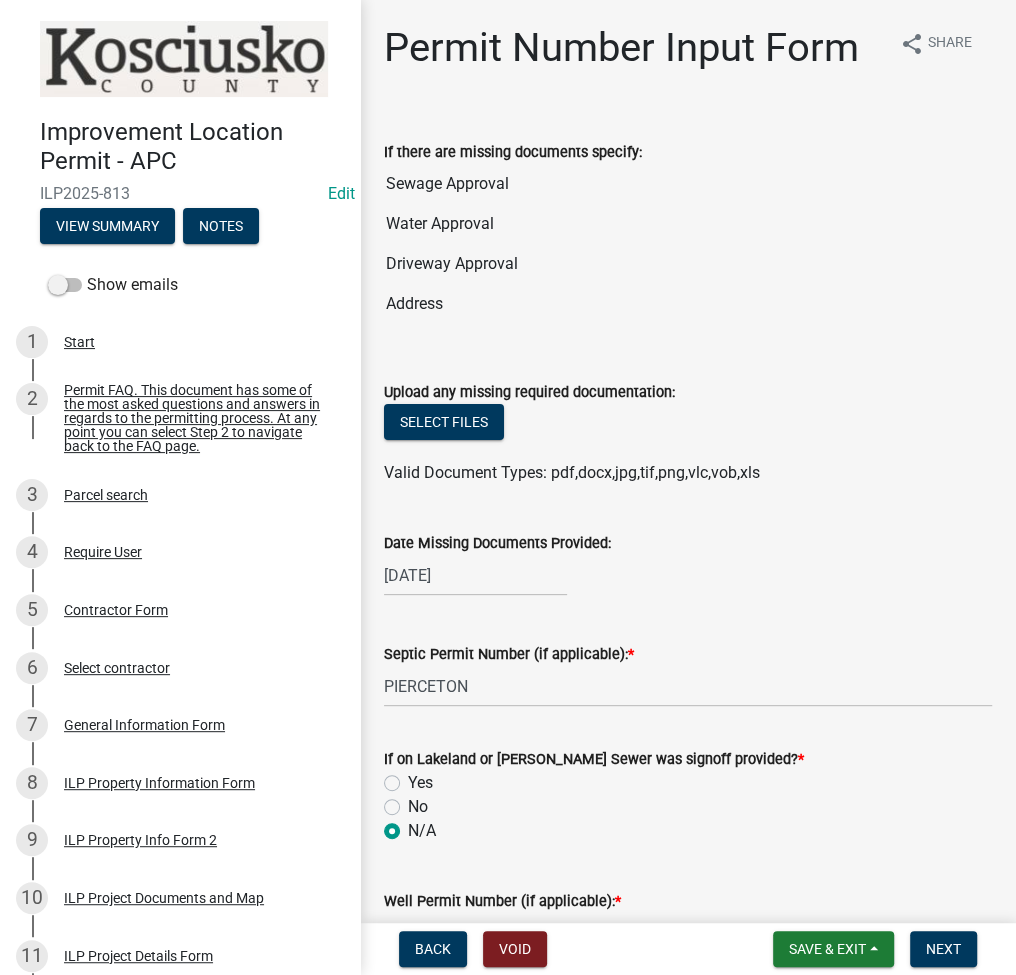 radio on "true" 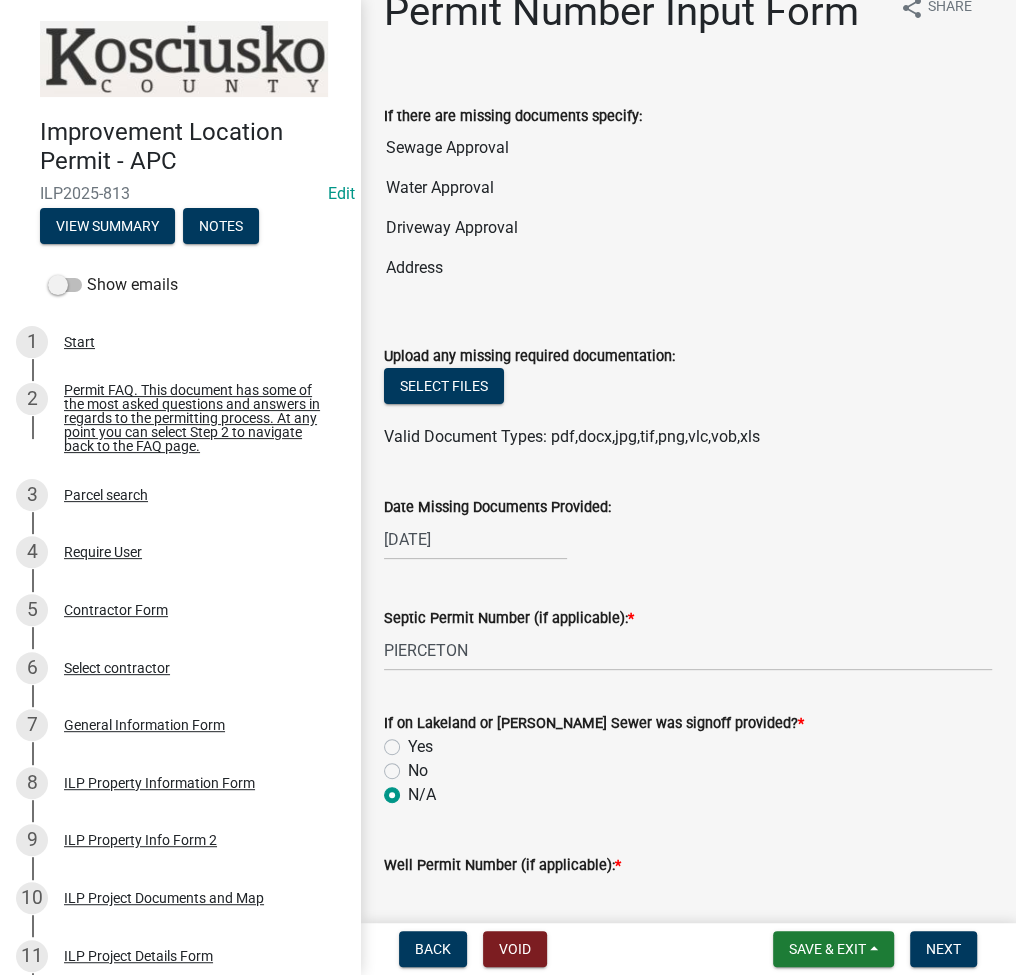 scroll, scrollTop: 606, scrollLeft: 0, axis: vertical 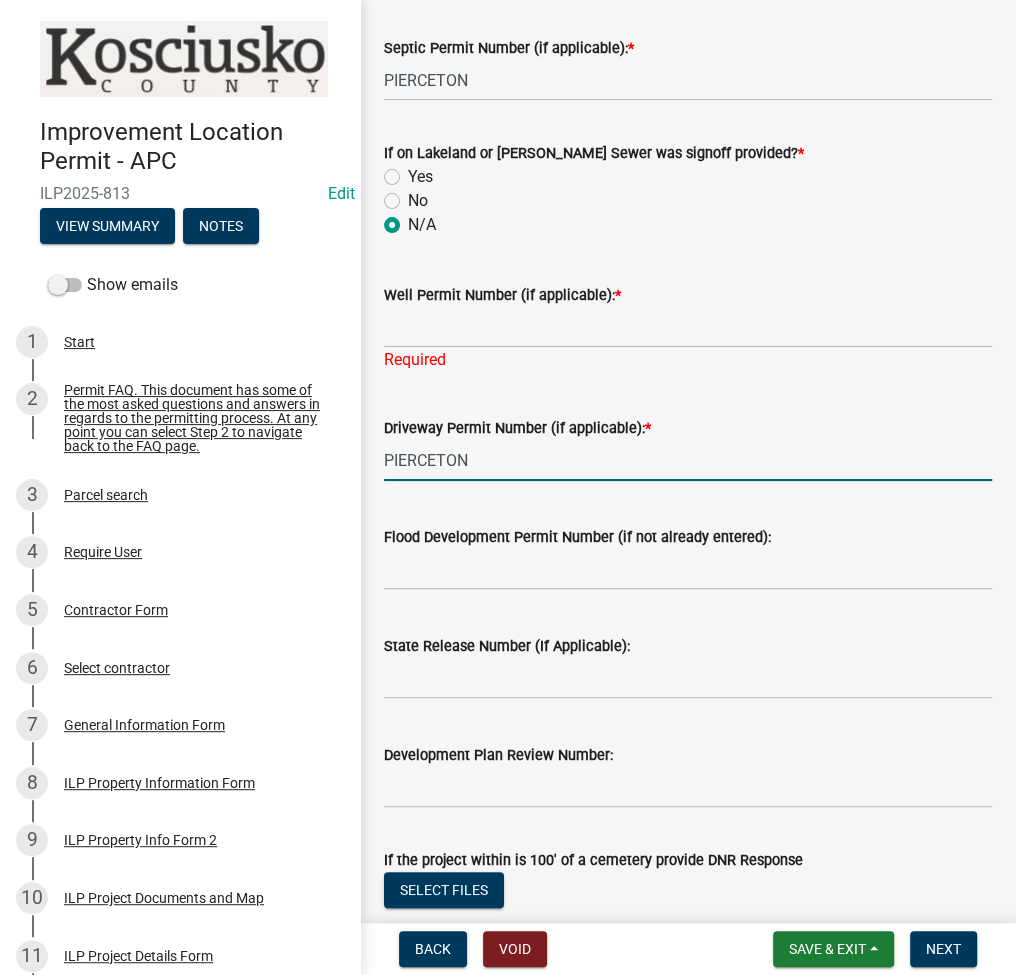 type on "PIERCETON" 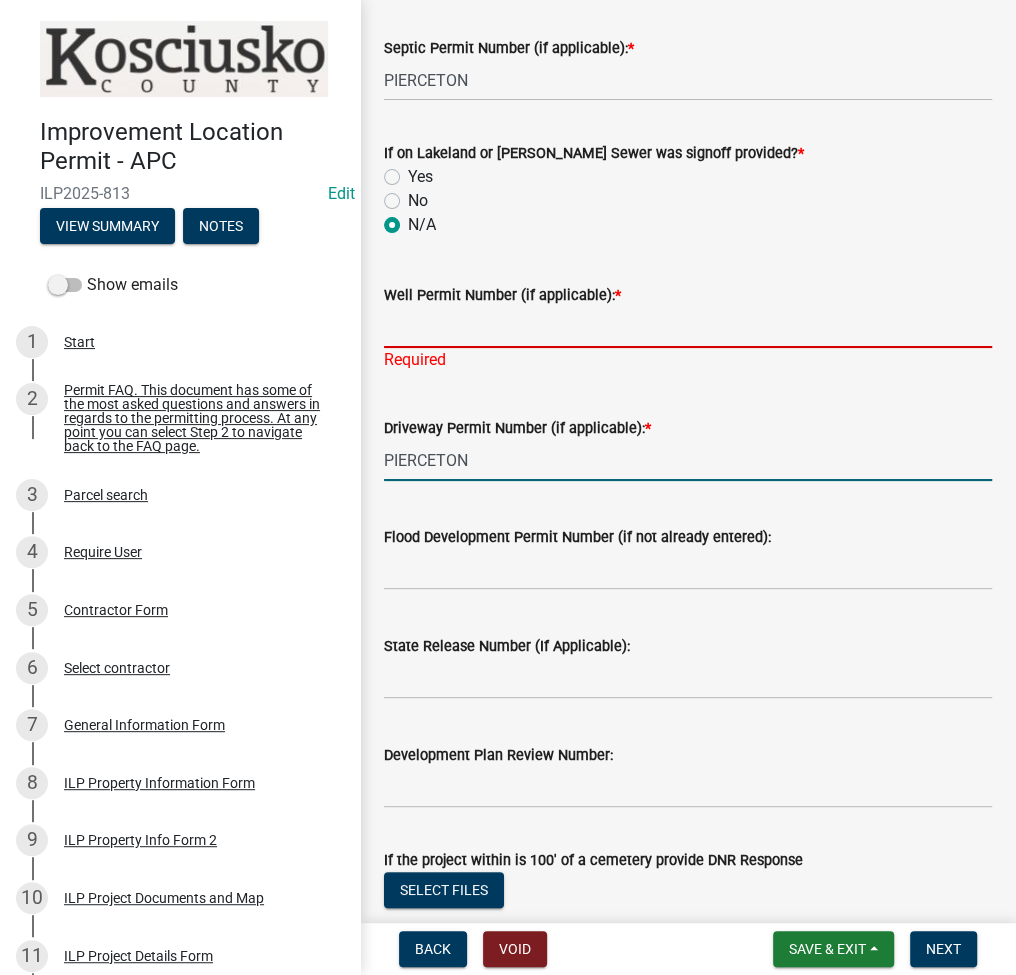 click on "Well Permit Number (if applicable):  *" at bounding box center (688, 327) 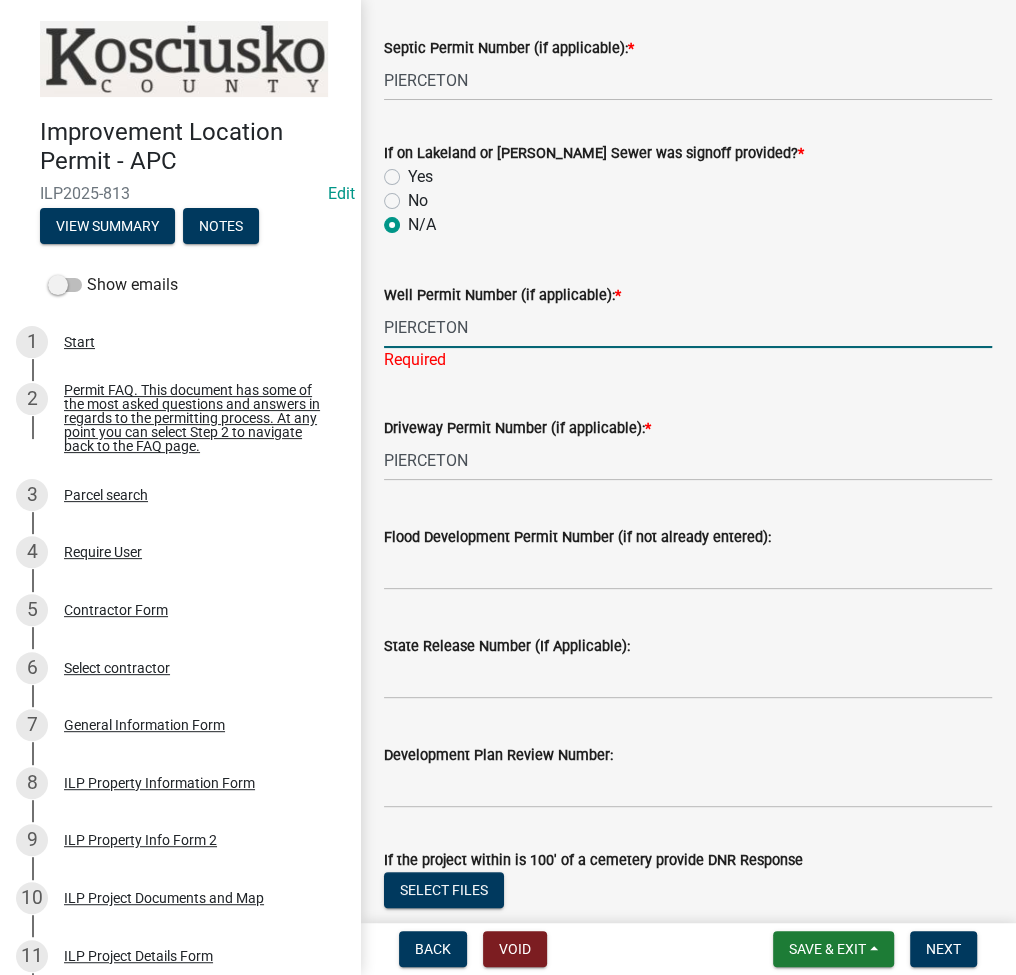 scroll, scrollTop: 1045, scrollLeft: 0, axis: vertical 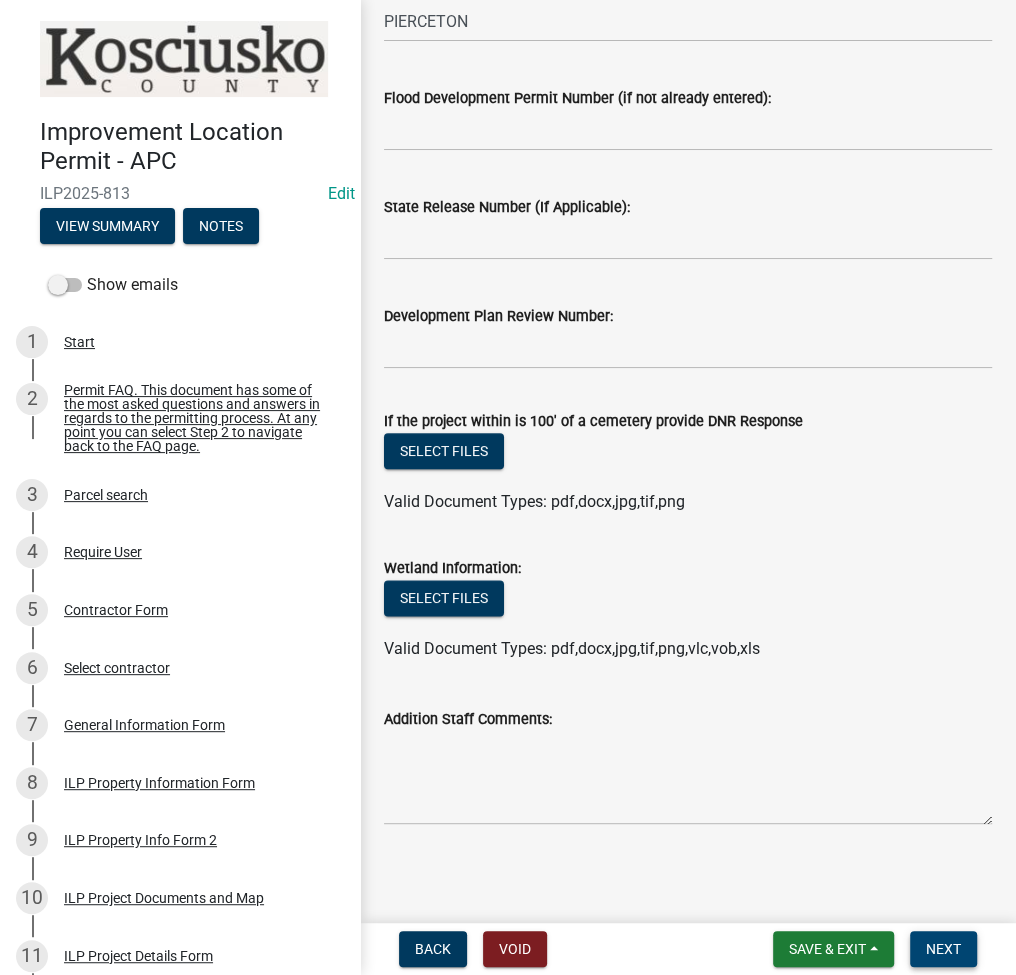 type on "PIERCETON" 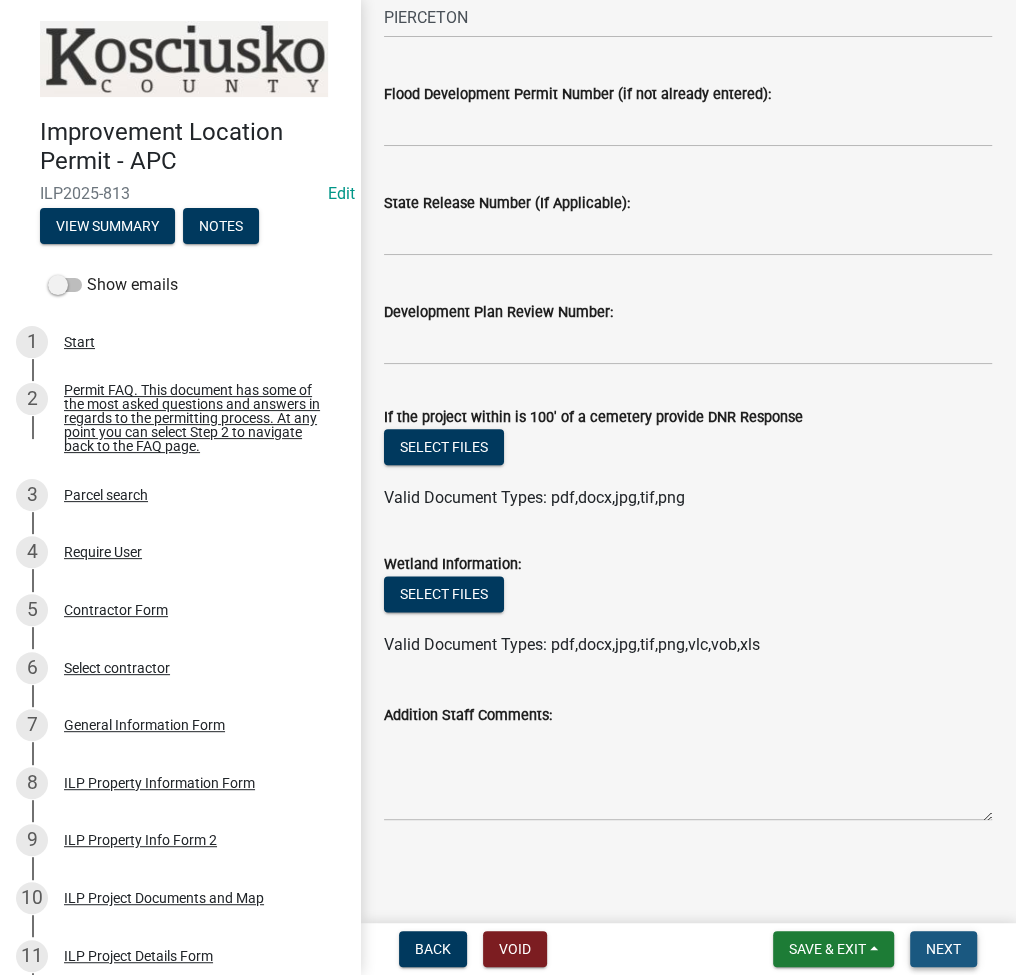 click on "Next" at bounding box center (943, 949) 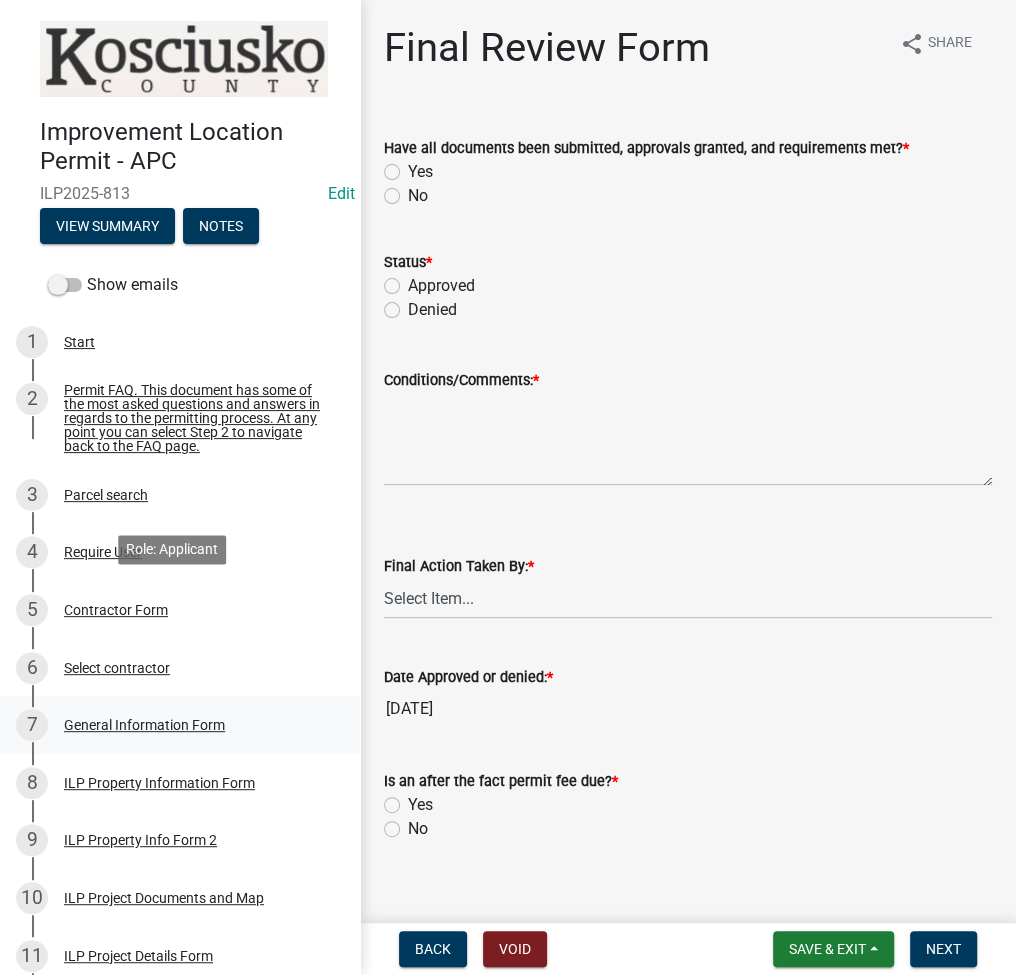 scroll, scrollTop: 266, scrollLeft: 0, axis: vertical 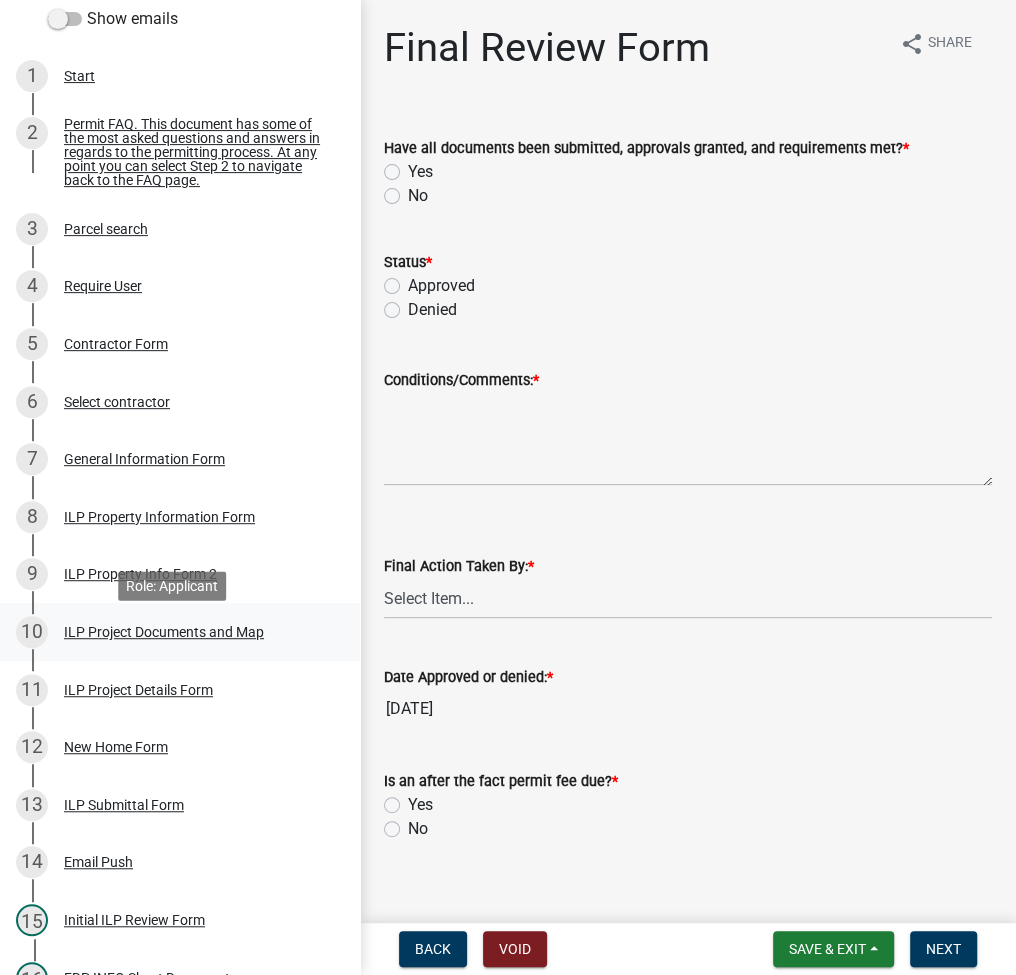 click on "ILP Project Documents and Map" at bounding box center [164, 632] 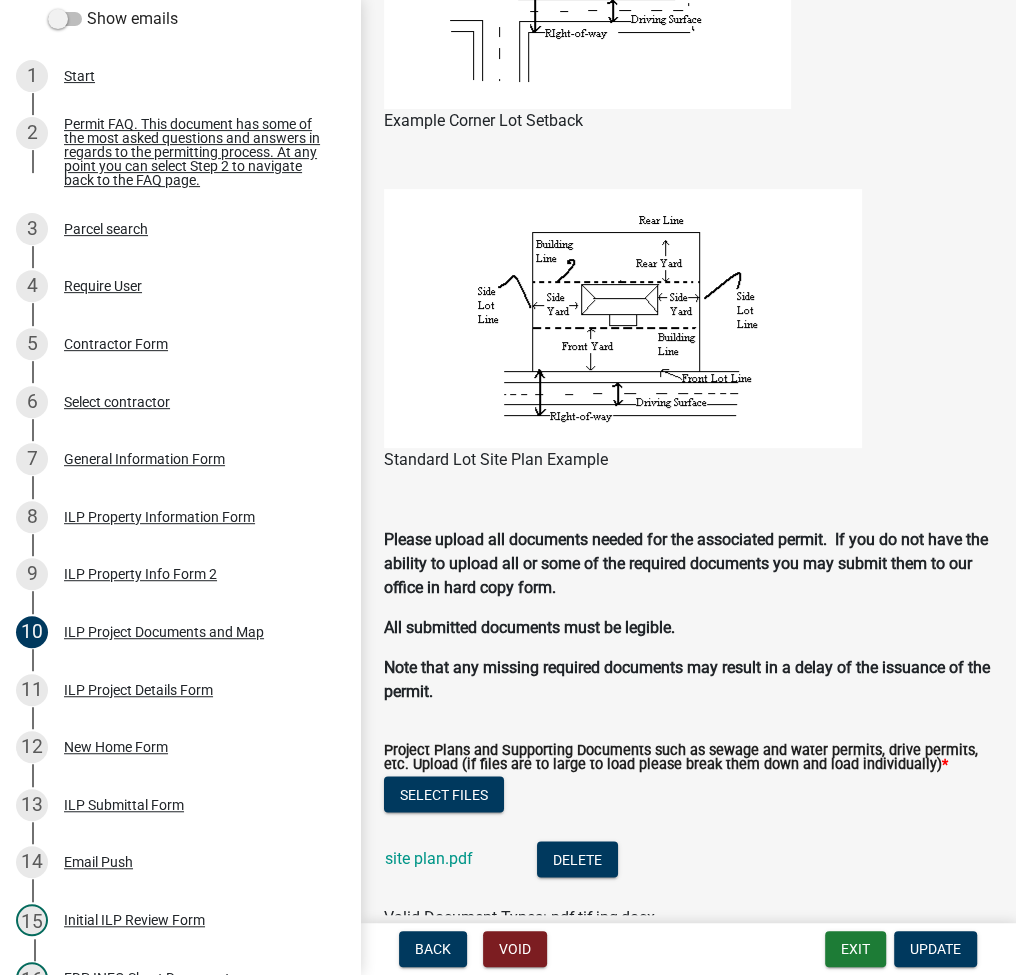 scroll, scrollTop: 2400, scrollLeft: 0, axis: vertical 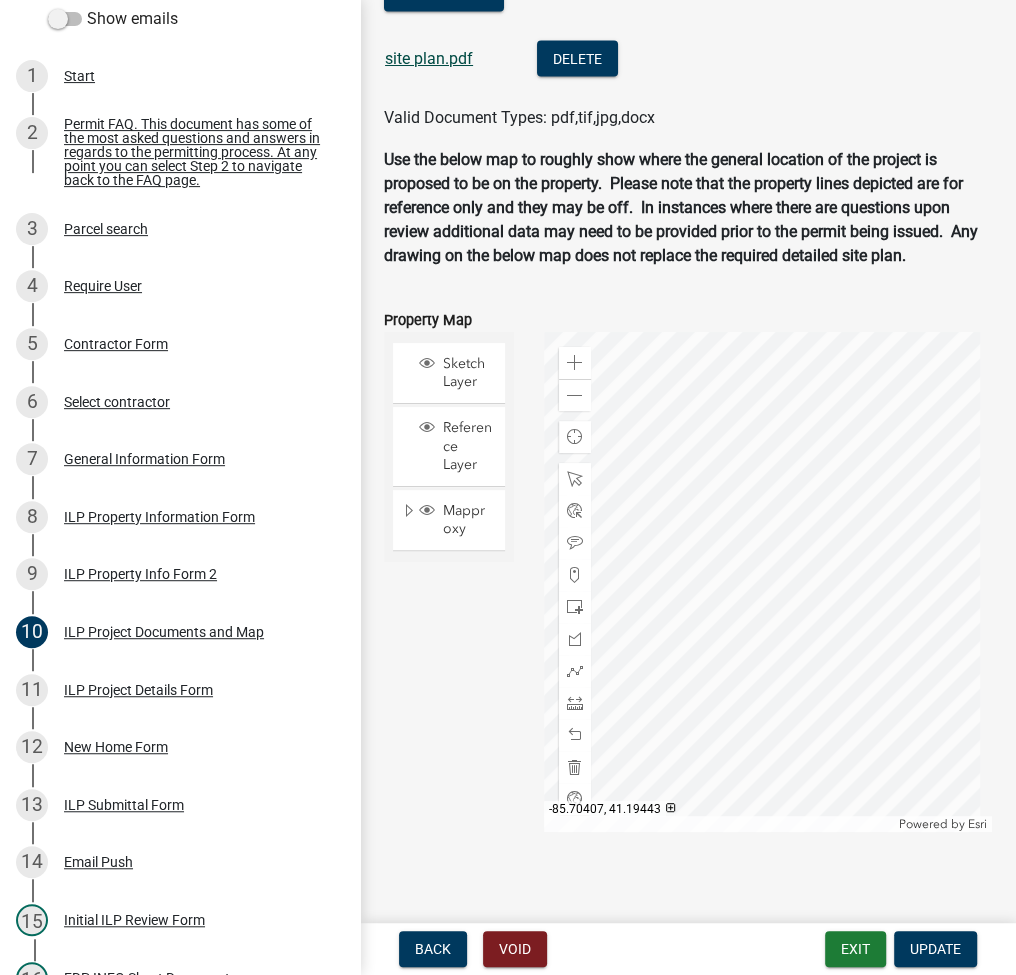 click on "site plan.pdf" 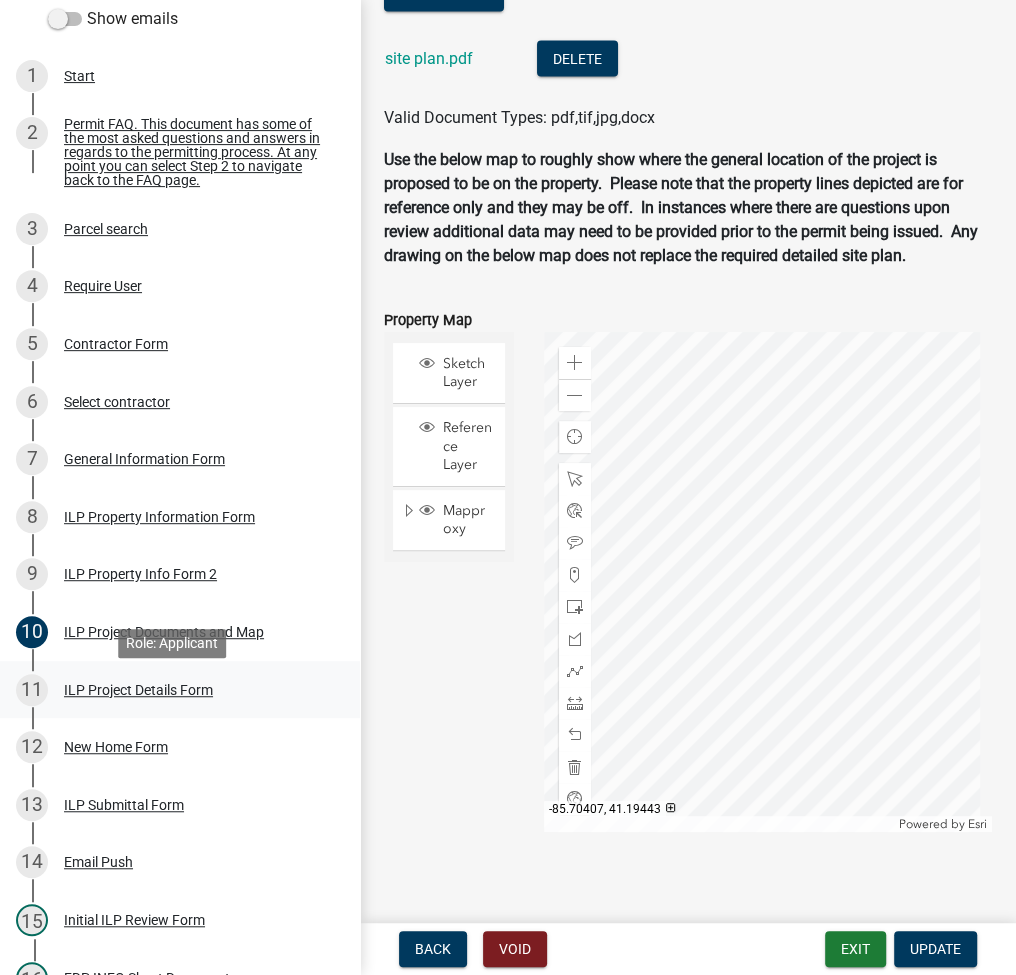 click on "11     ILP Project Details Form" at bounding box center [172, 690] 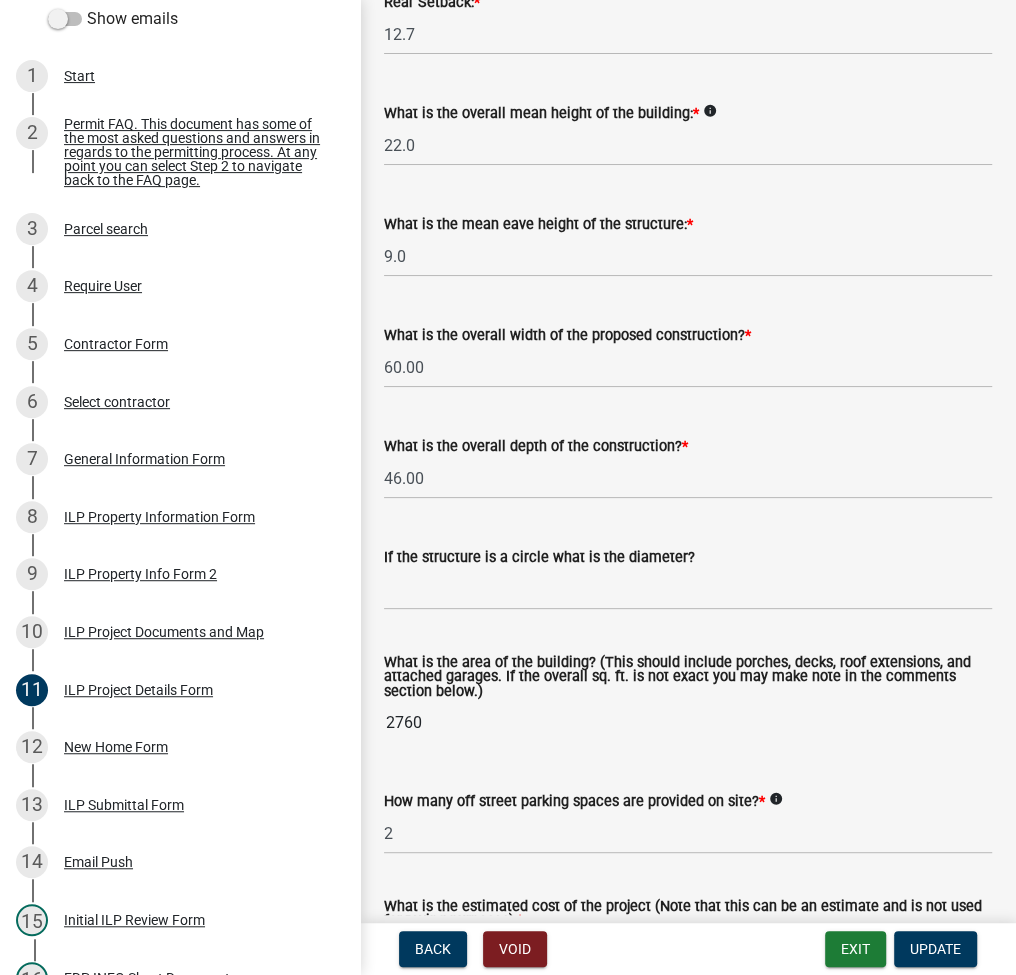 scroll, scrollTop: 800, scrollLeft: 0, axis: vertical 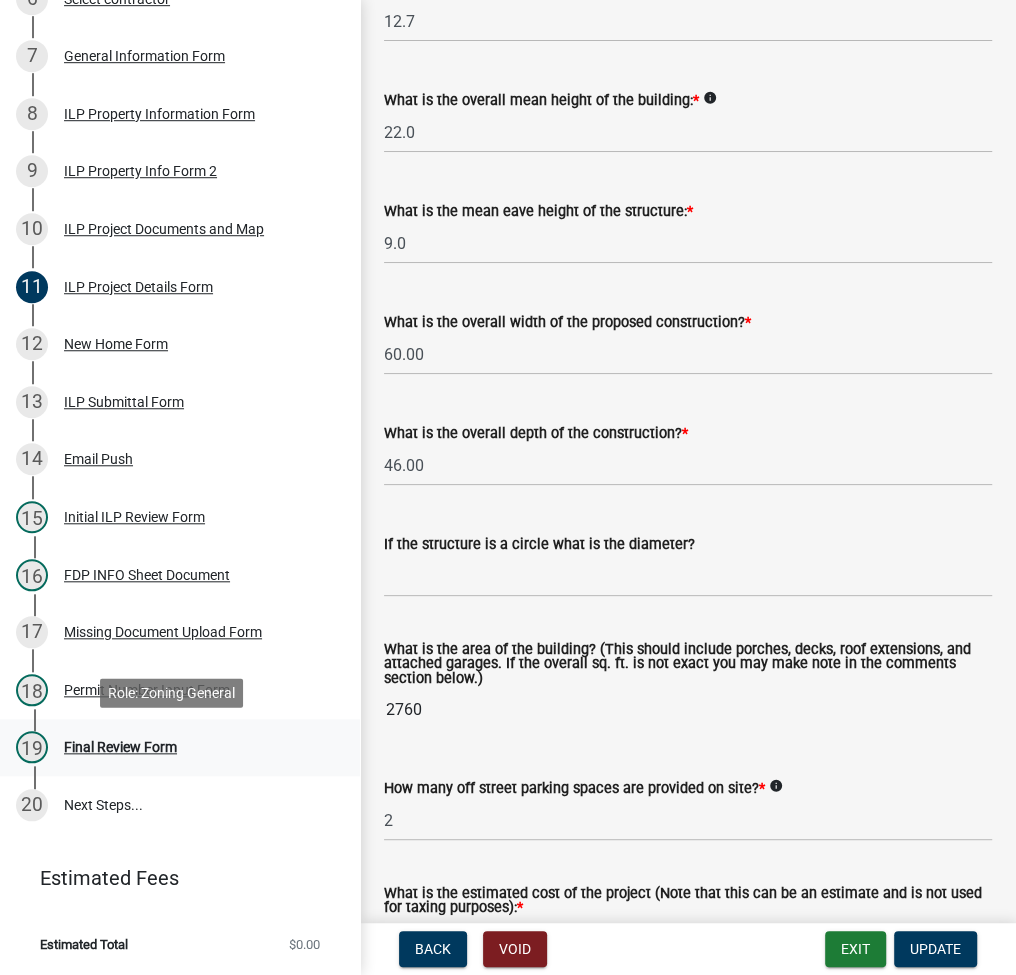 click on "Final Review Form" at bounding box center [120, 747] 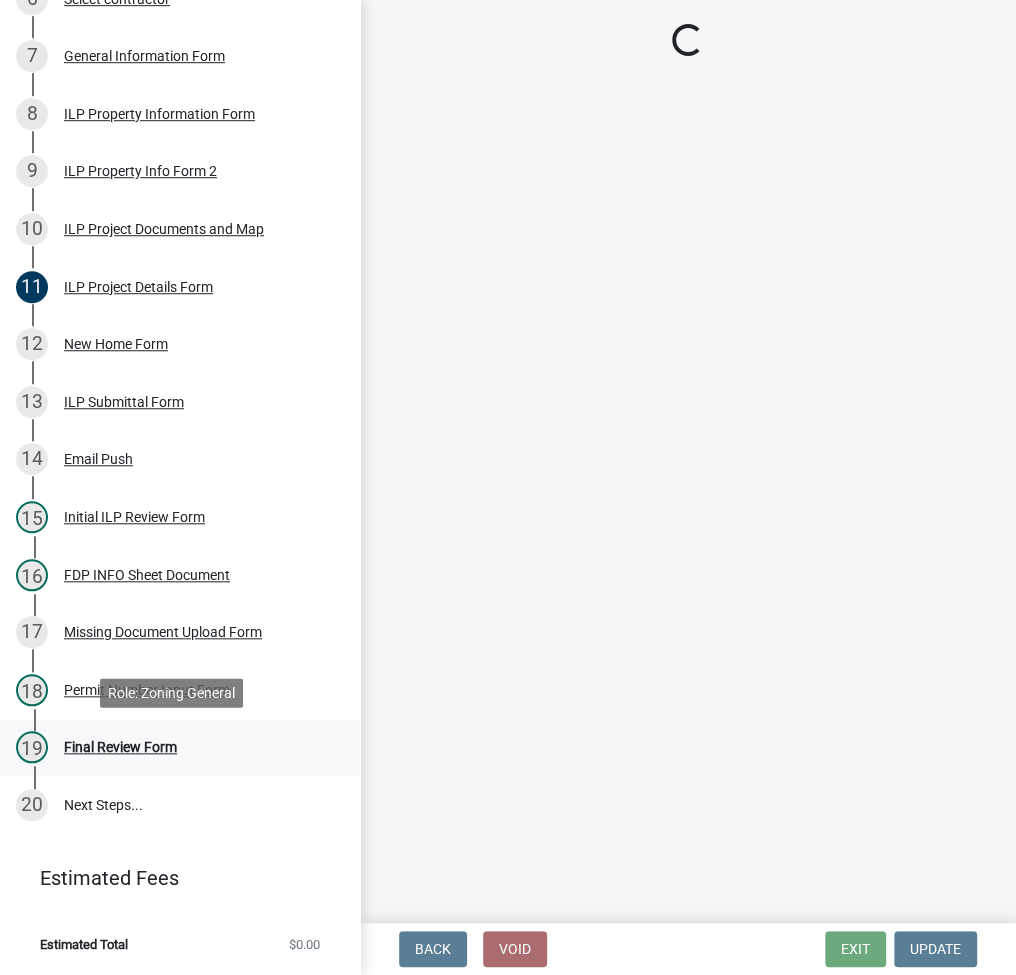 scroll, scrollTop: 0, scrollLeft: 0, axis: both 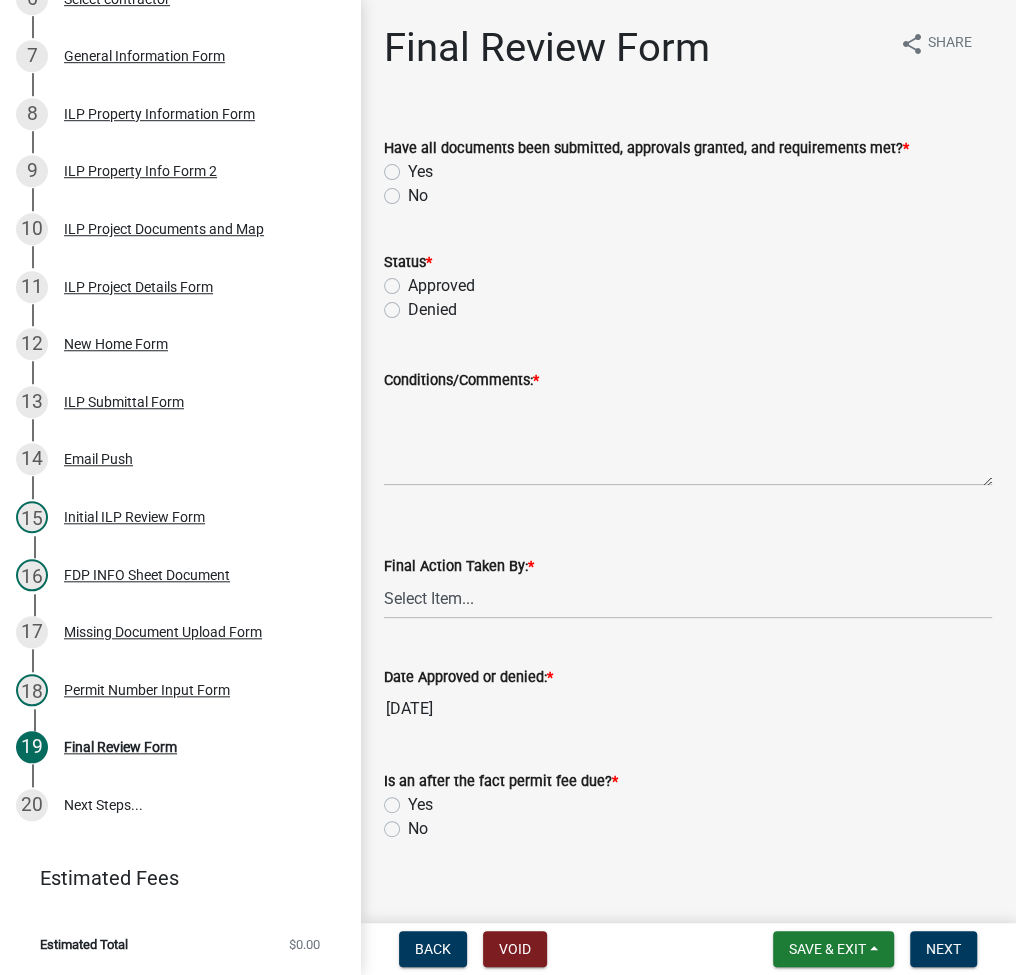 click on "Yes" 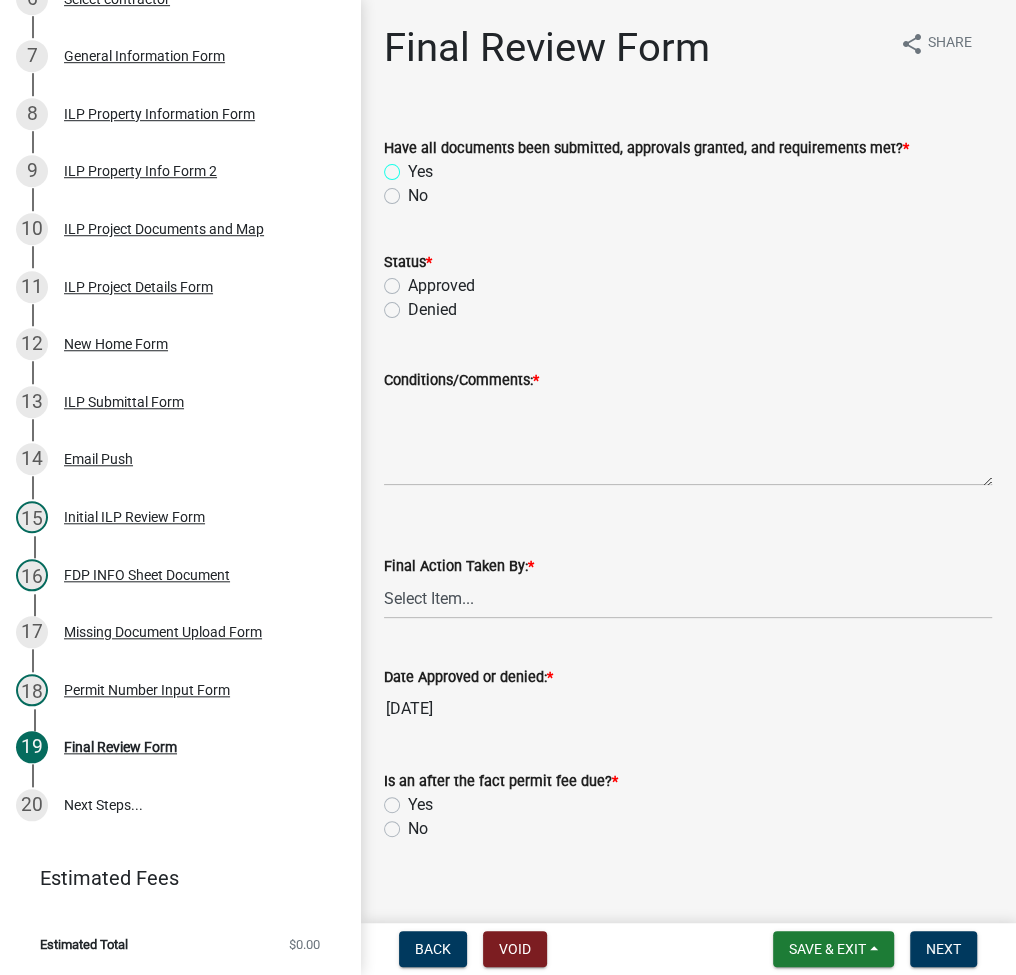 click on "Yes" at bounding box center [414, 166] 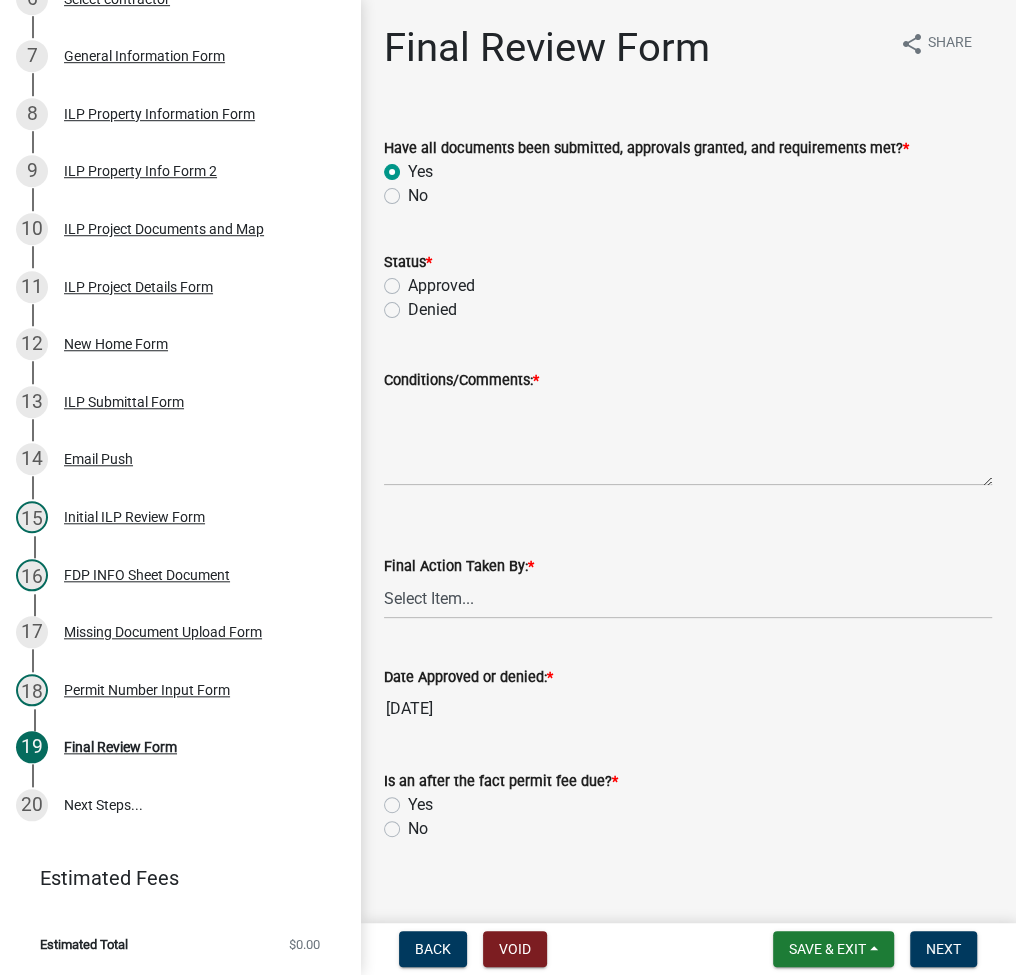 radio on "true" 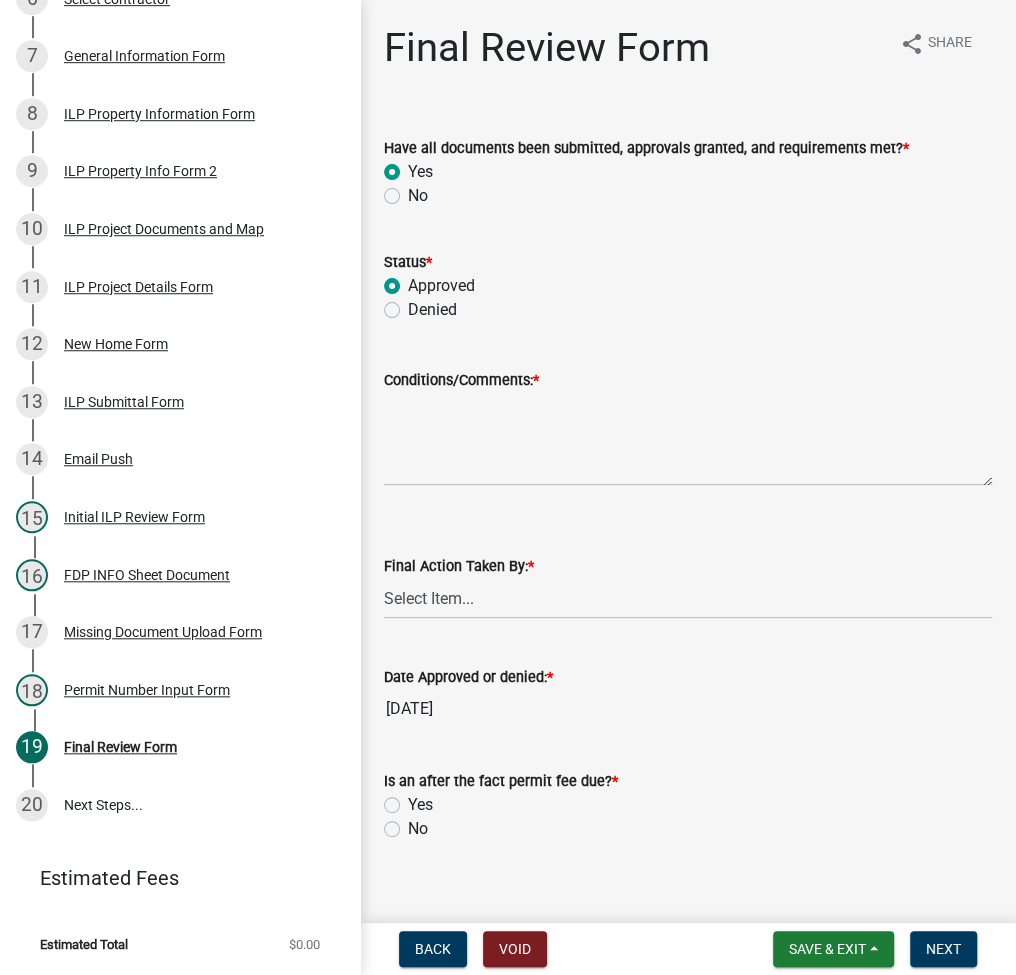 radio on "true" 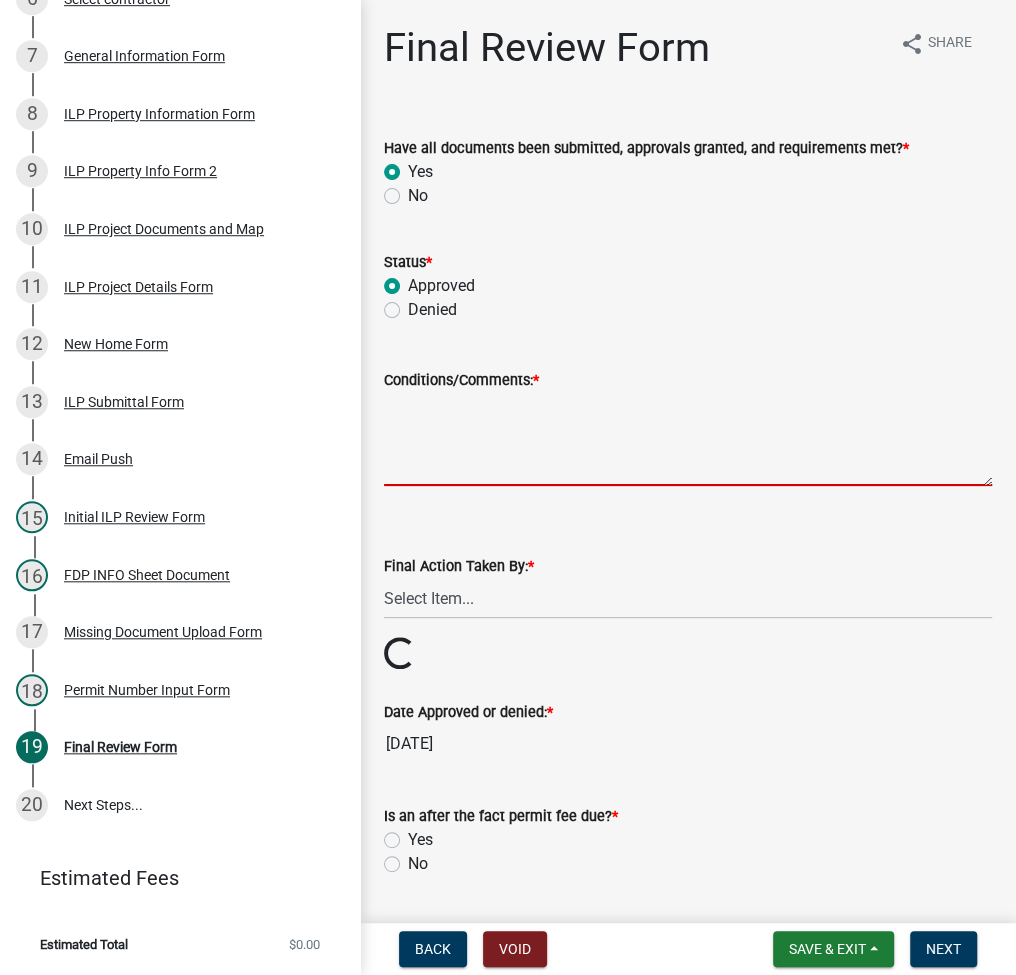 click on "Conditions/Comments:  *" at bounding box center (688, 439) 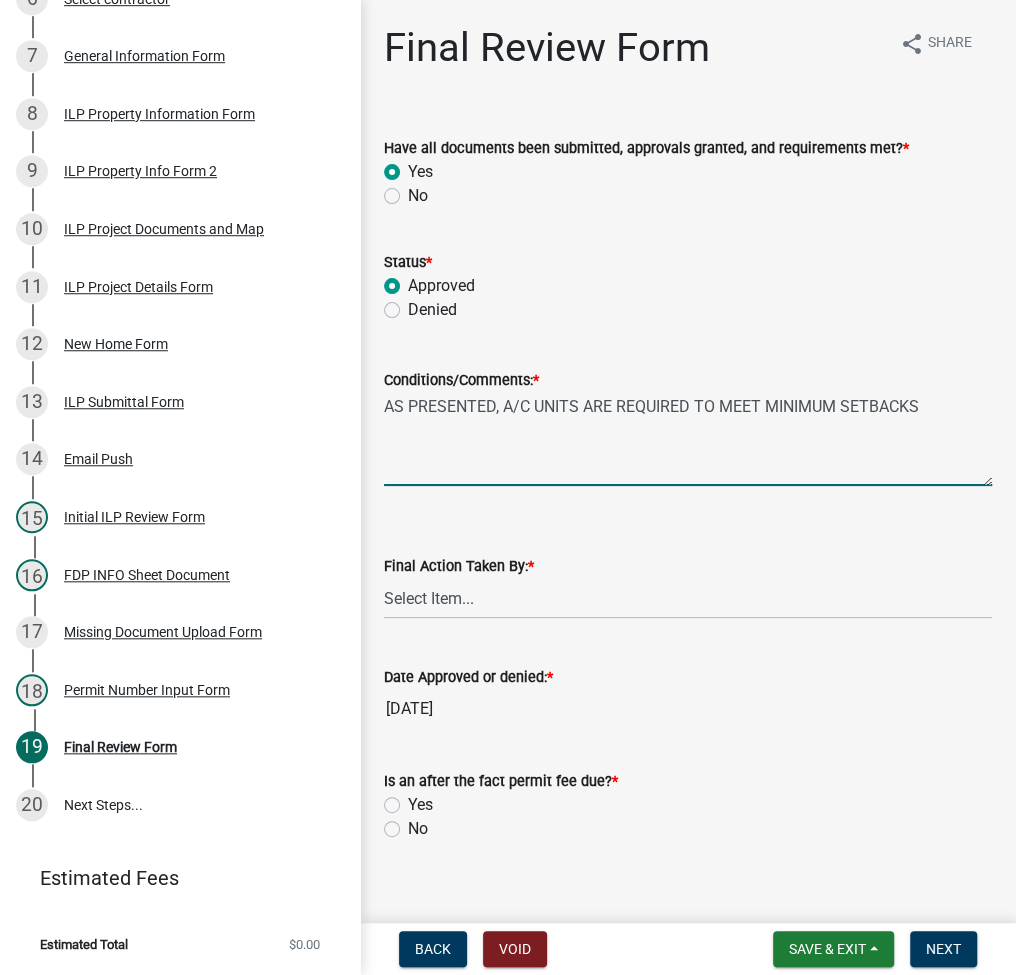 type on "AS PRESENTED, A/C UNITS ARE REQUIRED TO MEET MINIMUM SETBACKS" 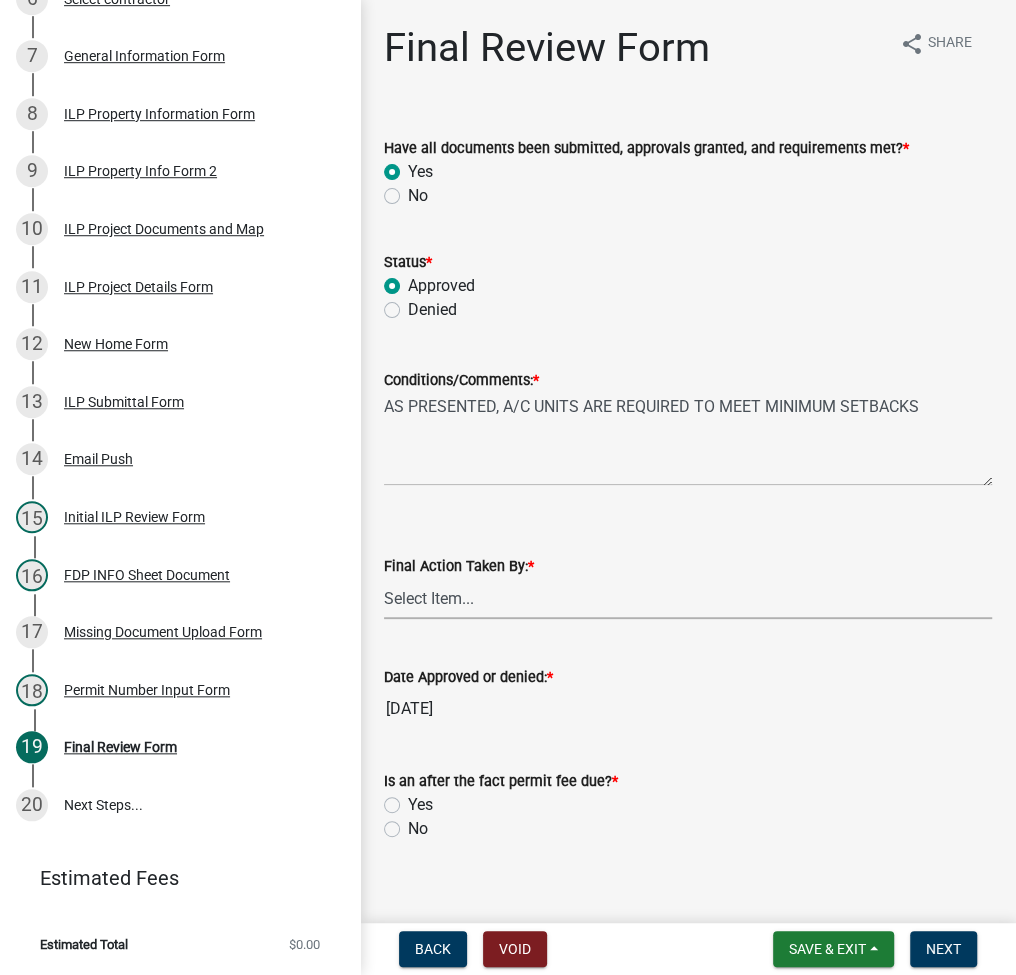 click on "Select Item...   MMS   LT   AT   CS   AH   Vacant" at bounding box center [688, 598] 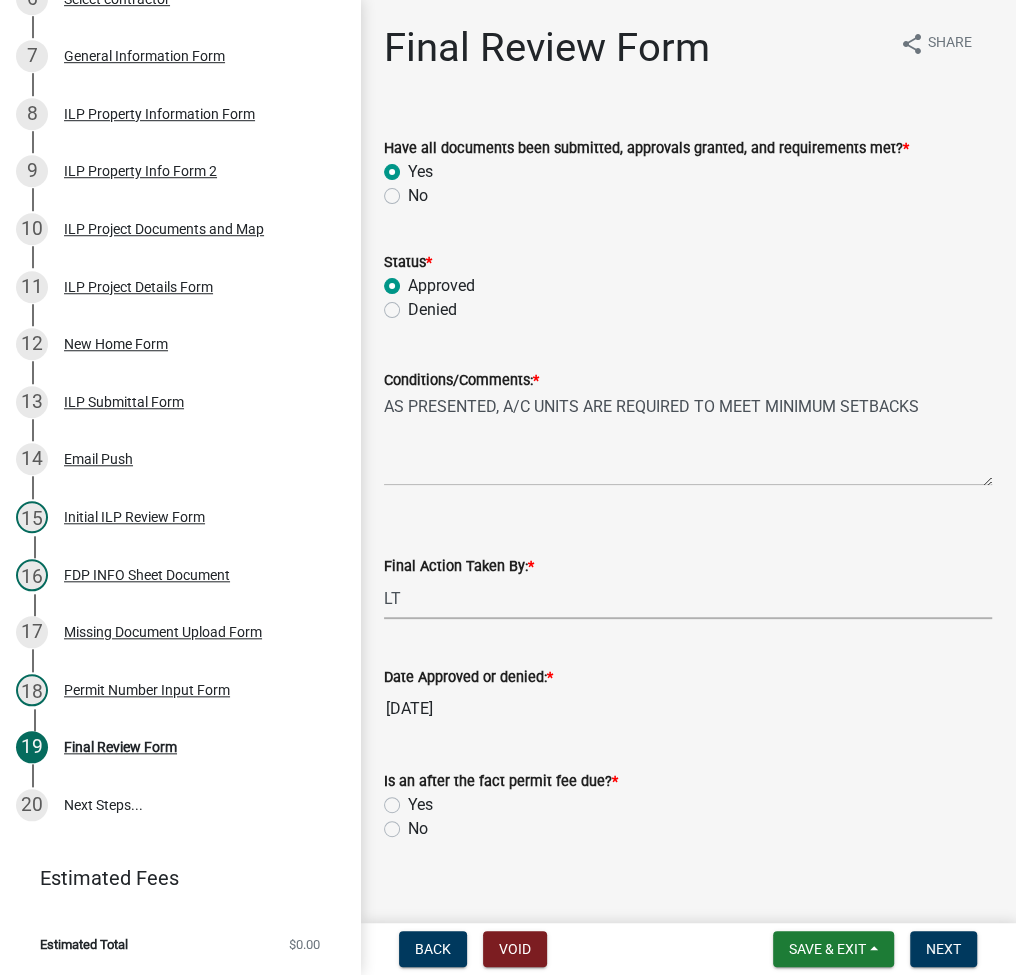 click on "Select Item...   MMS   LT   AT   CS   AH   Vacant" at bounding box center (688, 598) 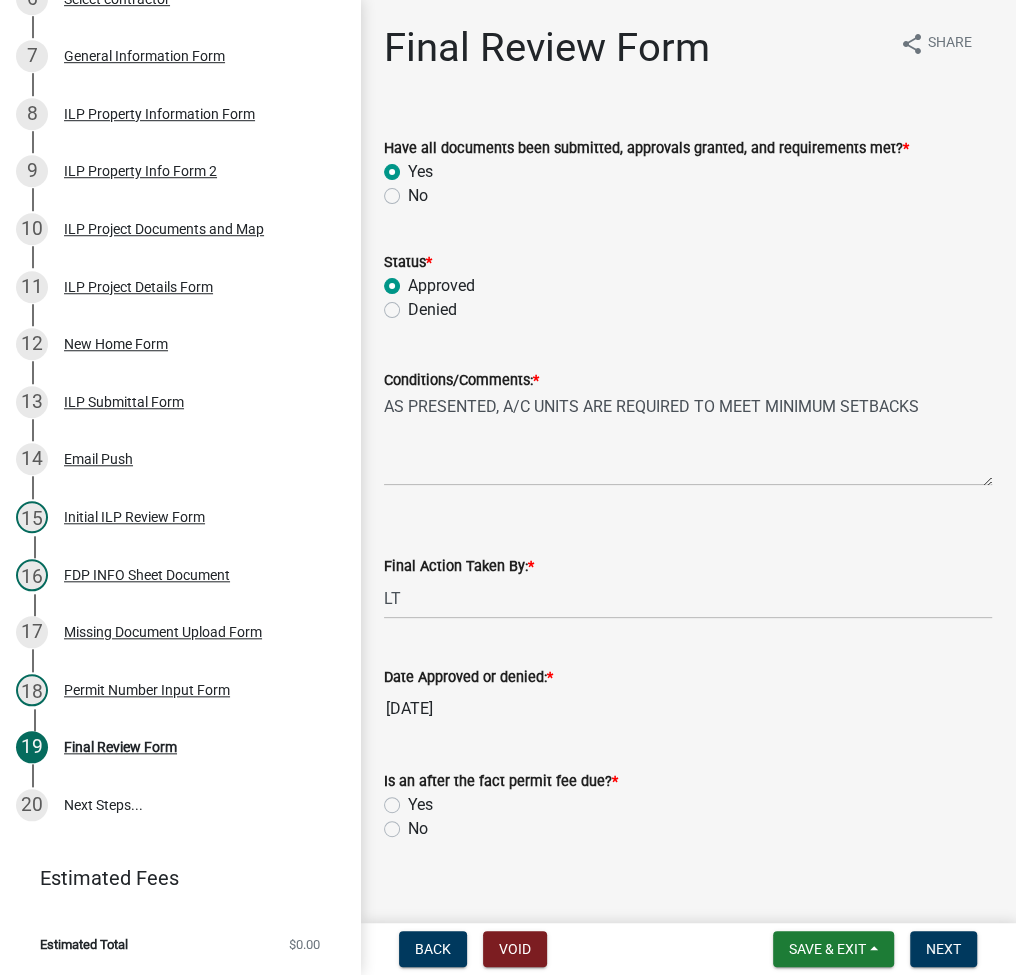click on "No" 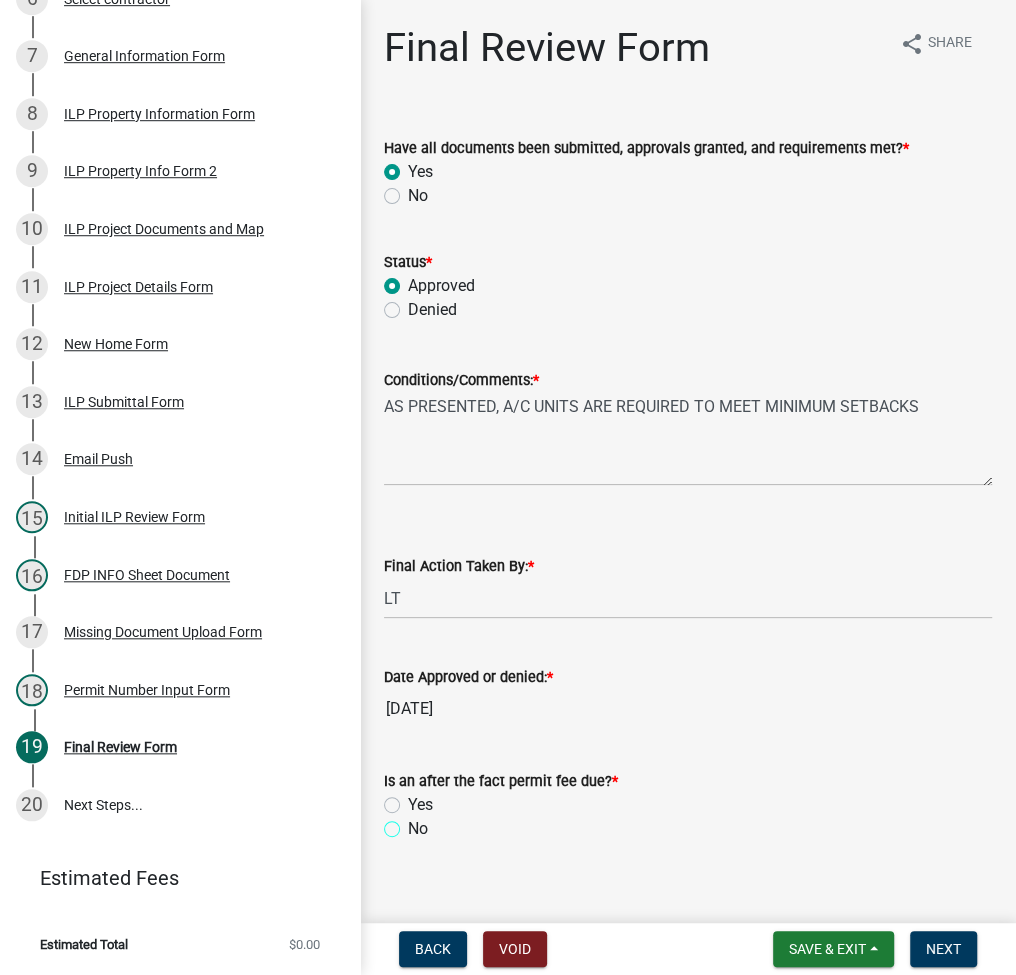 click on "No" at bounding box center (414, 823) 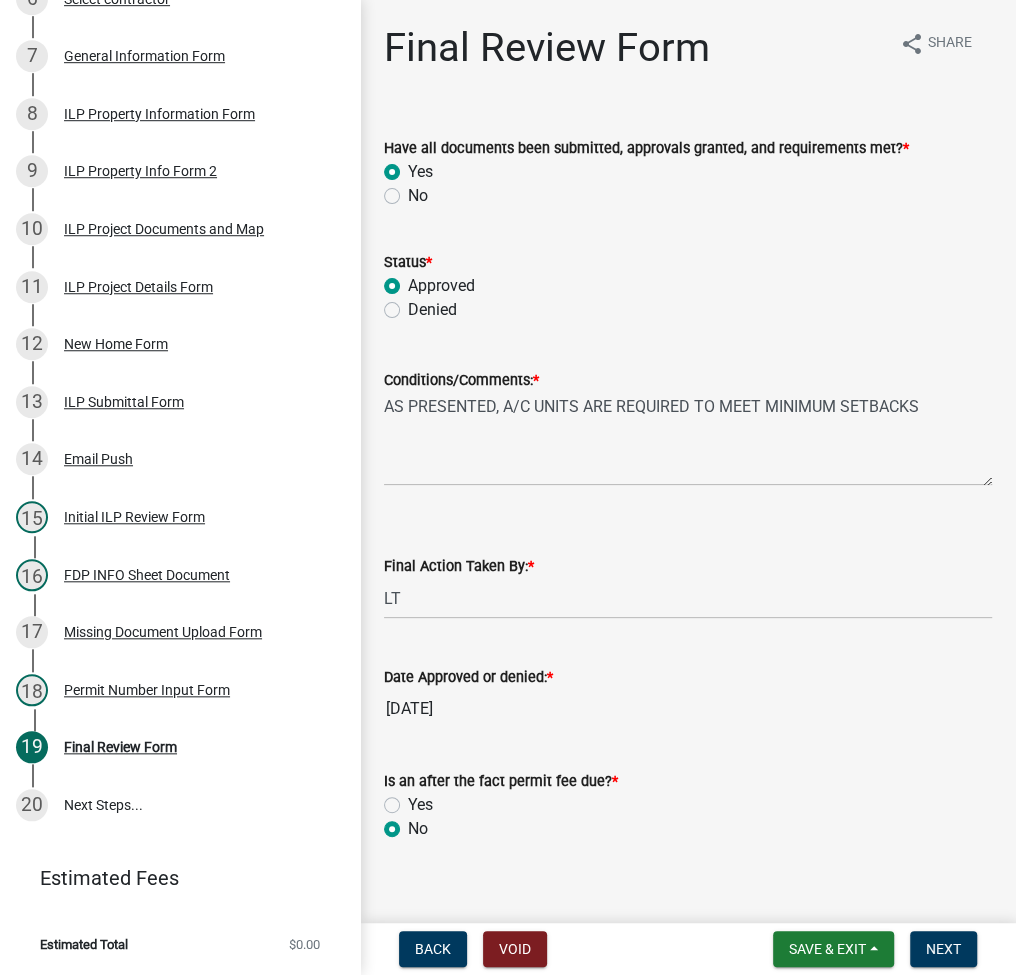 radio on "true" 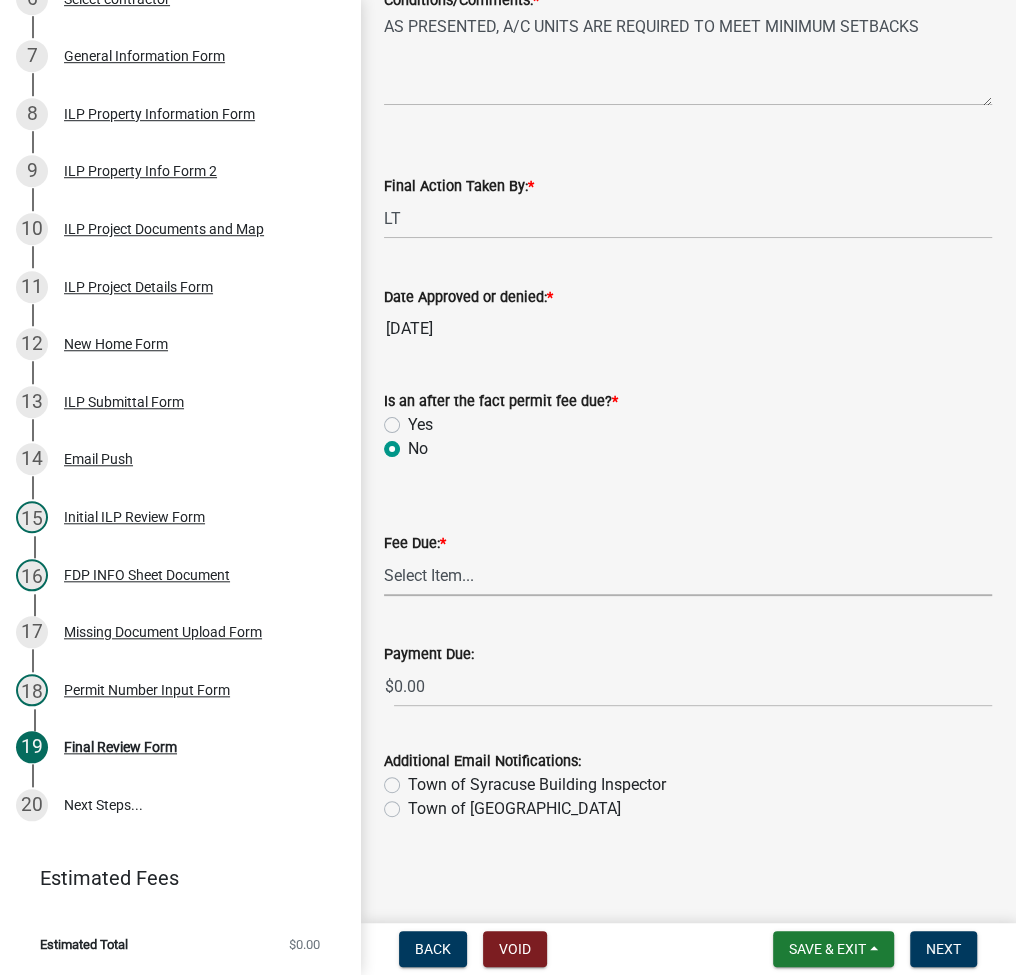 click on "Select Item...   N/A   $10.00   $25.00   $125.00   $250   $500   $500 + $10.00 for every 10 sq. ft. over 5000   $1000" at bounding box center (688, 575) 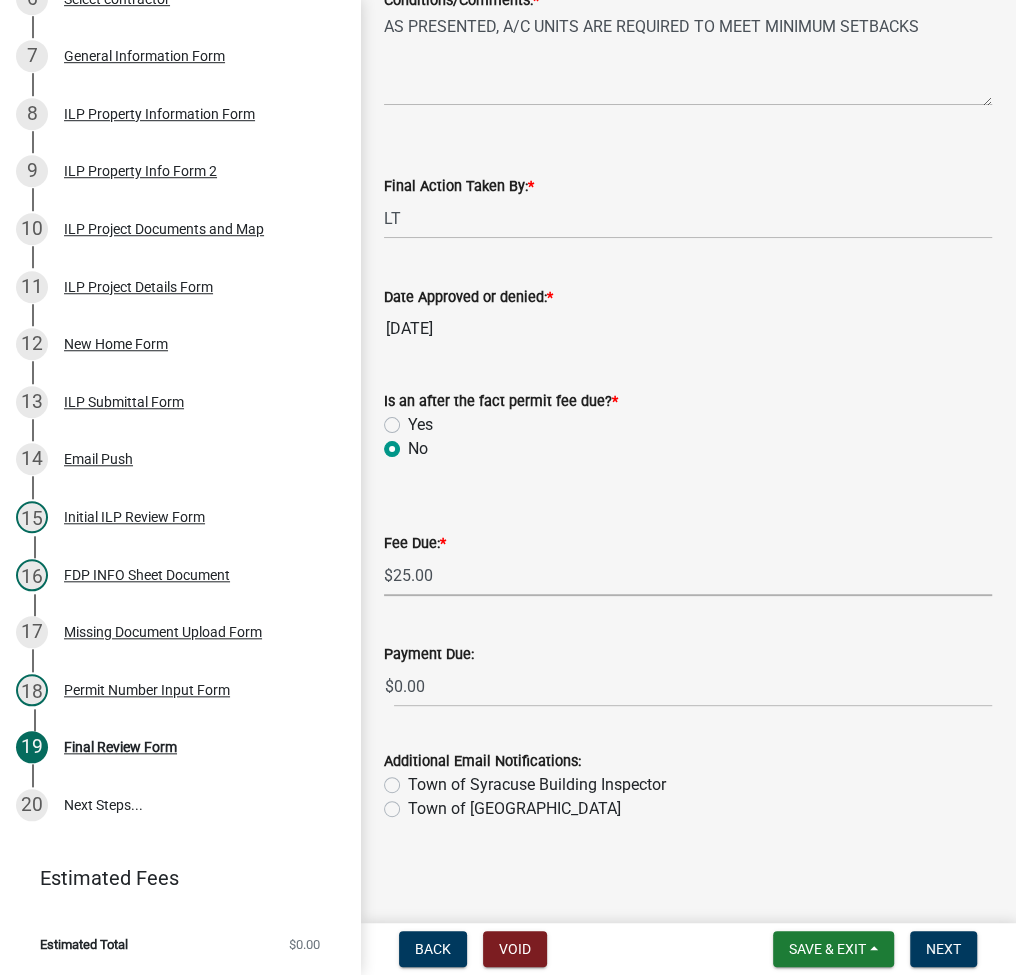 click on "Select Item...   N/A   $10.00   $25.00   $125.00   $250   $500   $500 + $10.00 for every 10 sq. ft. over 5000   $1000" at bounding box center (688, 575) 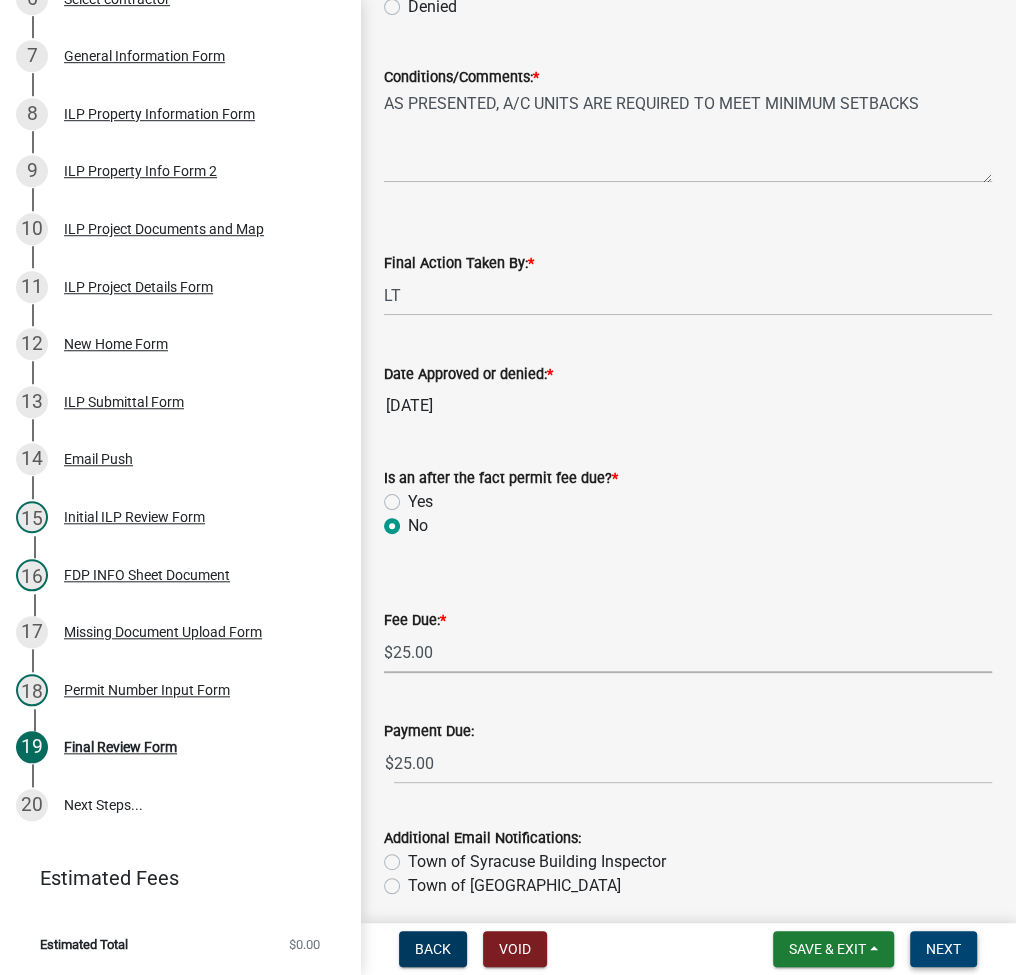 scroll, scrollTop: 380, scrollLeft: 0, axis: vertical 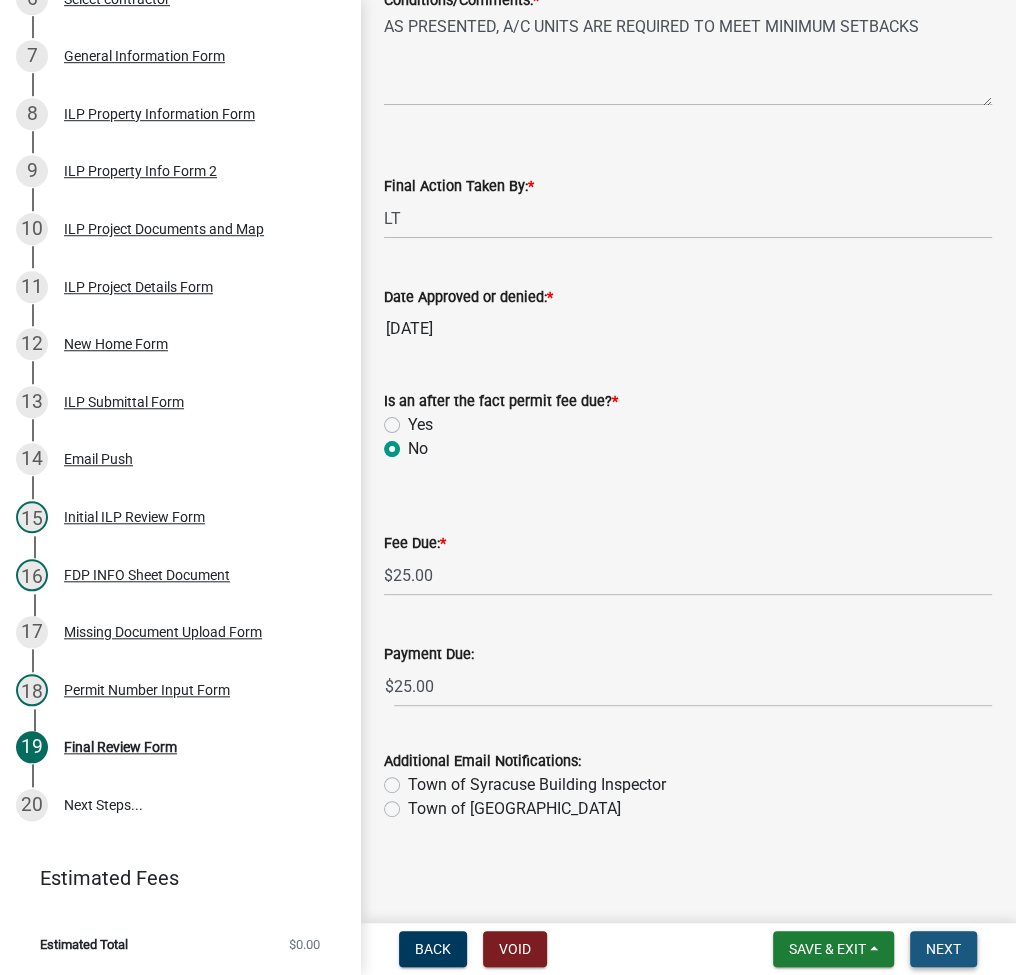 click on "Next" at bounding box center [943, 949] 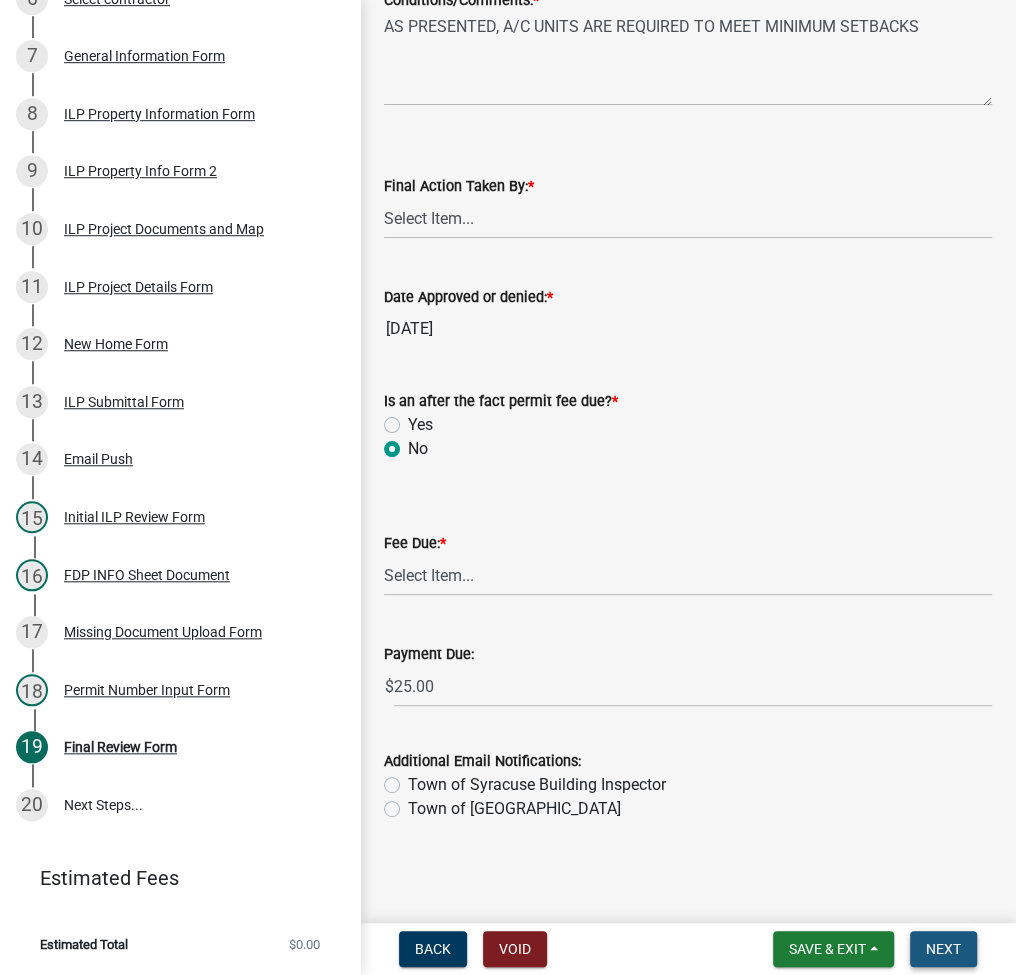 scroll, scrollTop: 0, scrollLeft: 0, axis: both 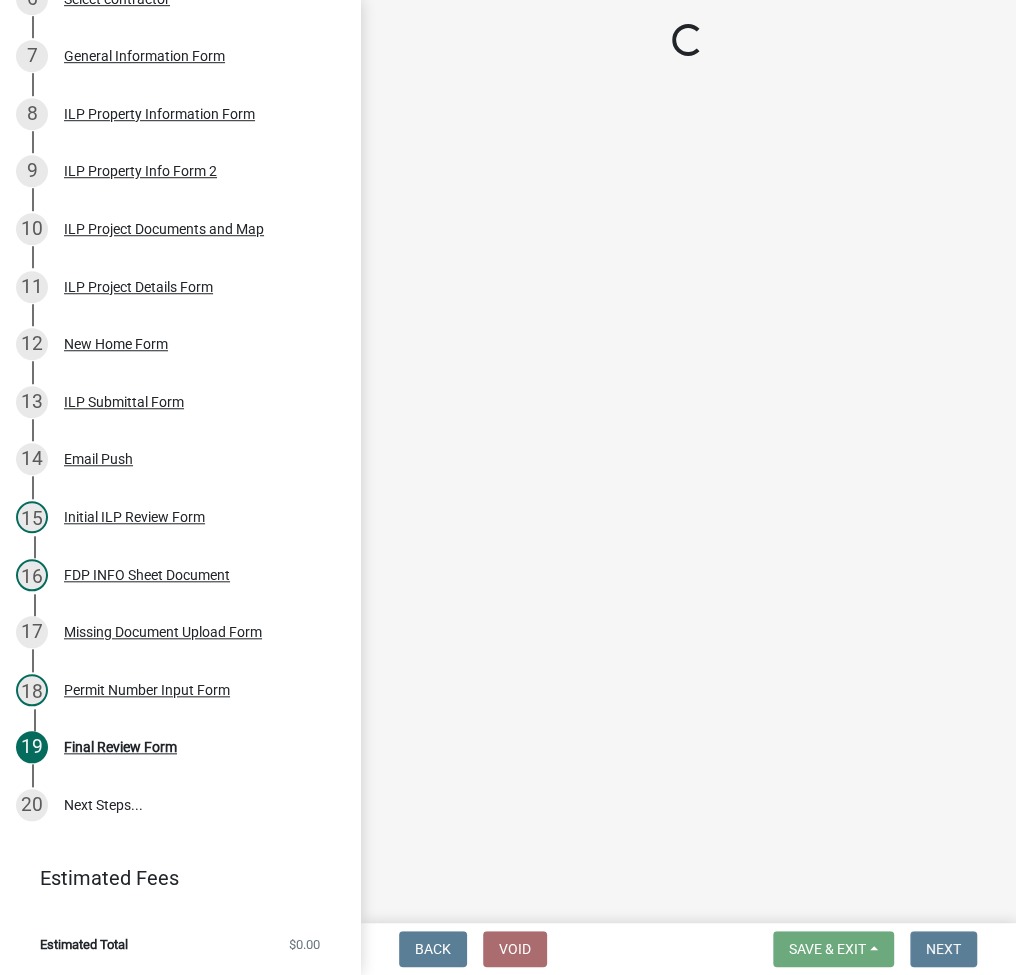 select on "3: 3" 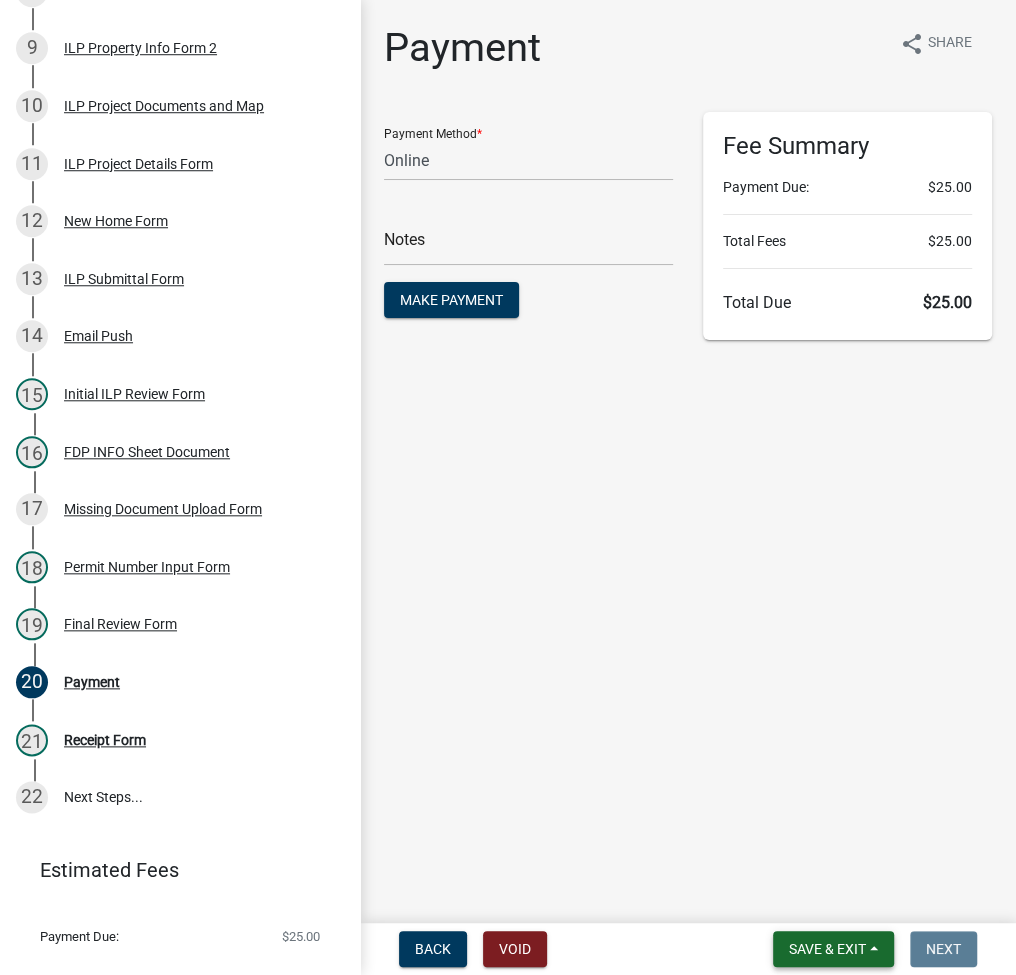 click on "Save & Exit" at bounding box center [827, 949] 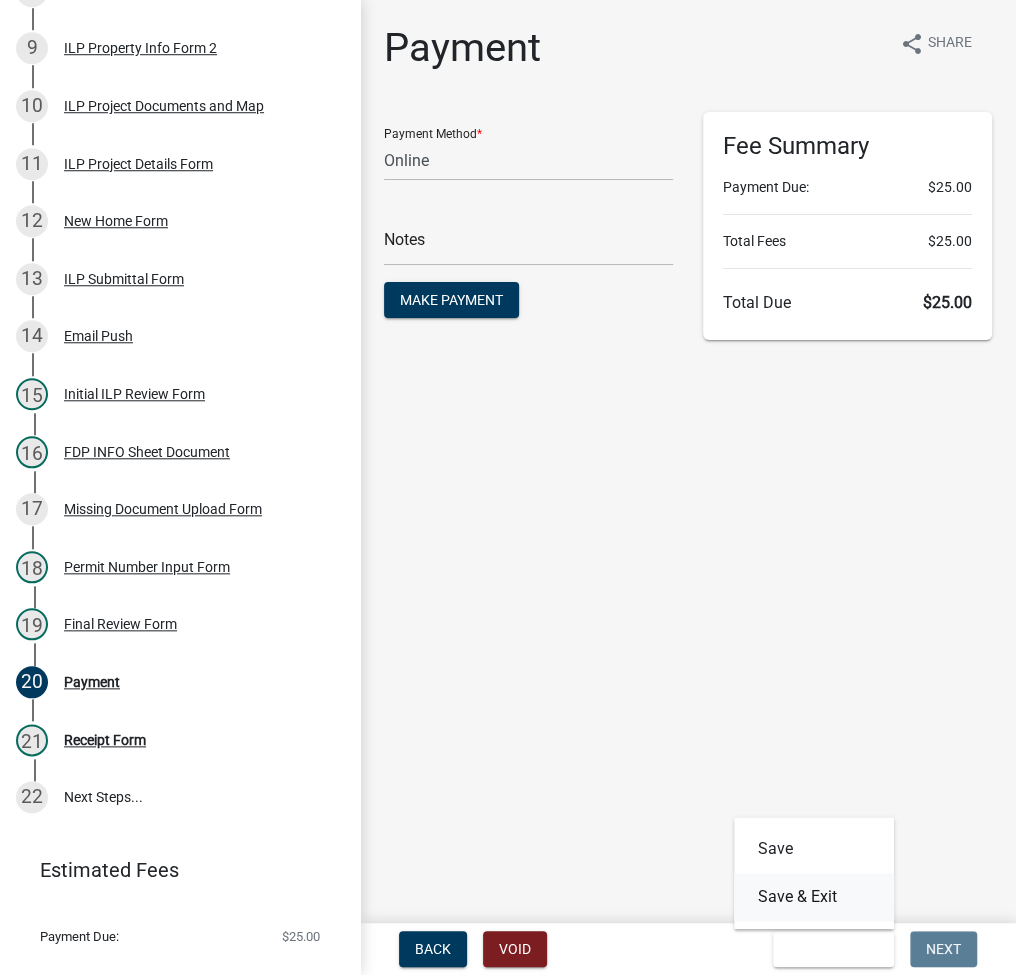 click on "Save & Exit" at bounding box center [814, 897] 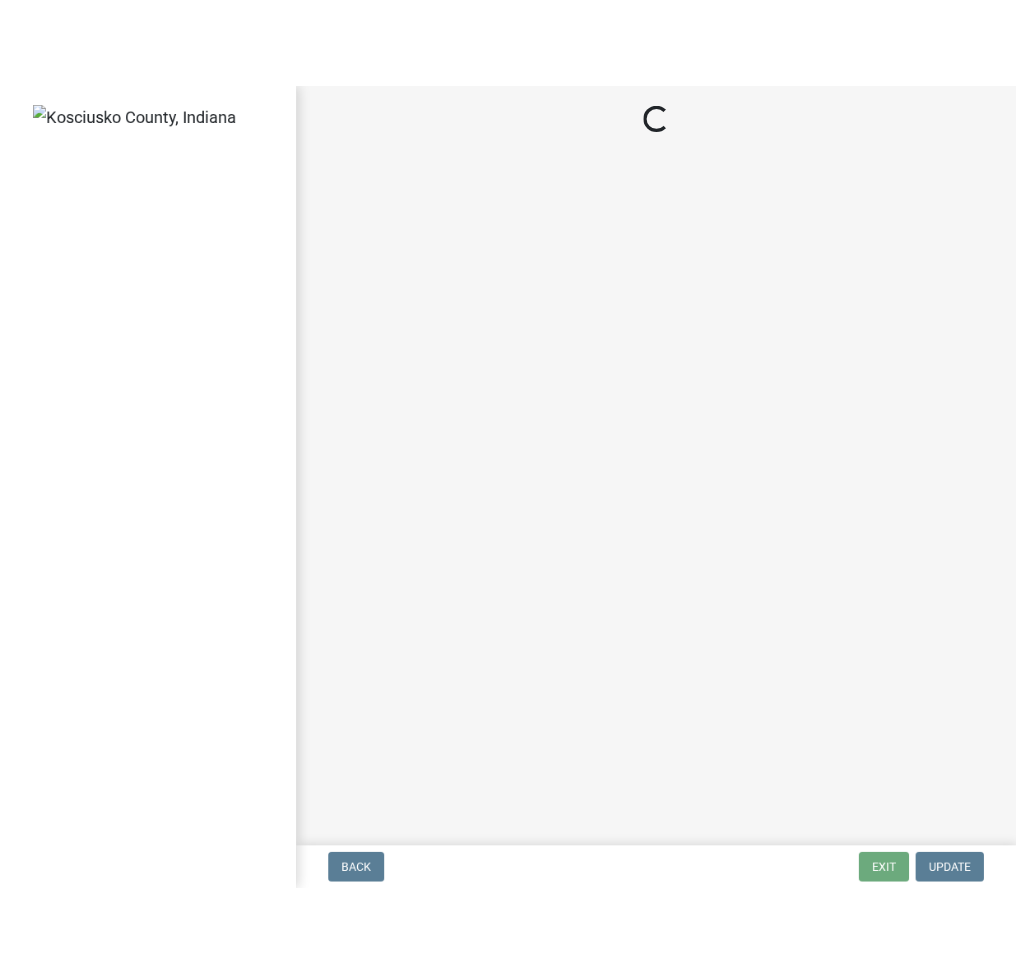 scroll, scrollTop: 0, scrollLeft: 0, axis: both 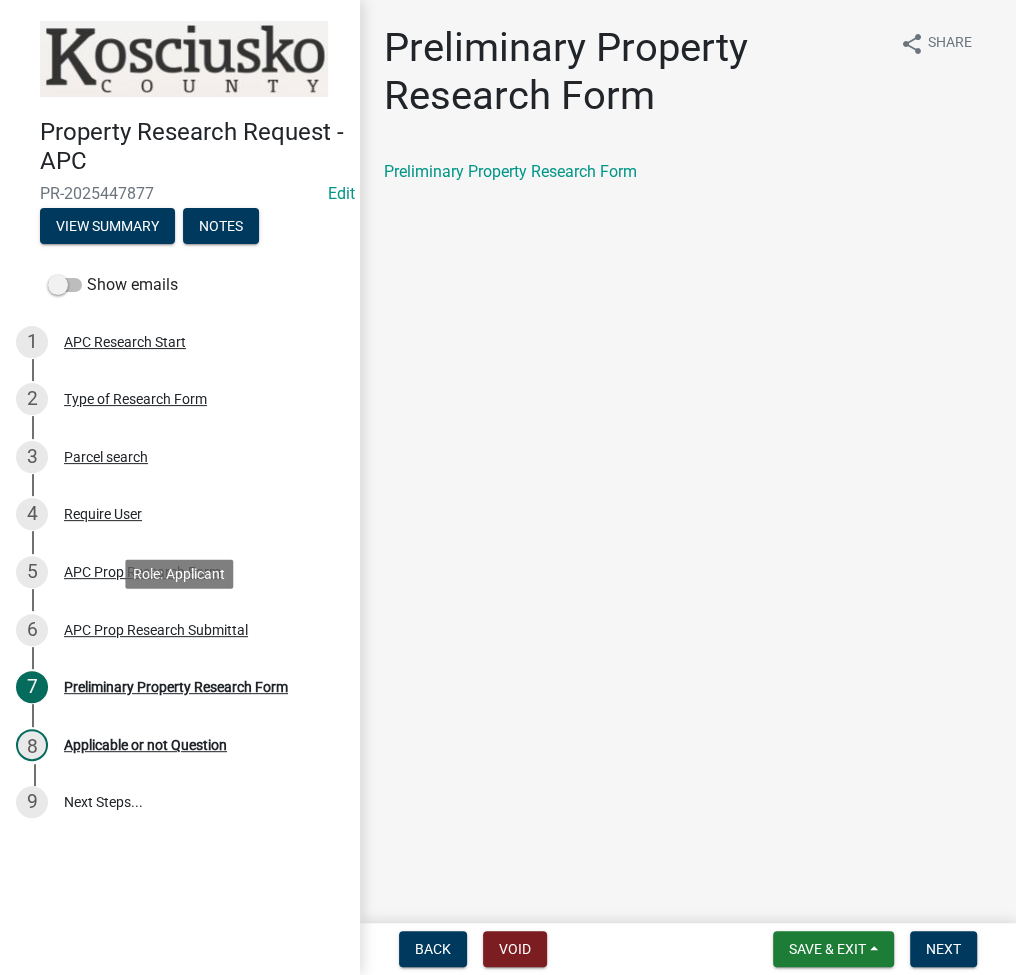 click on "6     APC Prop Research Submittal" at bounding box center (172, 630) 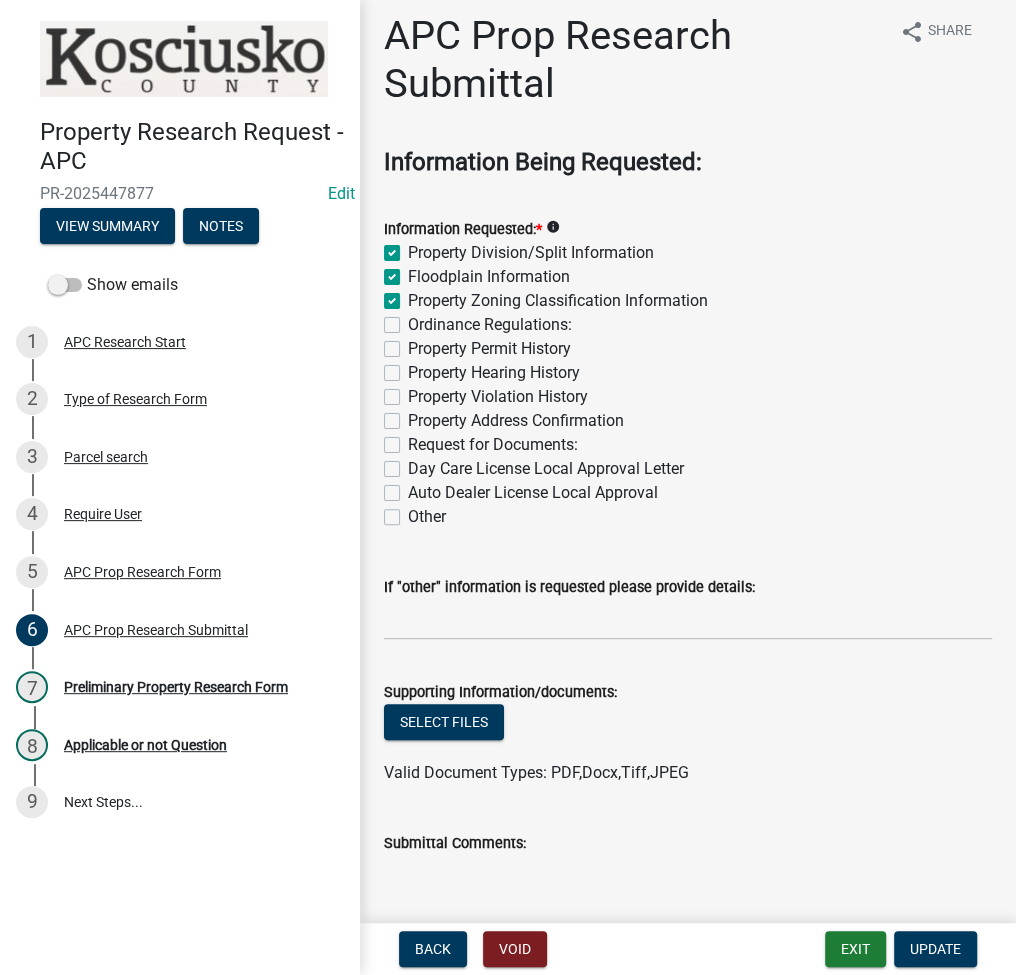 scroll, scrollTop: 0, scrollLeft: 0, axis: both 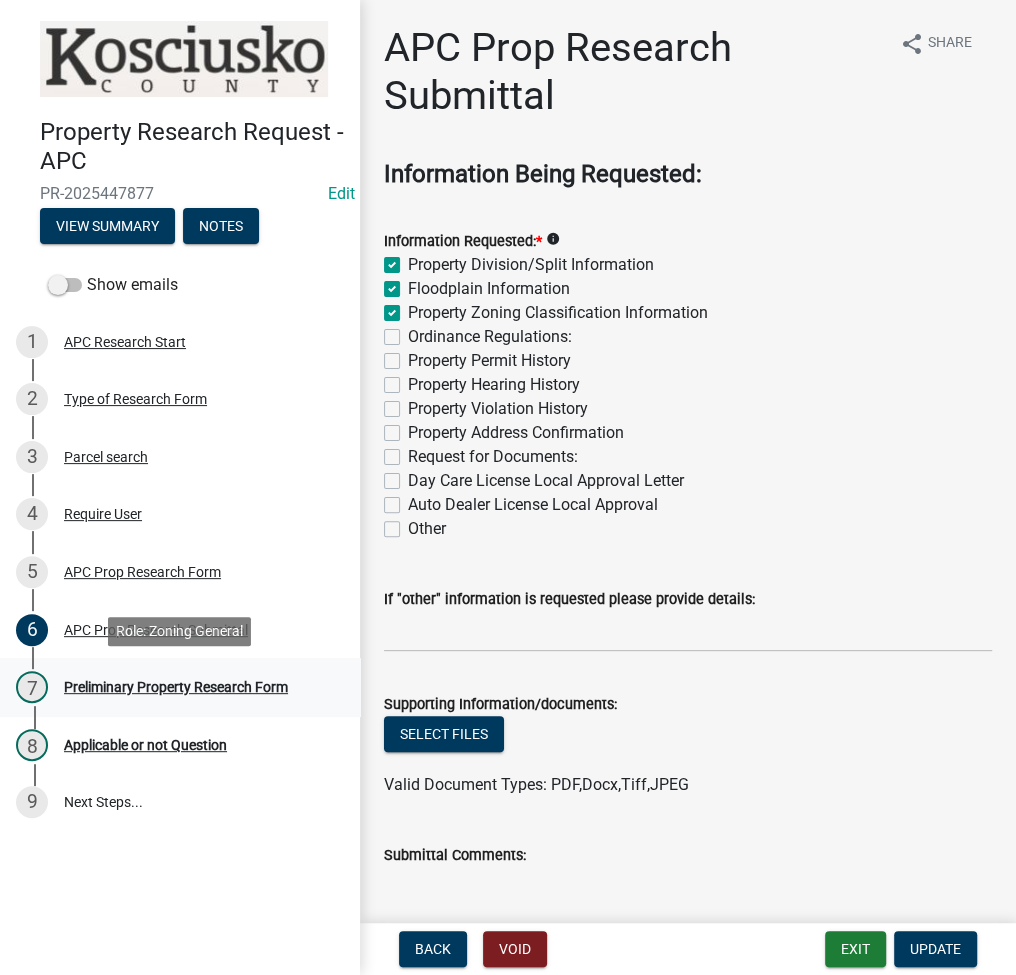 click on "7     Preliminary Property Research Form" at bounding box center [172, 687] 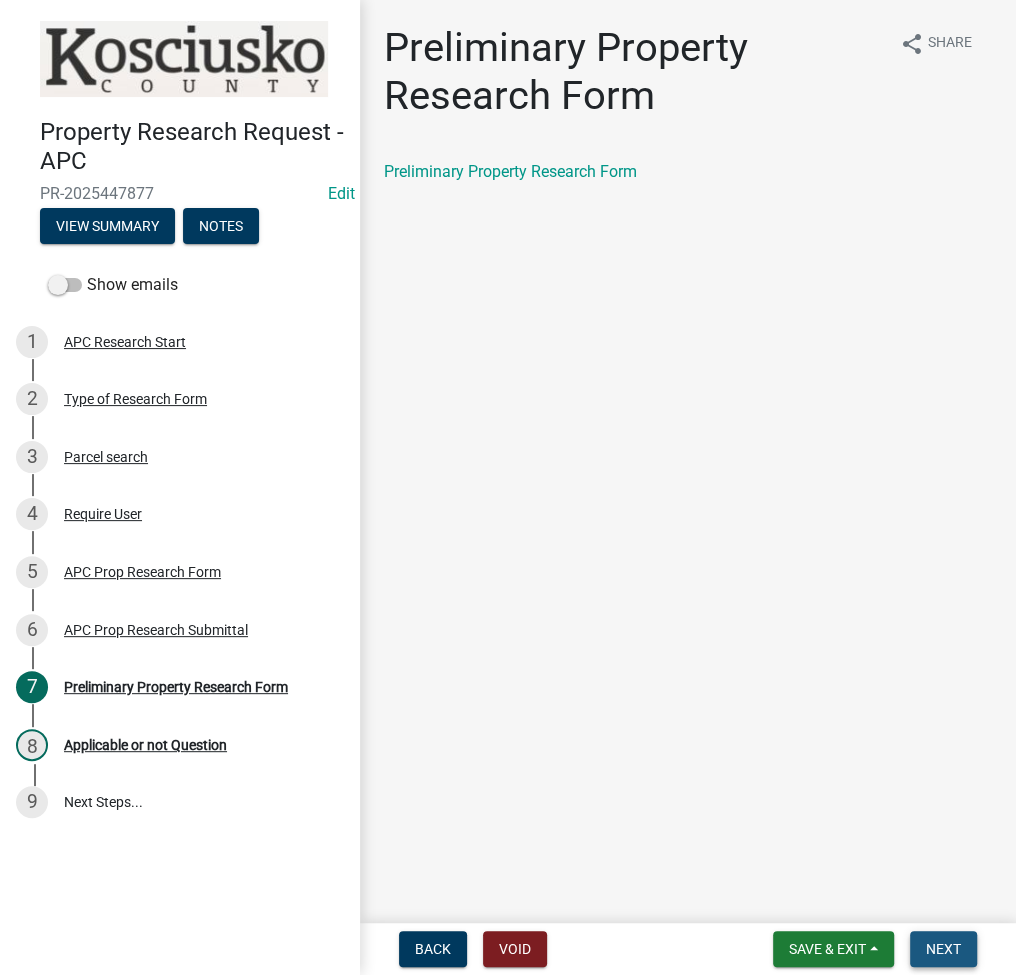 click on "Next" at bounding box center [943, 949] 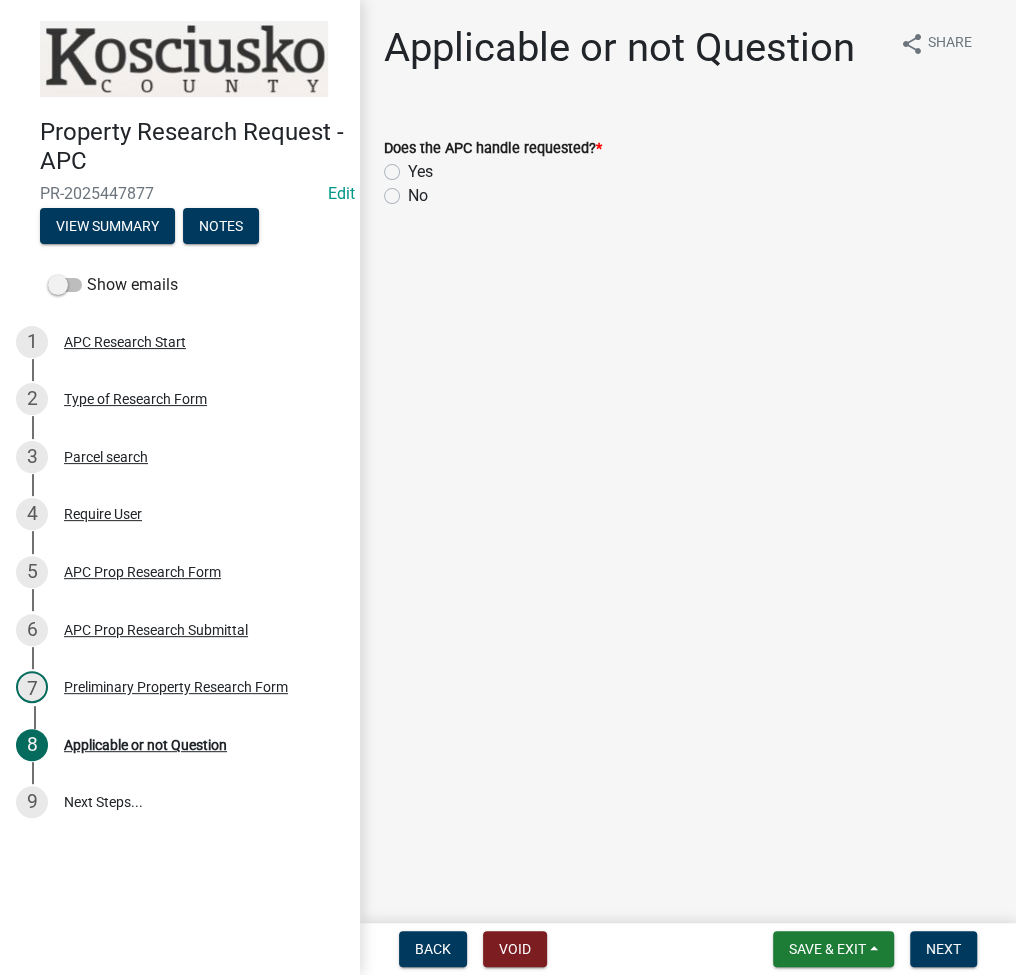 click on "Yes" 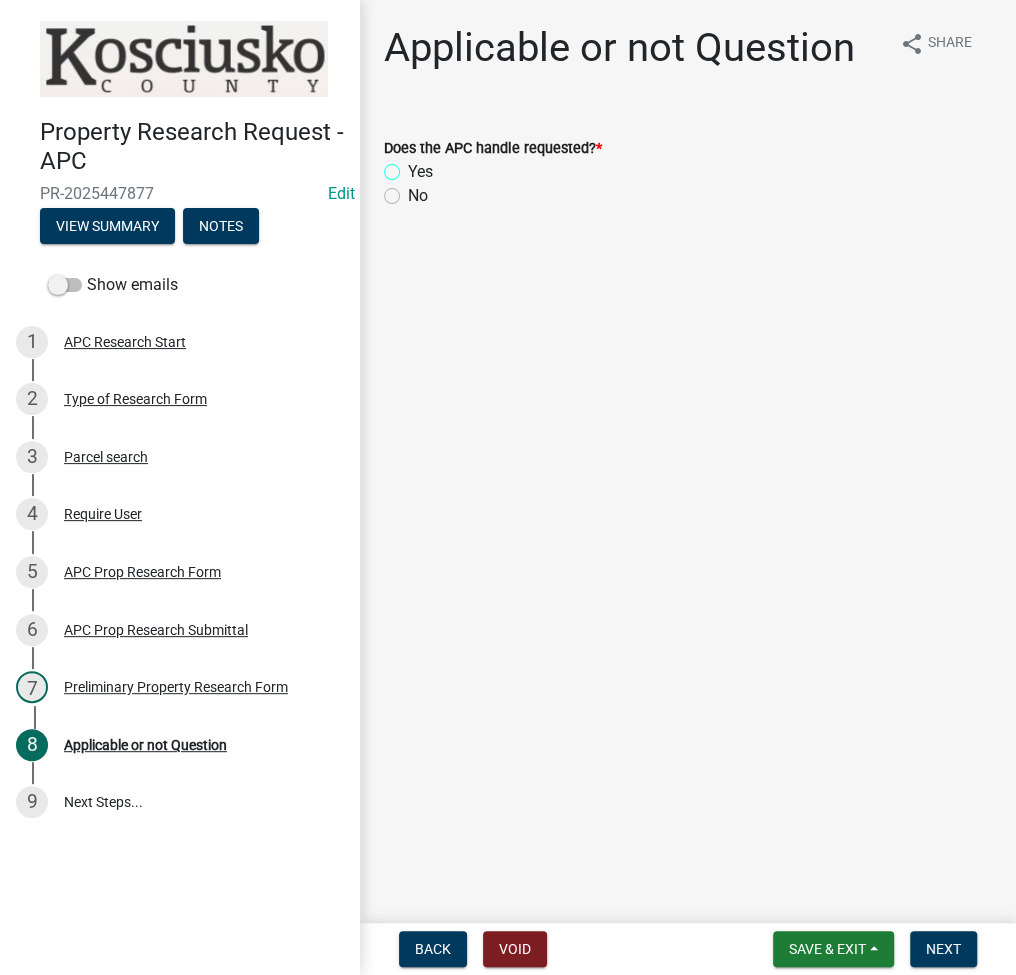 click on "Yes" at bounding box center [414, 166] 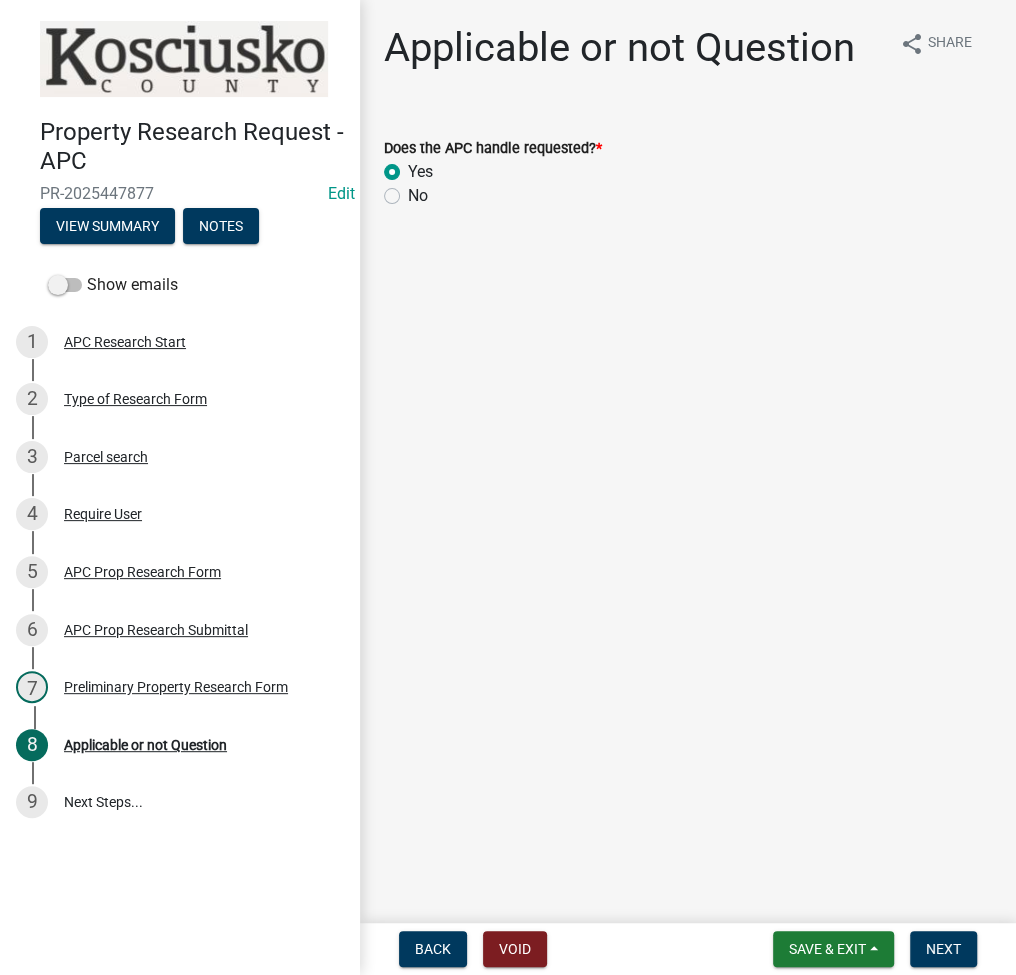 radio on "true" 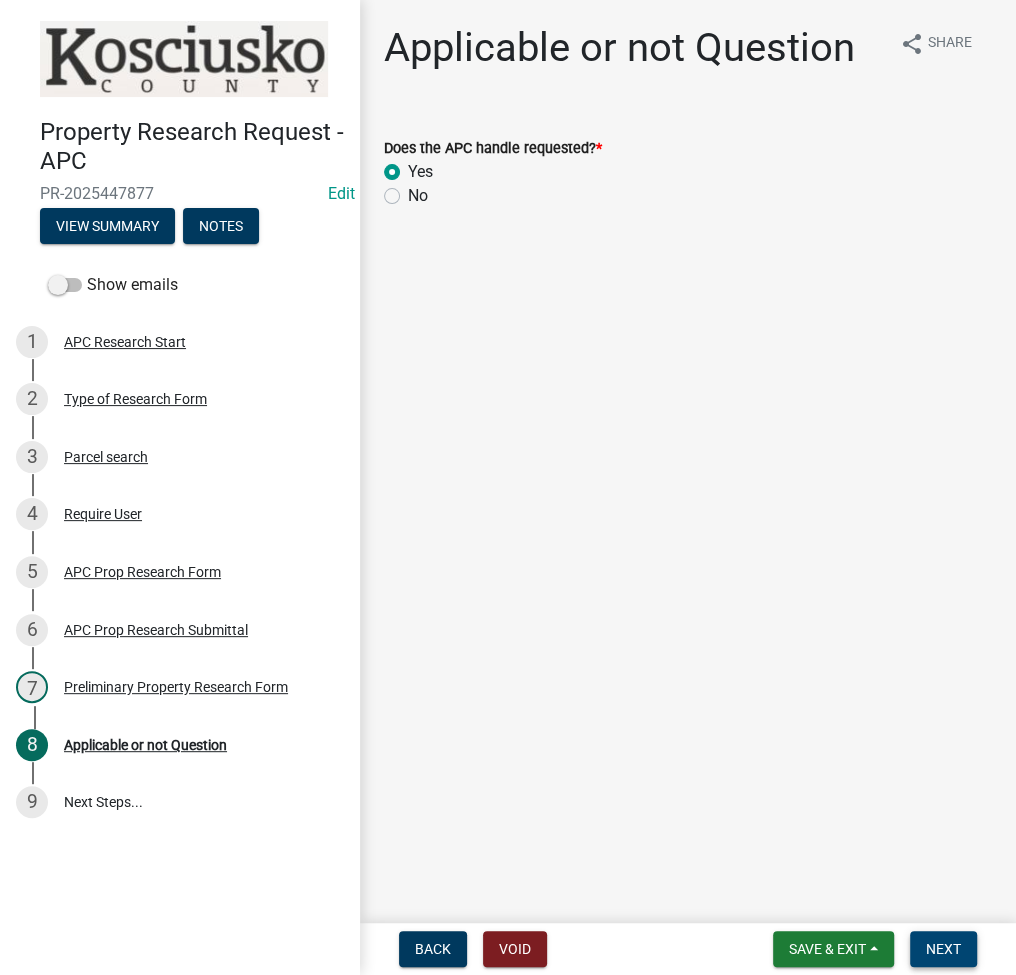 click on "Next" at bounding box center [943, 949] 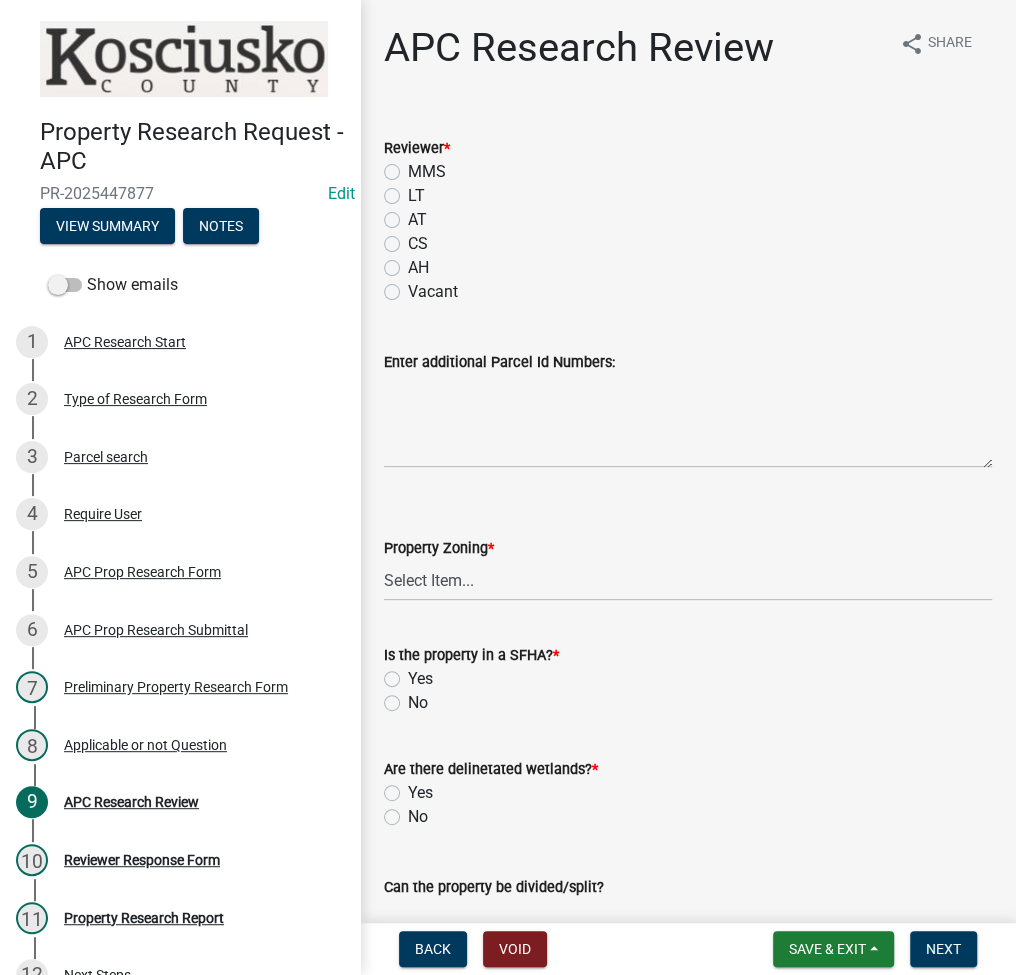 click on "LT" 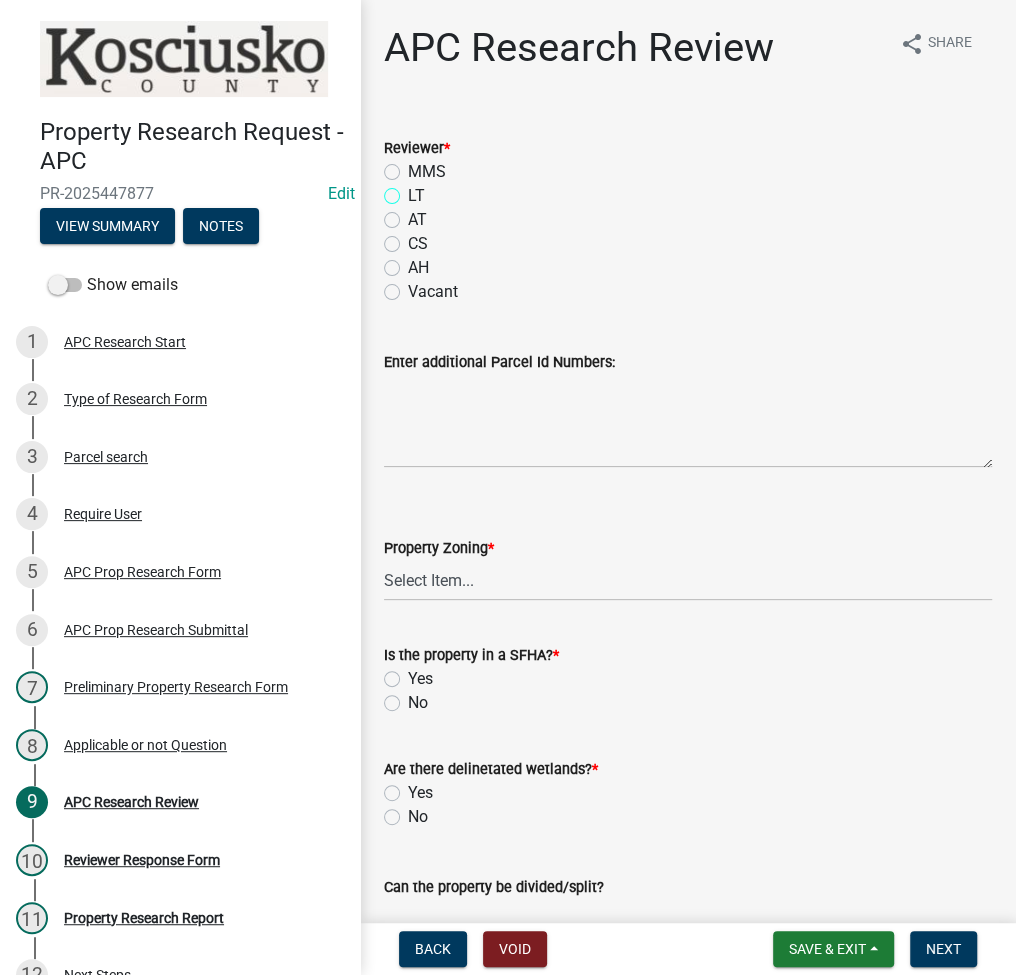 click on "LT" at bounding box center (414, 190) 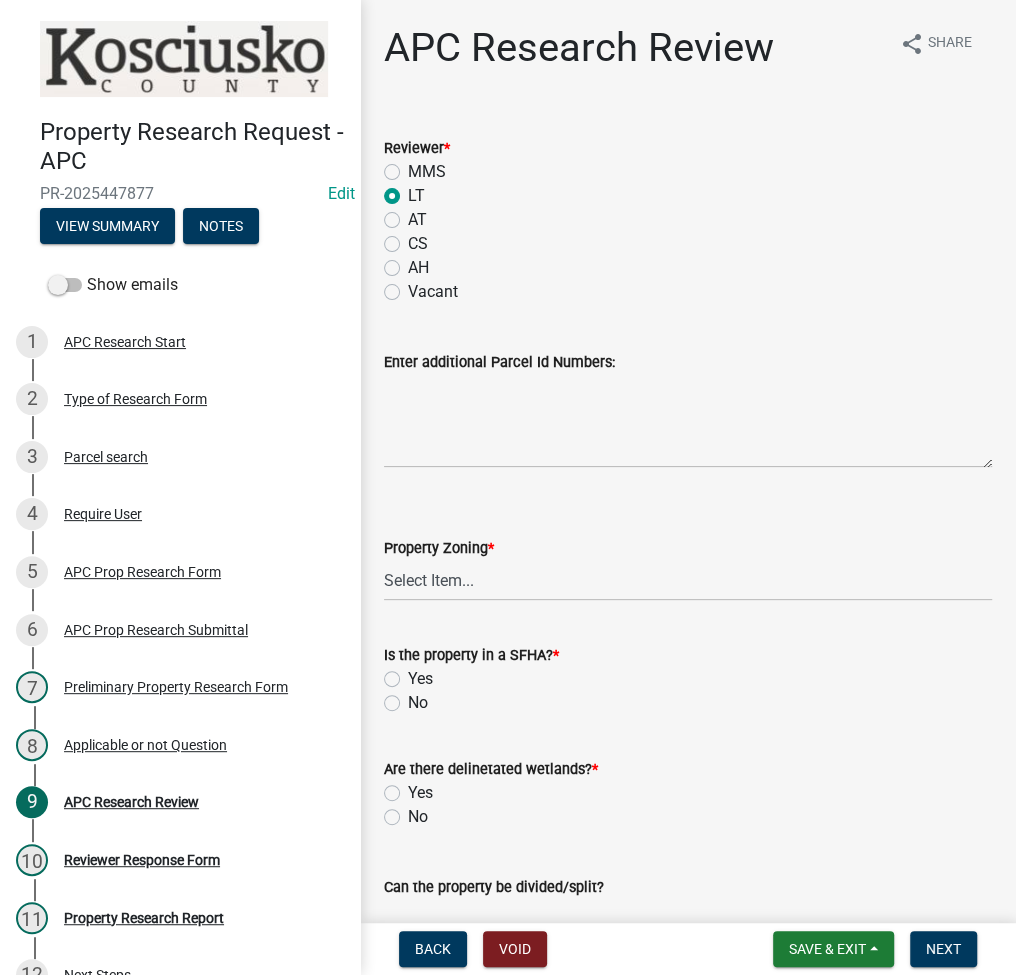 radio on "true" 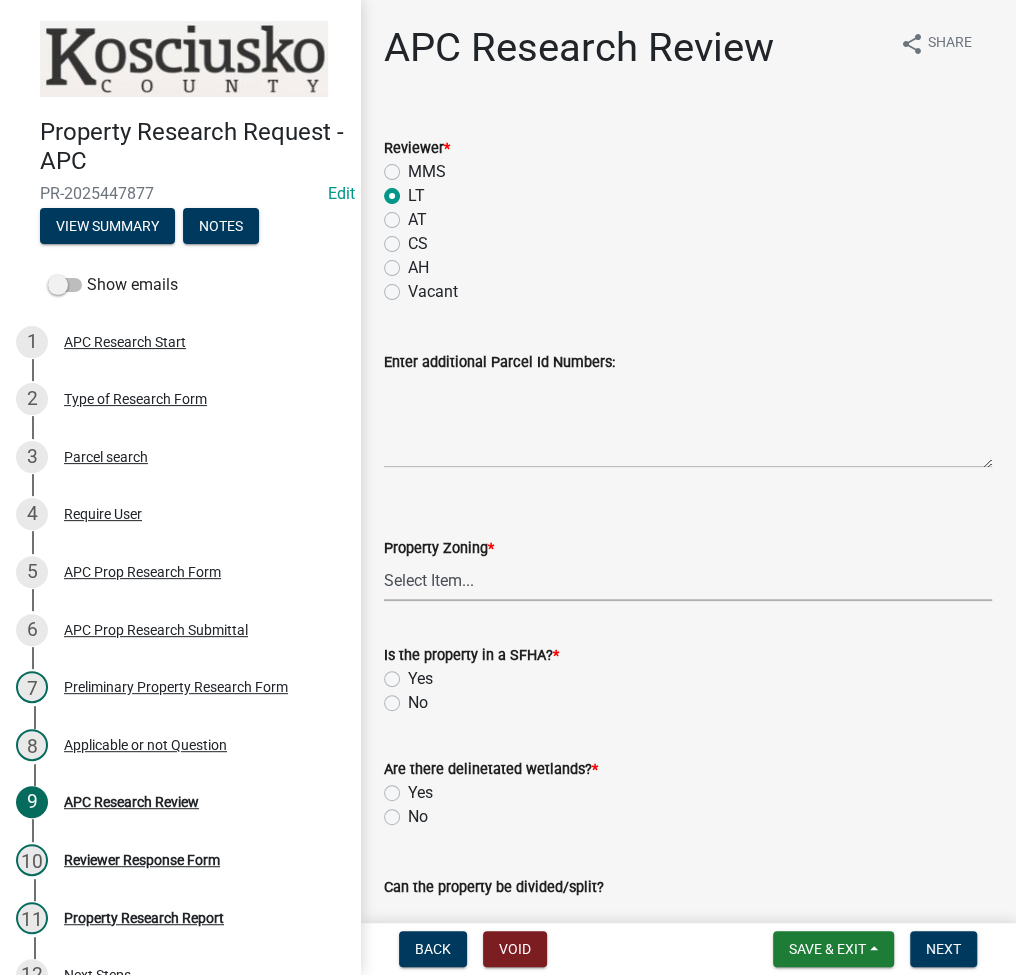 click on "Select Item...   Agricultural   Agricultural 2   Residential   Commercial   Industrial 1   Industrial 2   Industrial 3   Public Use   Environmental" at bounding box center [688, 580] 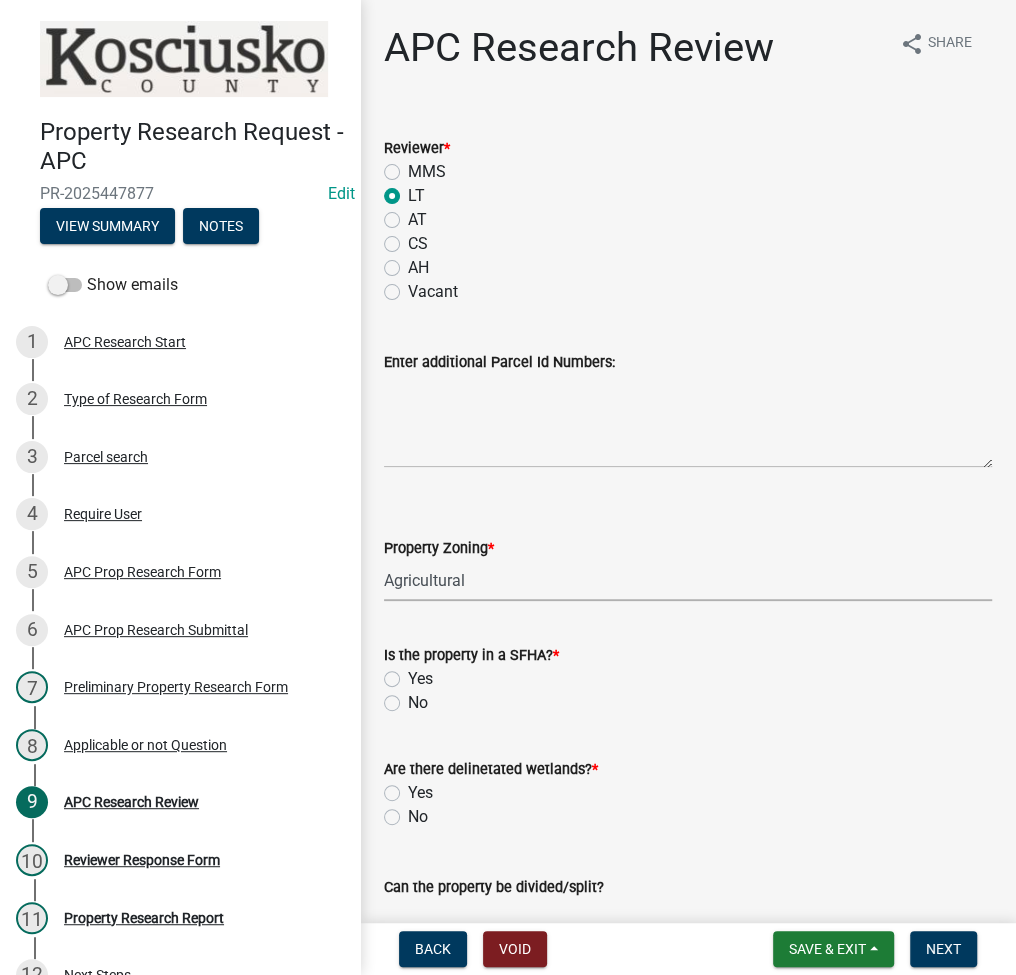 click on "Select Item...   Agricultural   Agricultural 2   Residential   Commercial   Industrial 1   Industrial 2   Industrial 3   Public Use   Environmental" at bounding box center [688, 580] 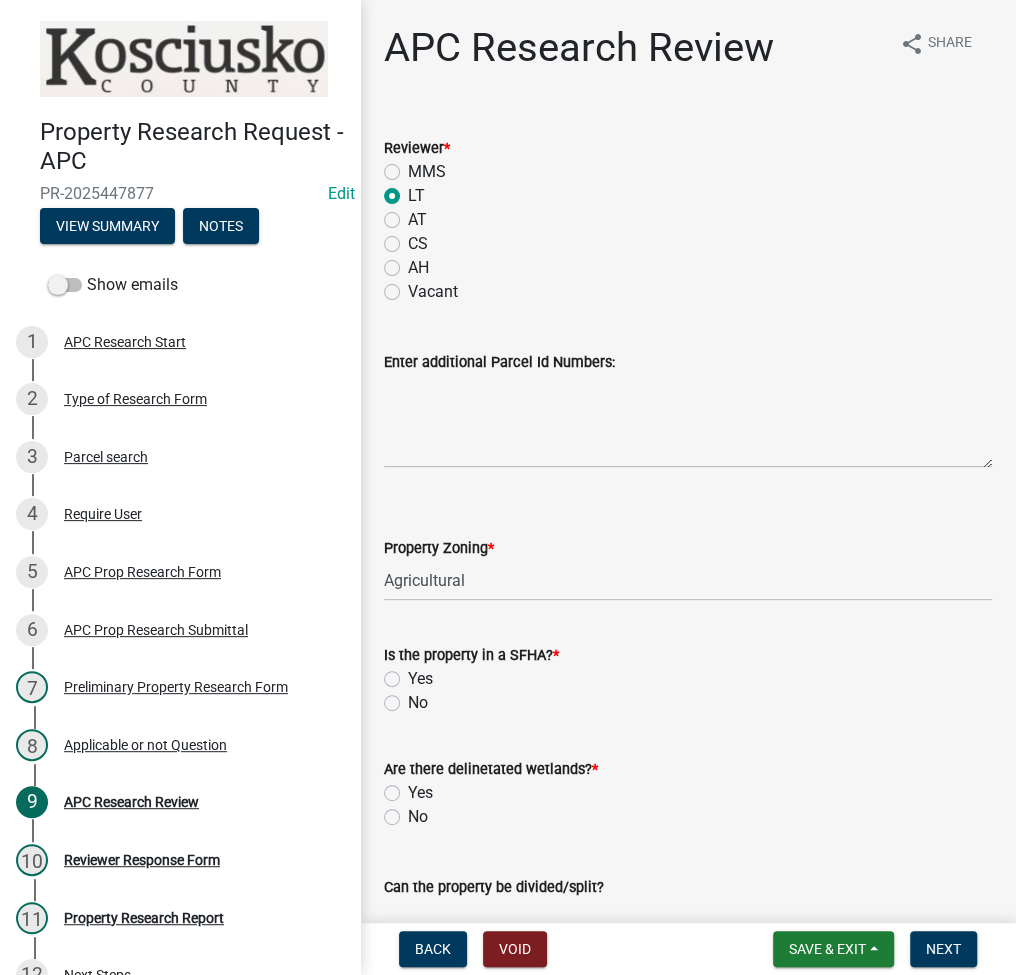click on "No" 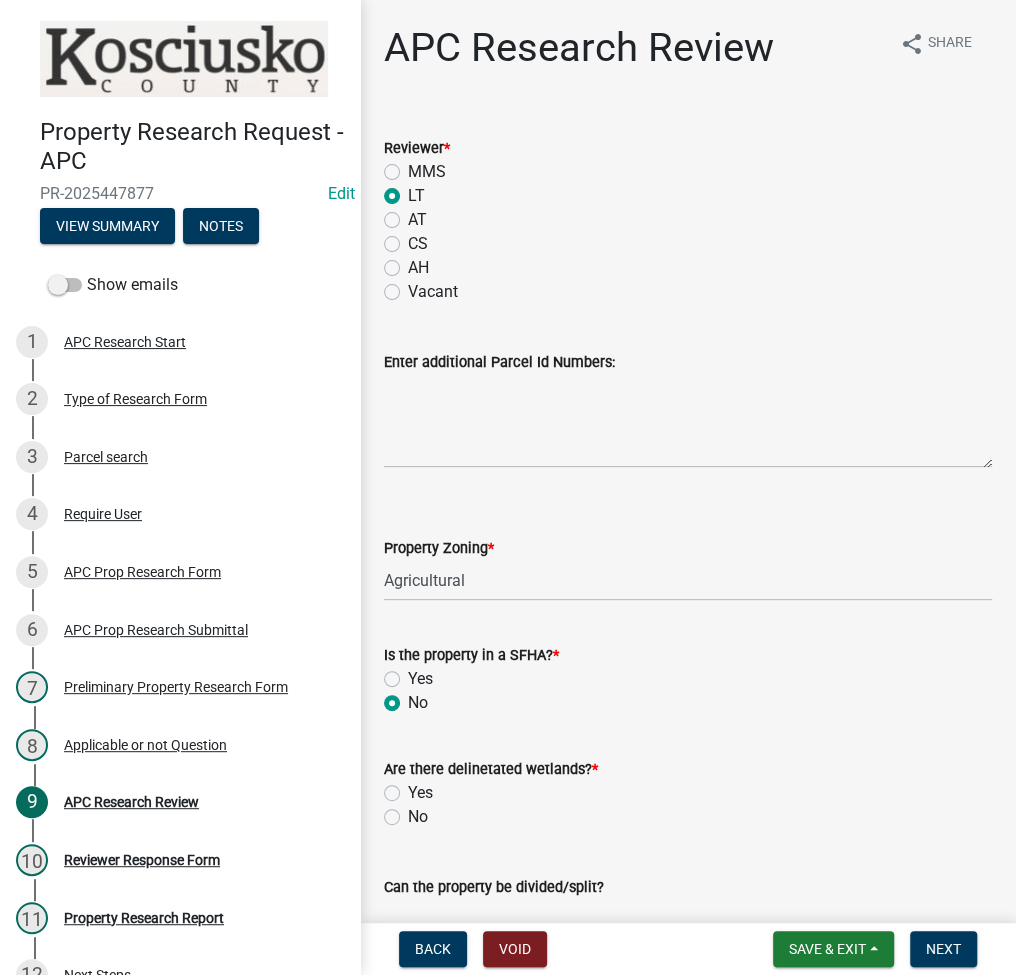 radio on "true" 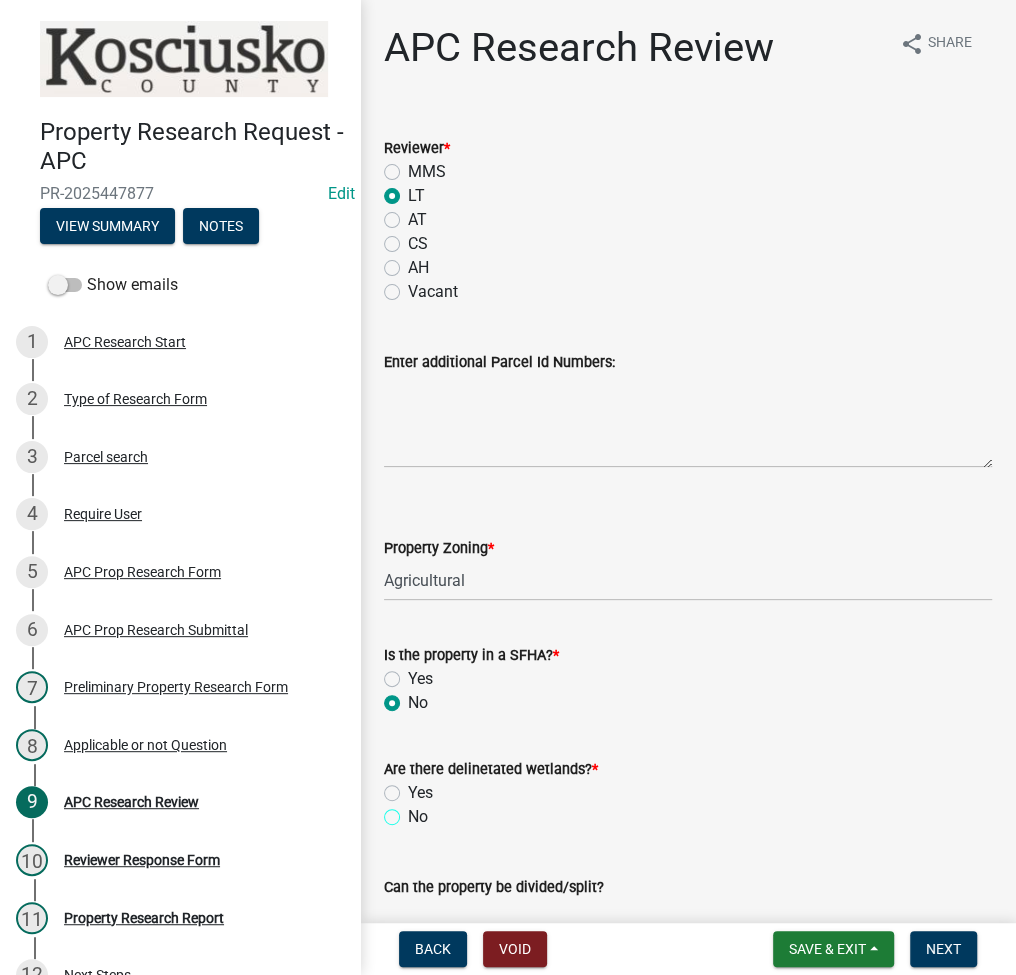 click on "No" at bounding box center (414, 811) 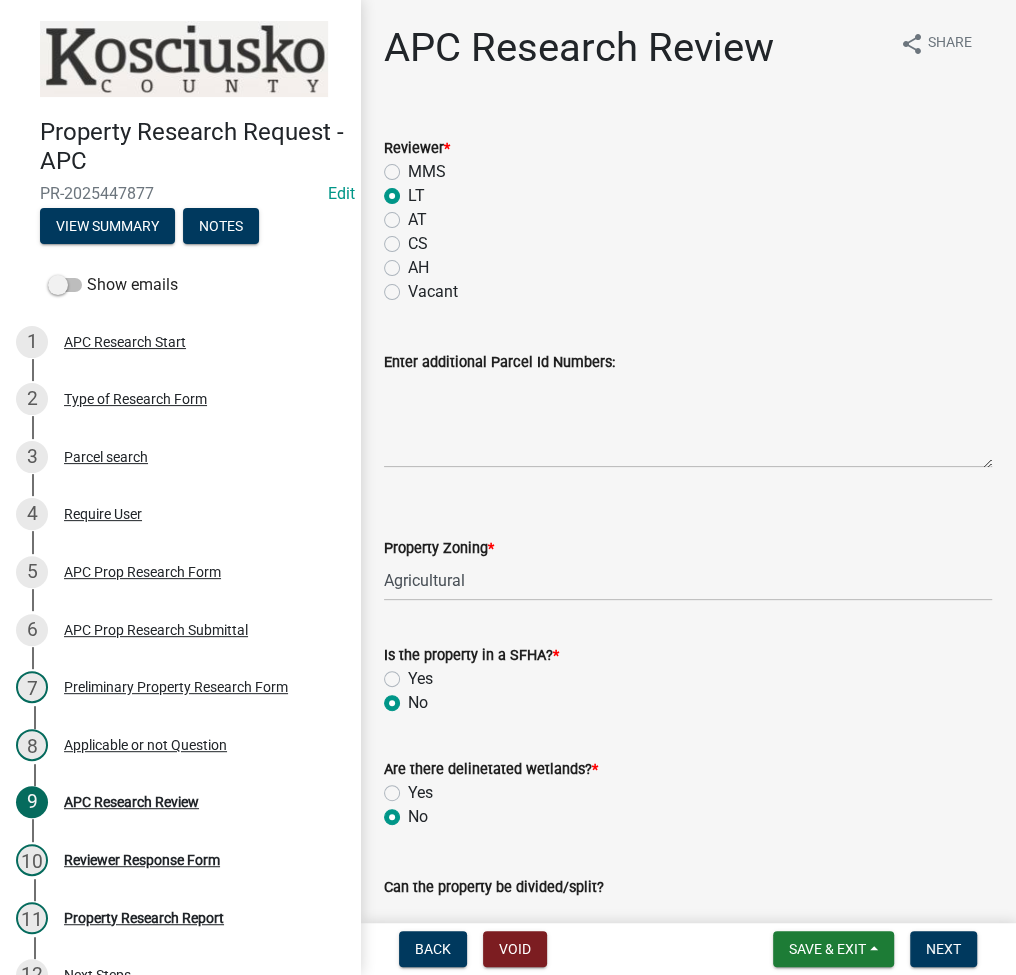 radio on "true" 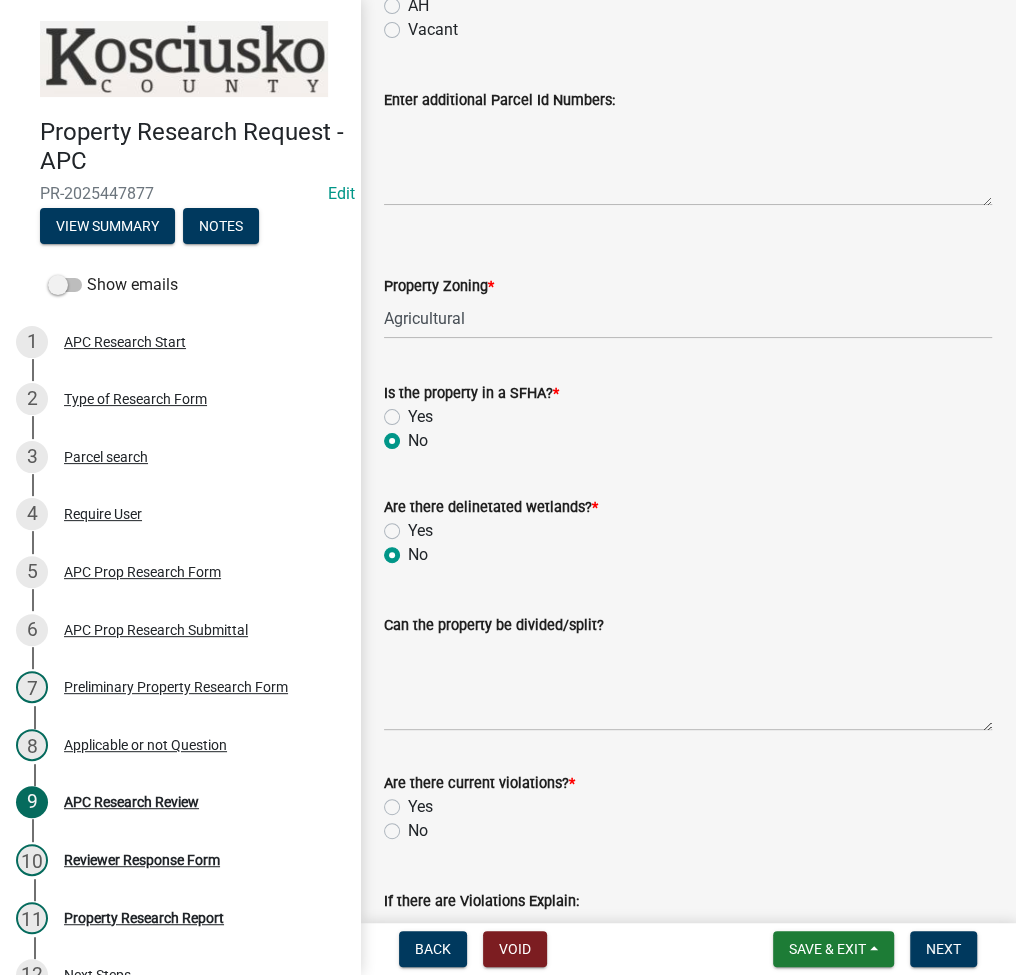 scroll, scrollTop: 266, scrollLeft: 0, axis: vertical 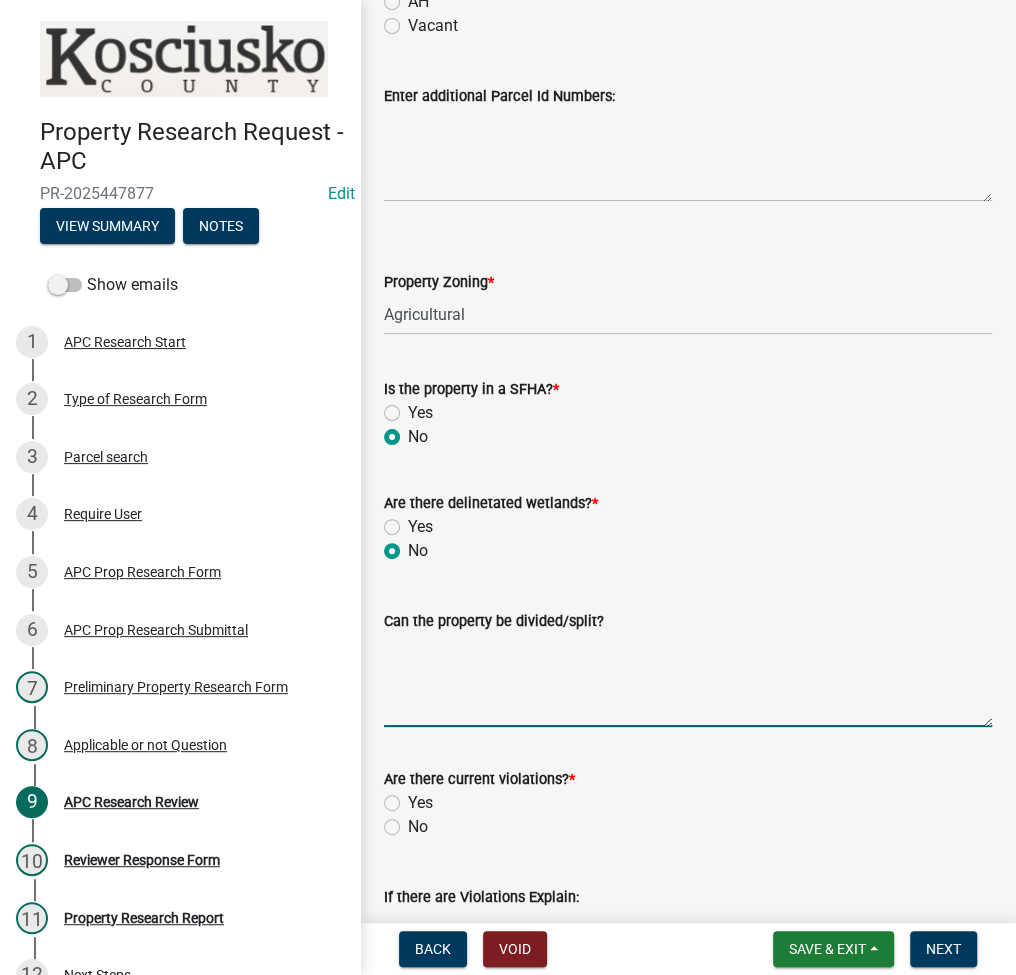 click on "Can the property be divided/split?" at bounding box center (688, 680) 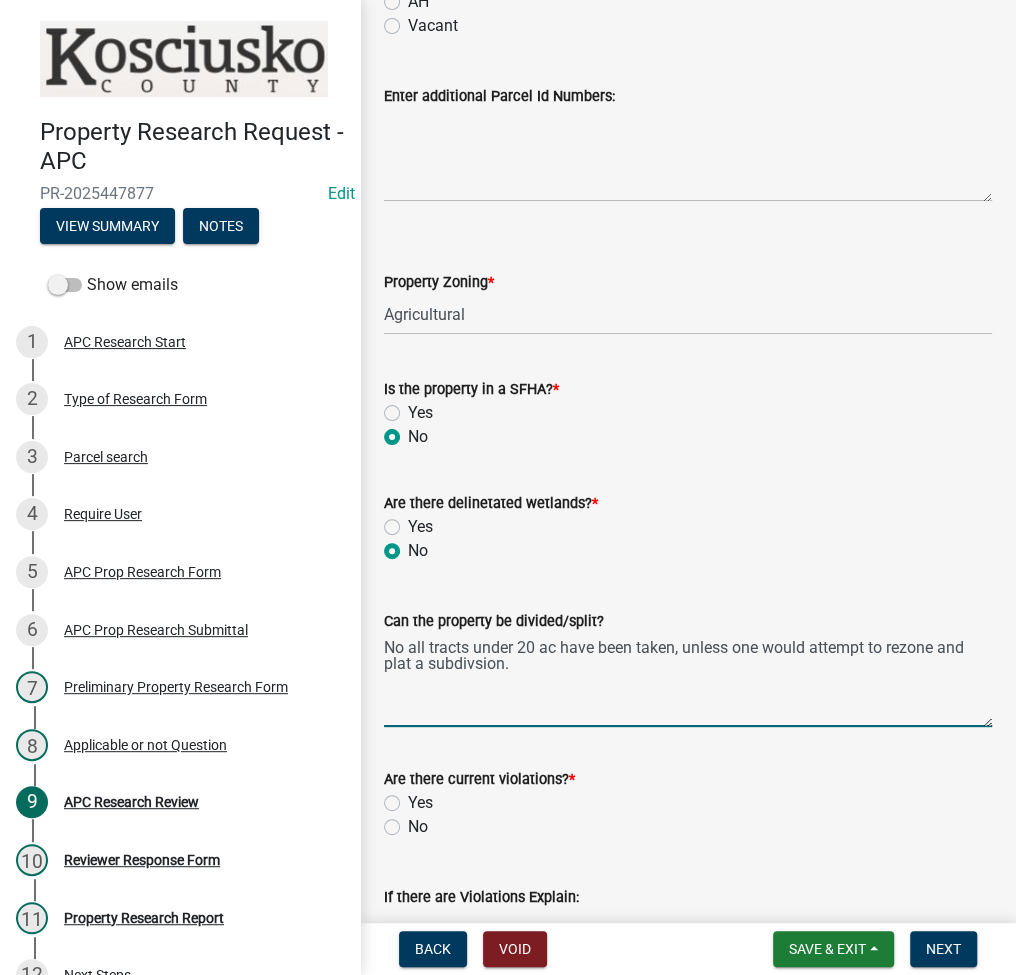 type on "No all tracts under 20 ac have been taken, unless one would attempt to rezone and plat a subdivsion." 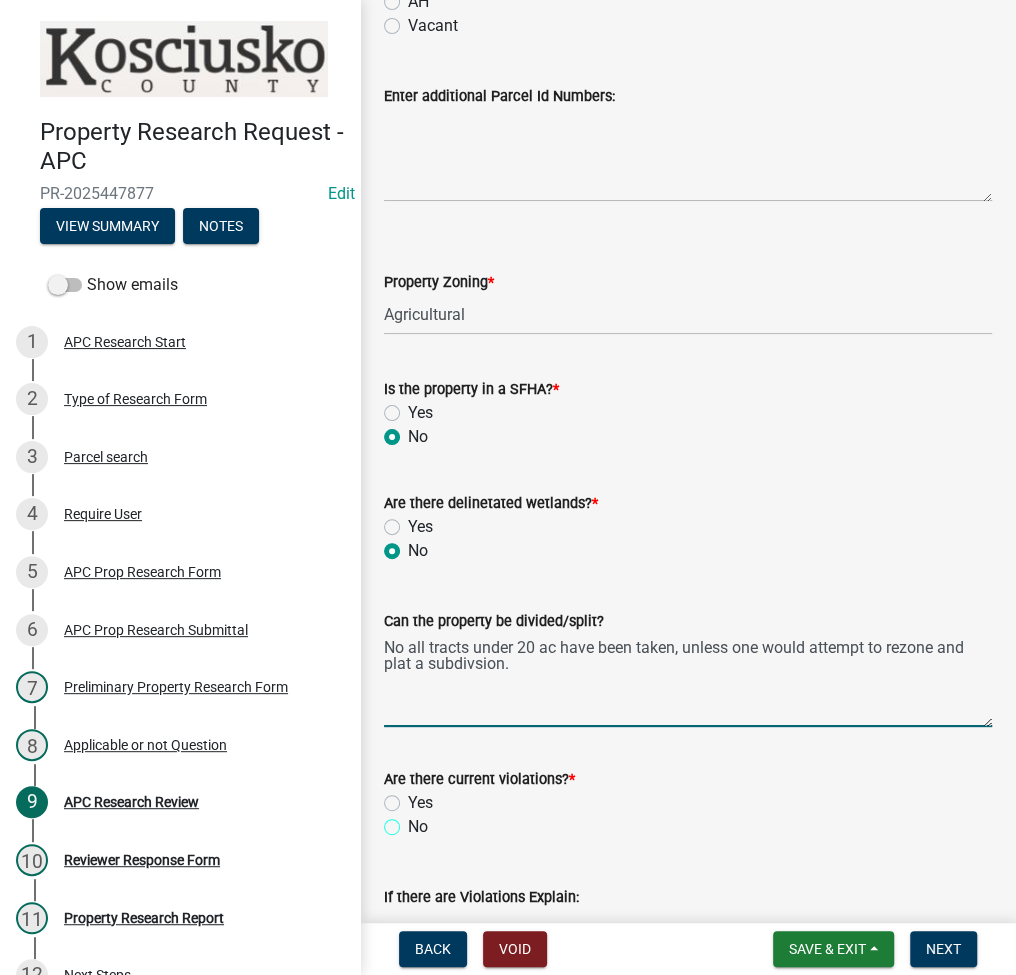 click on "No" at bounding box center (414, 821) 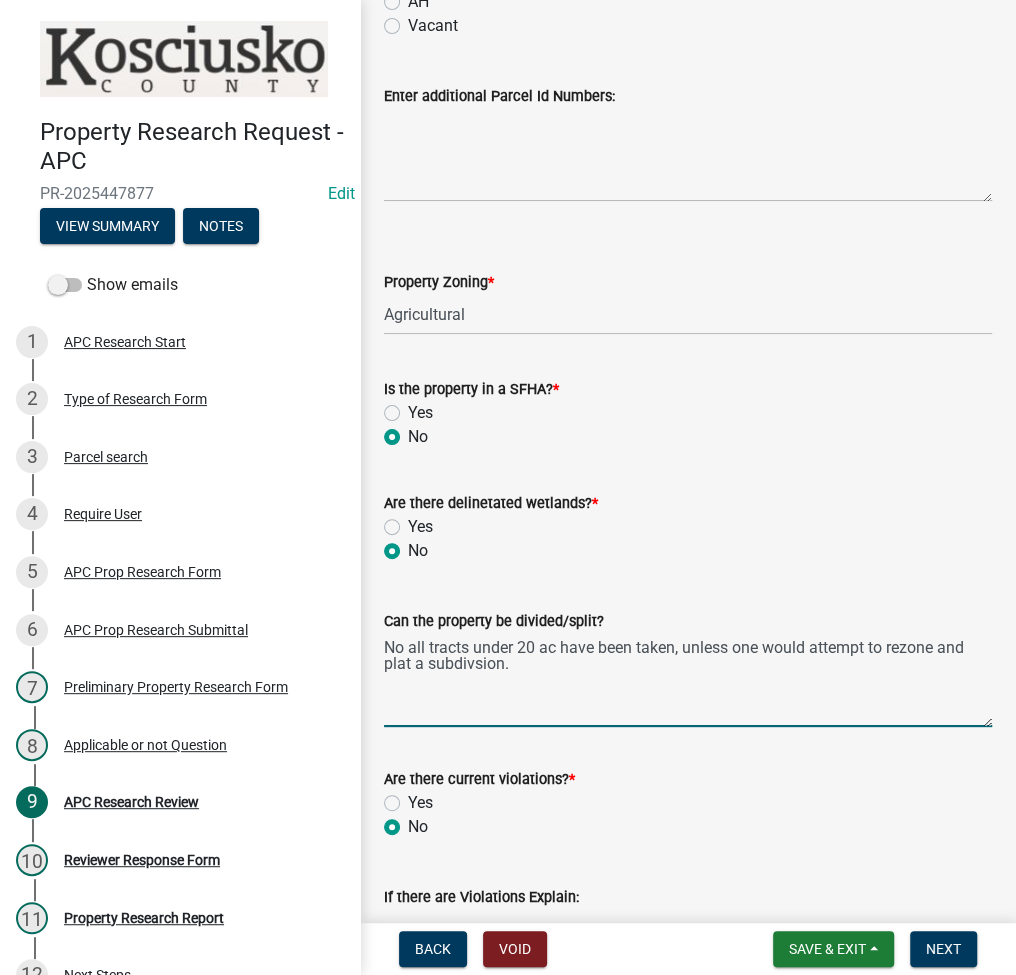 radio on "true" 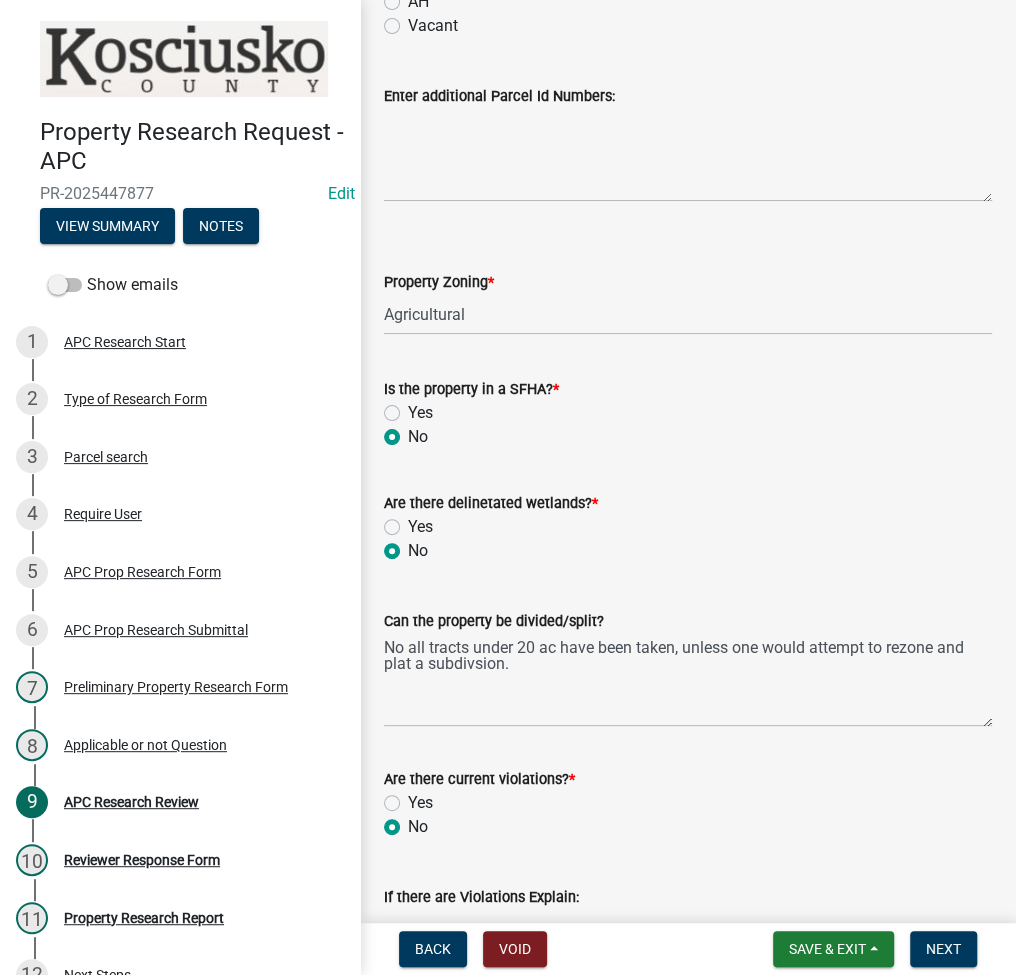 scroll, scrollTop: 533, scrollLeft: 0, axis: vertical 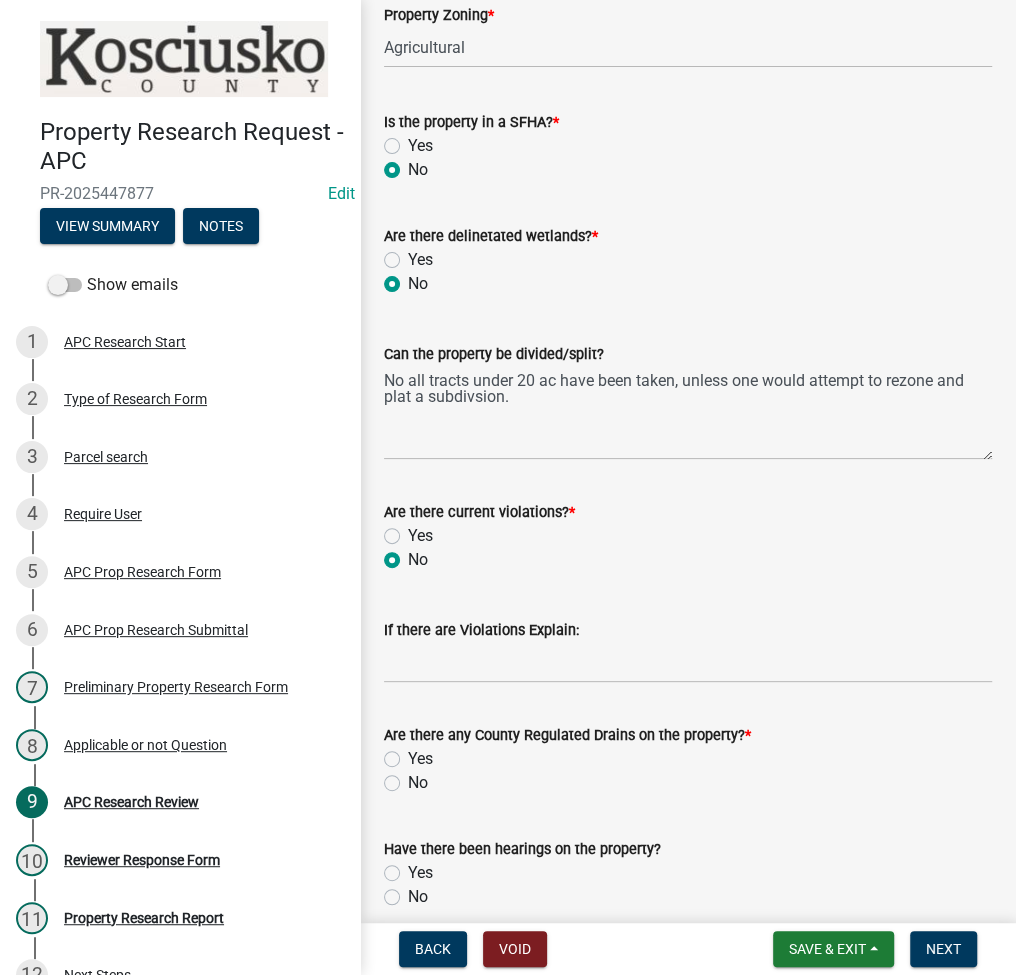 click on "No" 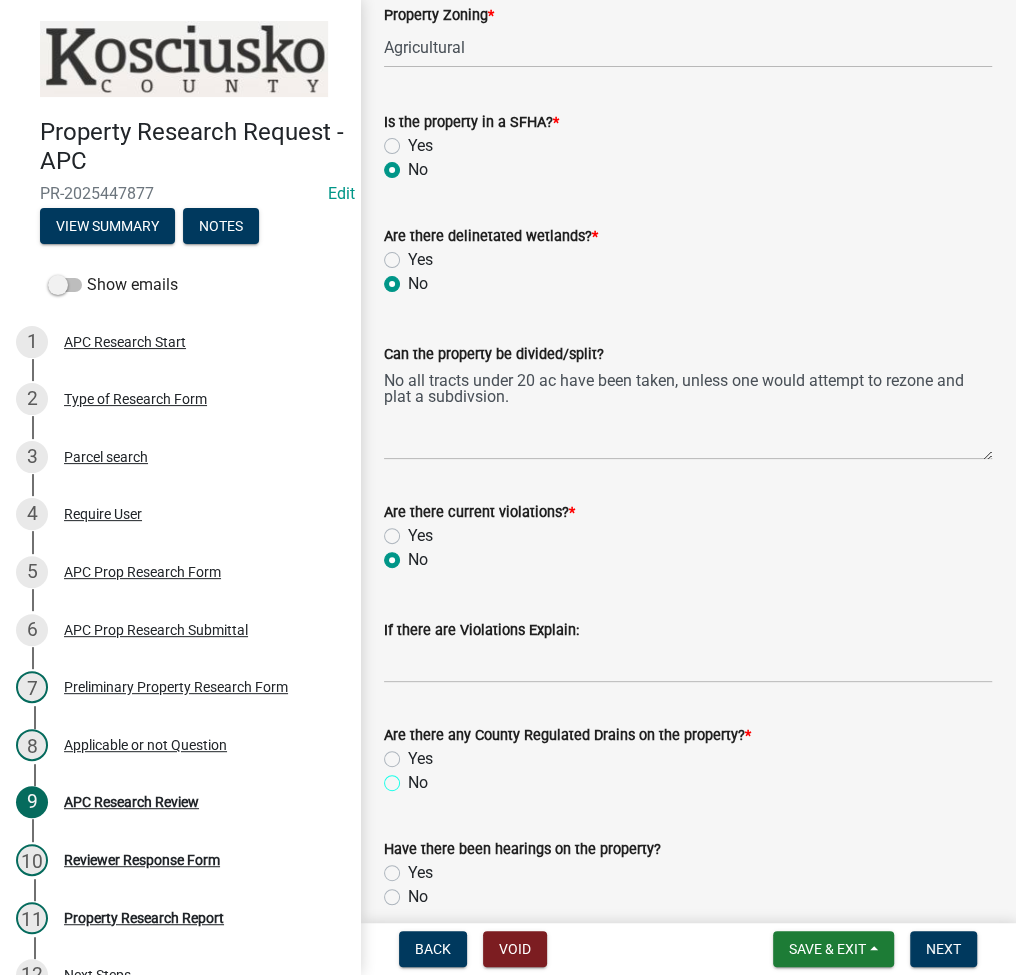 click on "No" at bounding box center [414, 777] 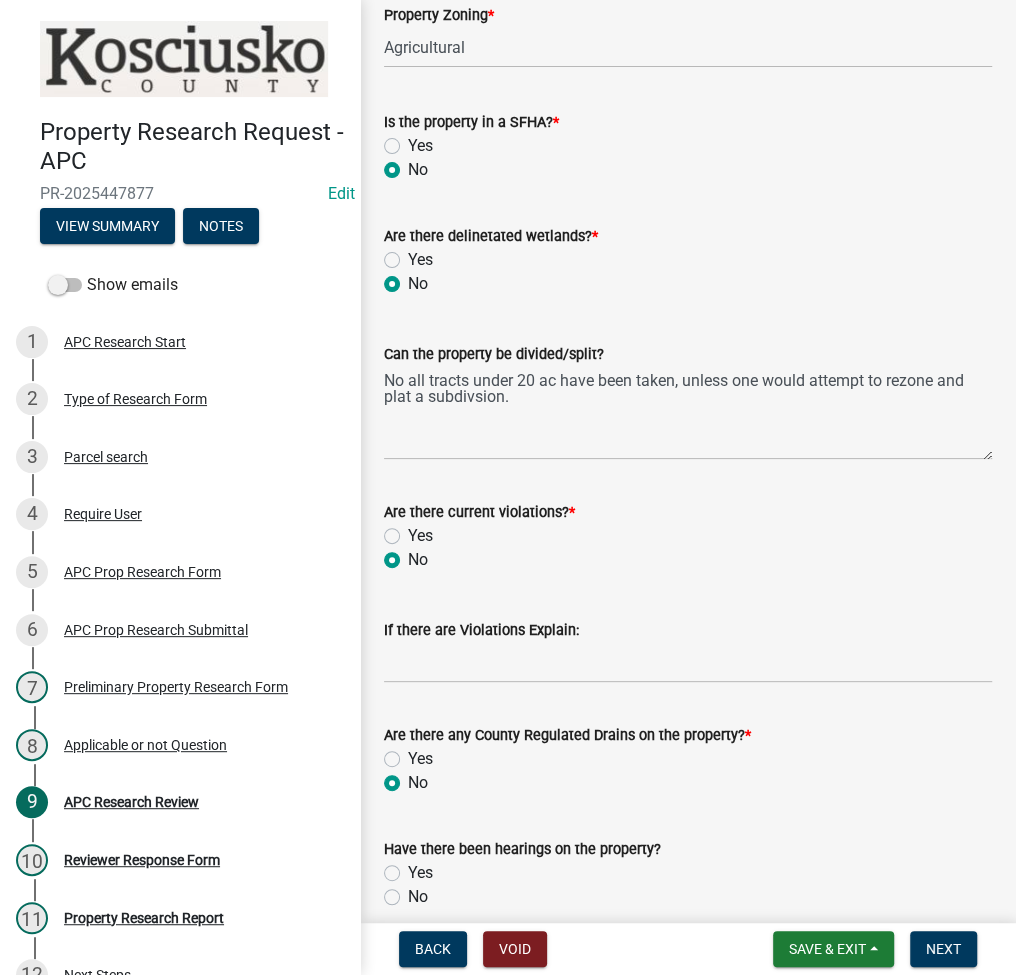 radio on "true" 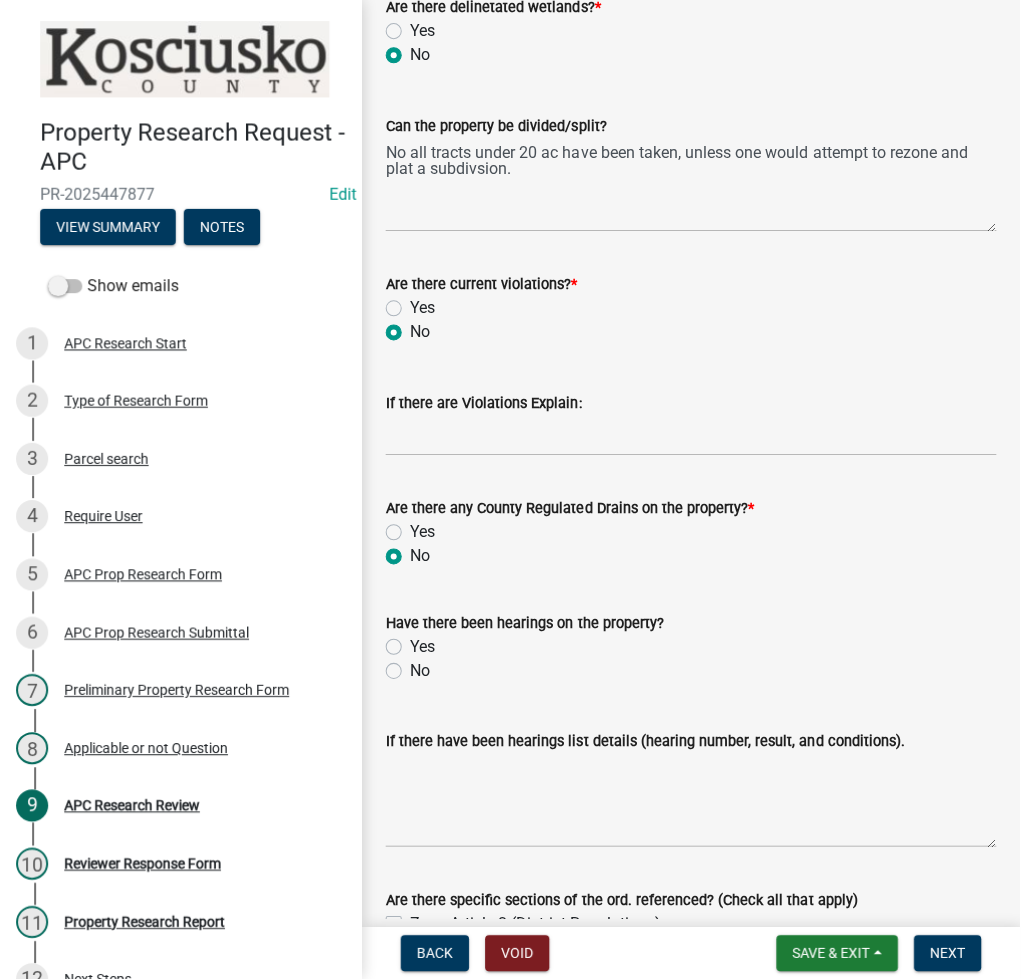 scroll, scrollTop: 800, scrollLeft: 0, axis: vertical 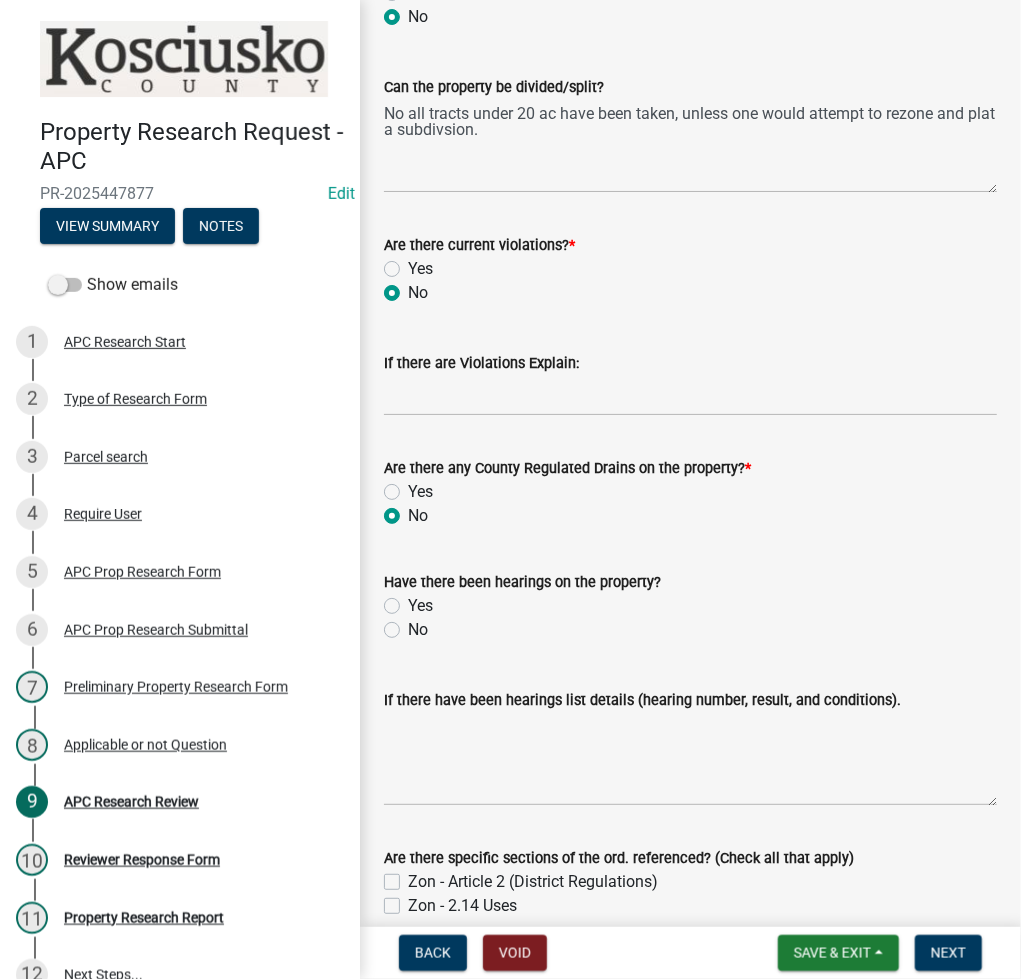 click on "Yes" 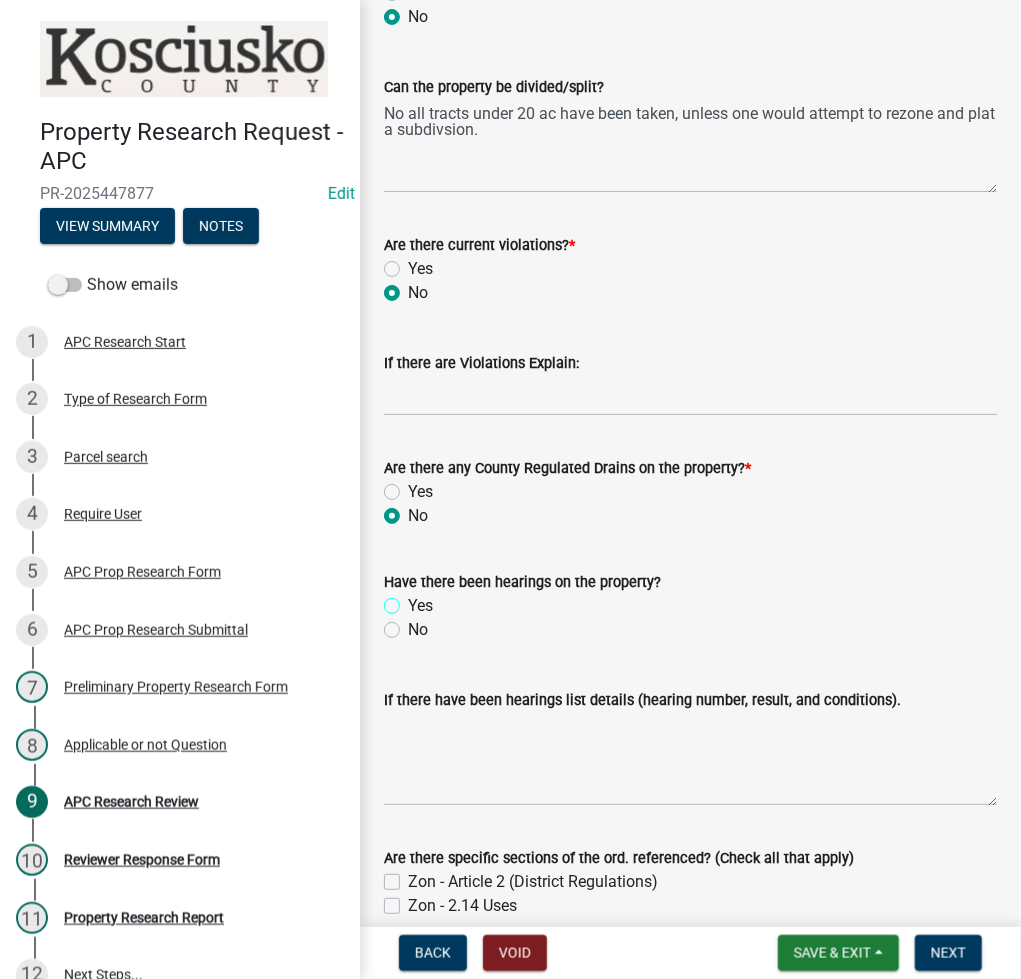 click on "Yes" at bounding box center [414, 600] 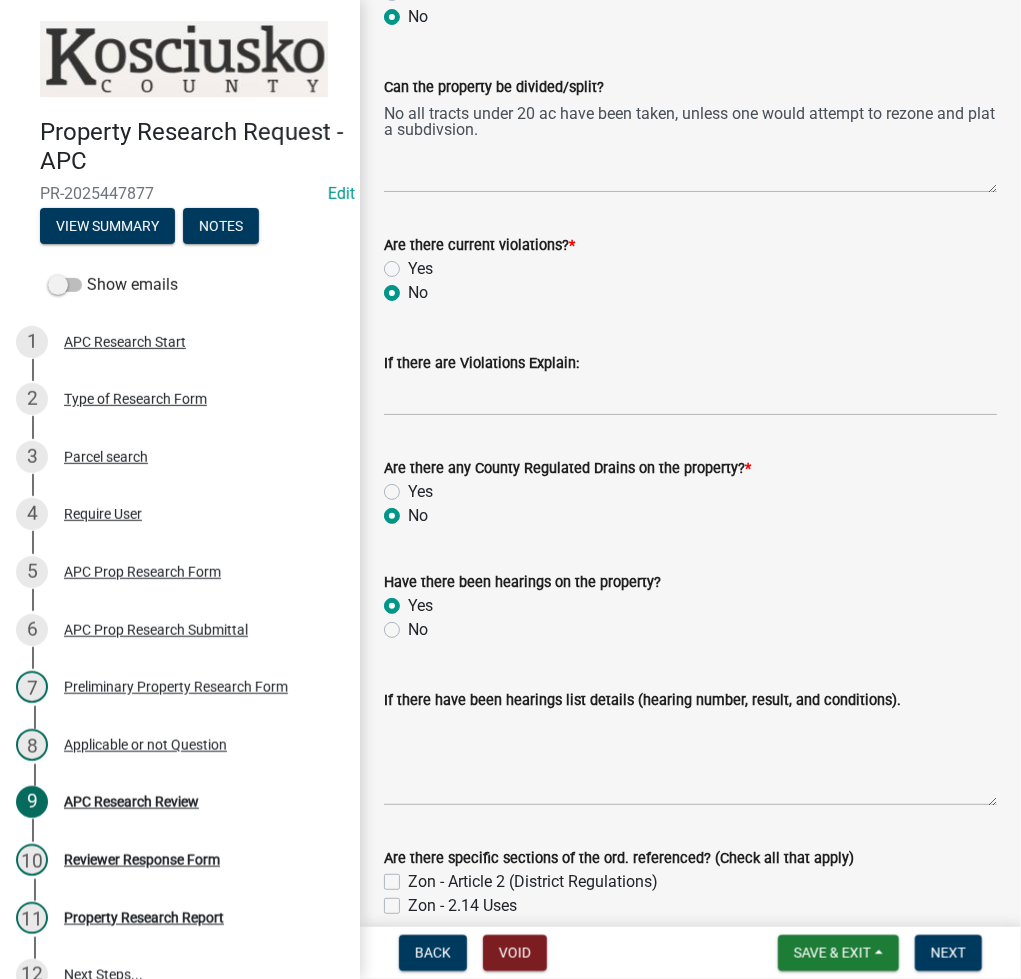 radio on "true" 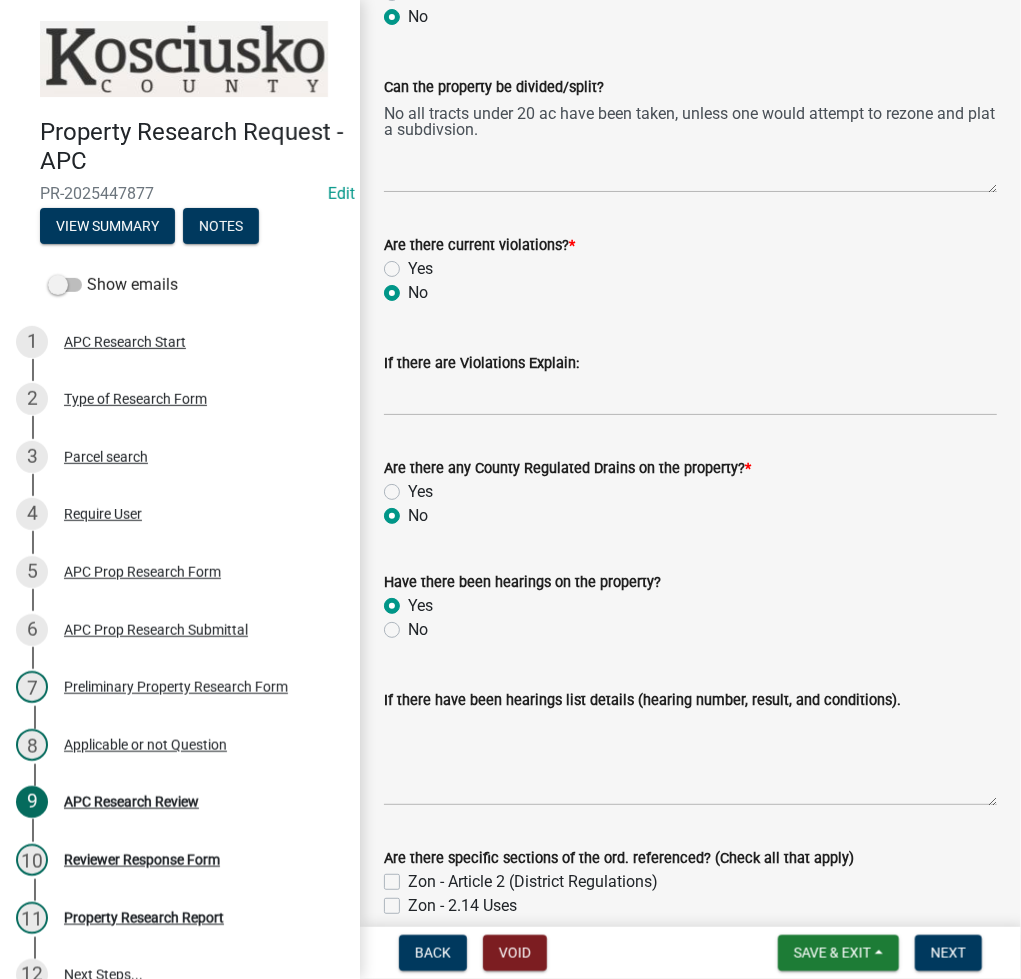 scroll, scrollTop: 1066, scrollLeft: 0, axis: vertical 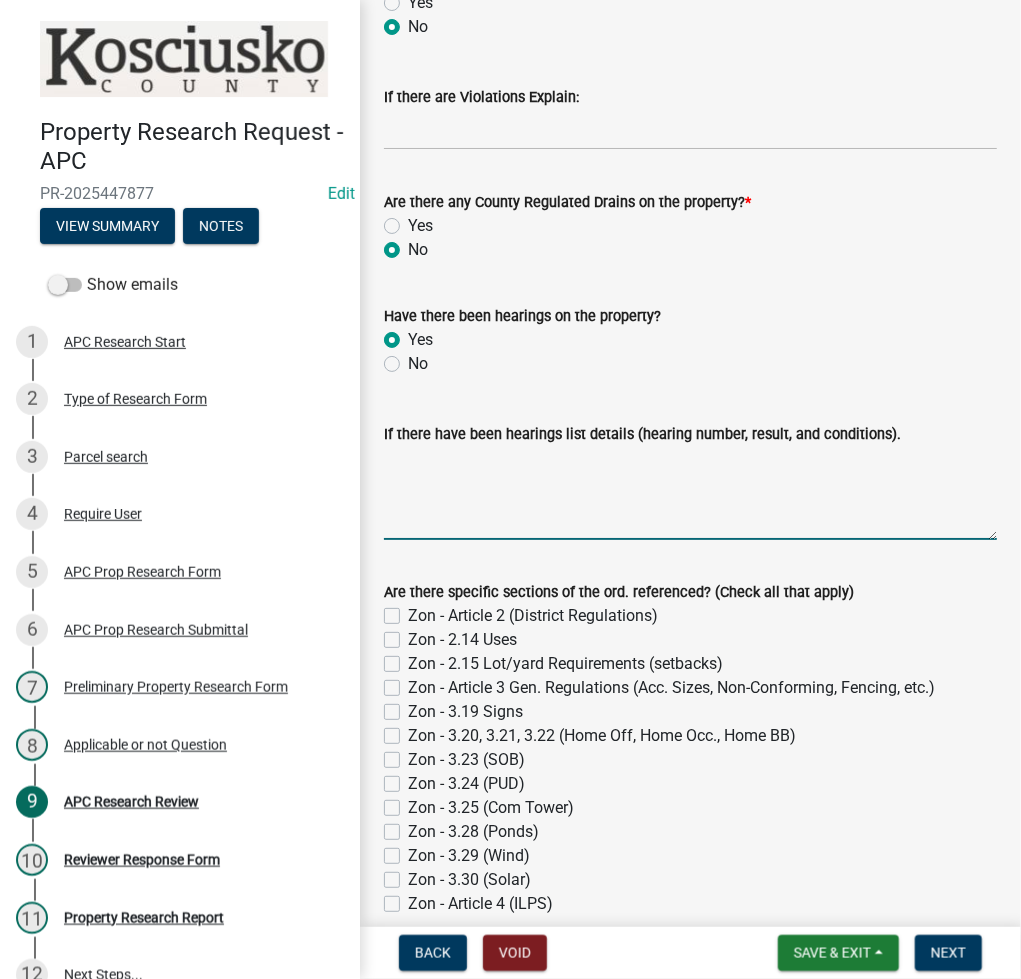 click on "If there have been hearings list details (hearing number, result, and conditions)." at bounding box center [690, 493] 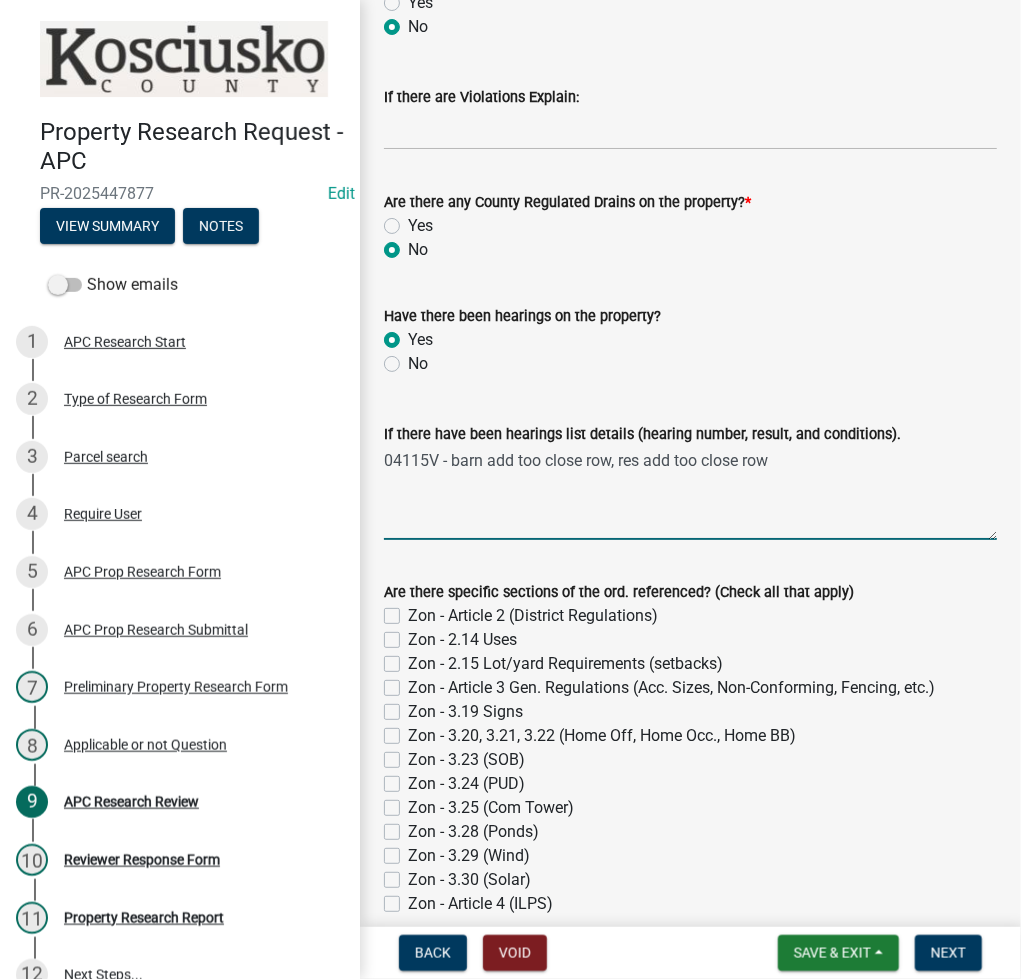 click on "04115V - barn add too close row, res add too close row" at bounding box center (690, 493) 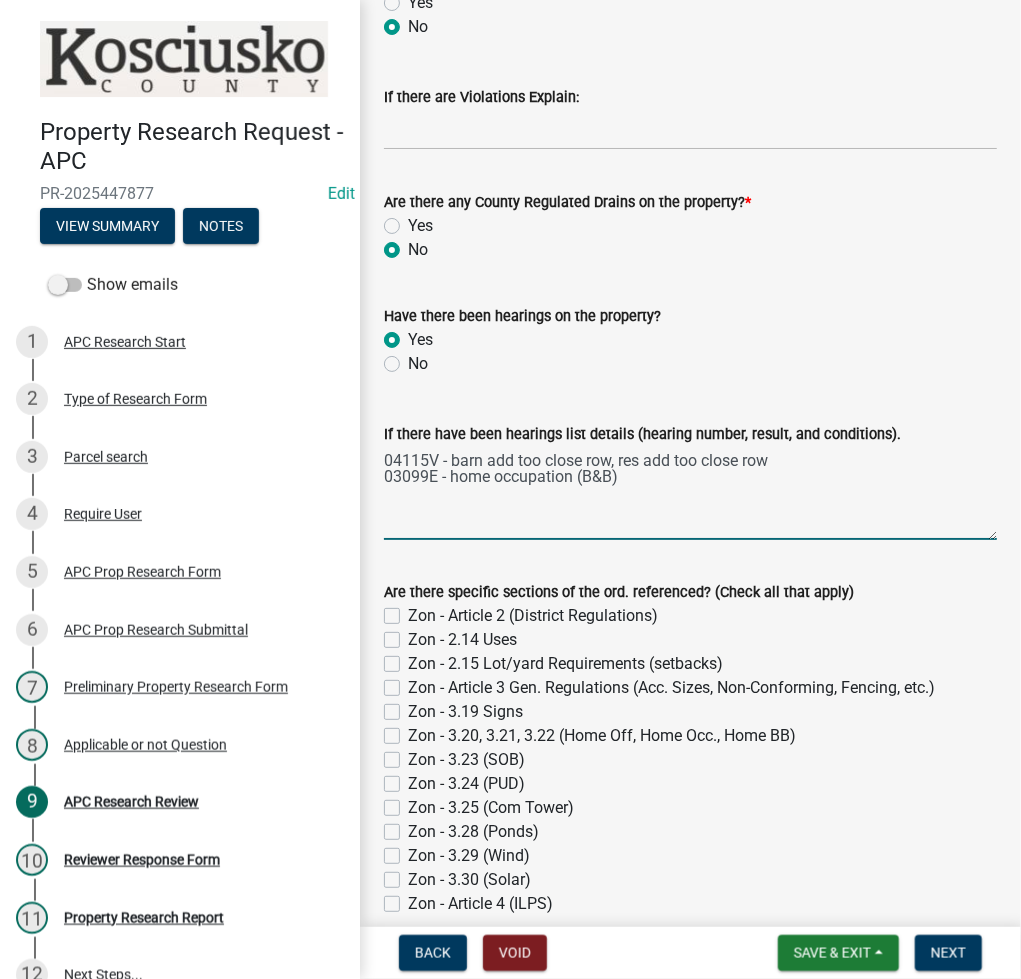 type on "04115V - barn add too close row, res add too close row
03099E - home occupation (B&B)" 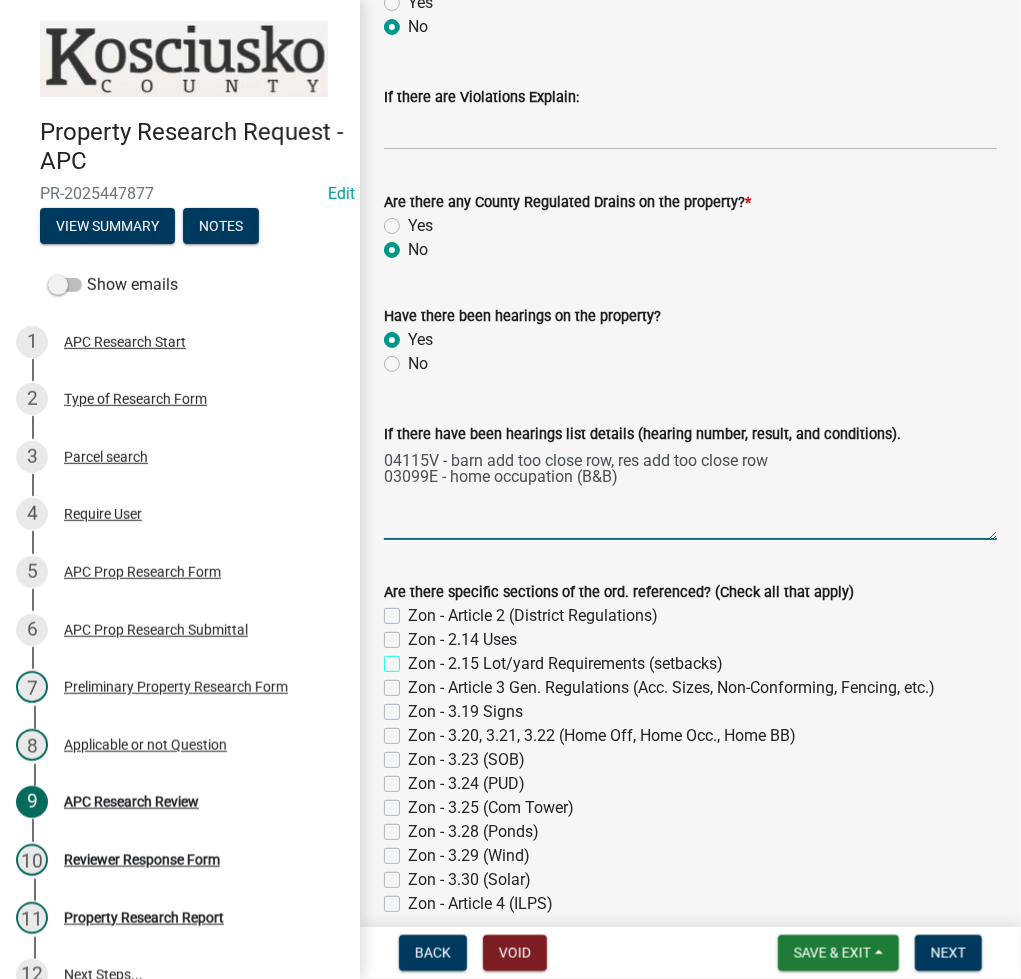 click on "Zon - 2.15 Lot/yard Requirements (setbacks)" at bounding box center [414, 658] 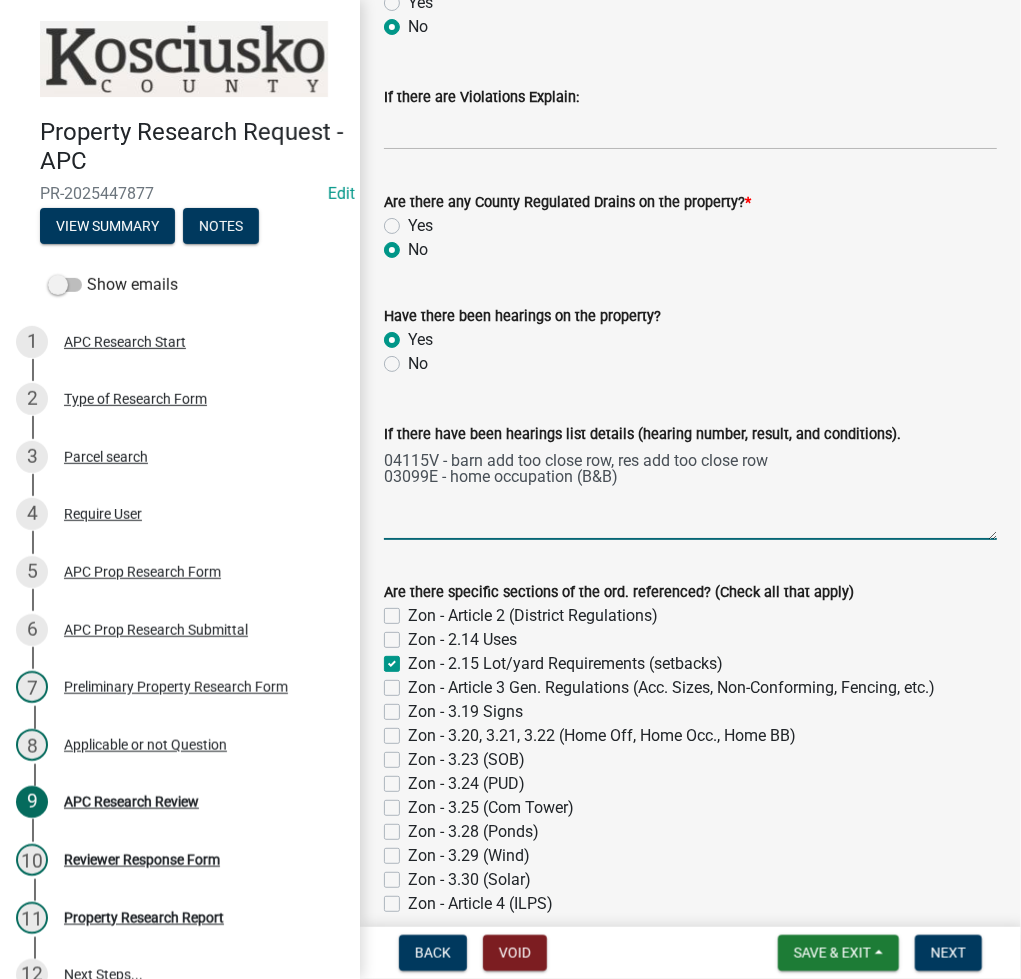 checkbox on "false" 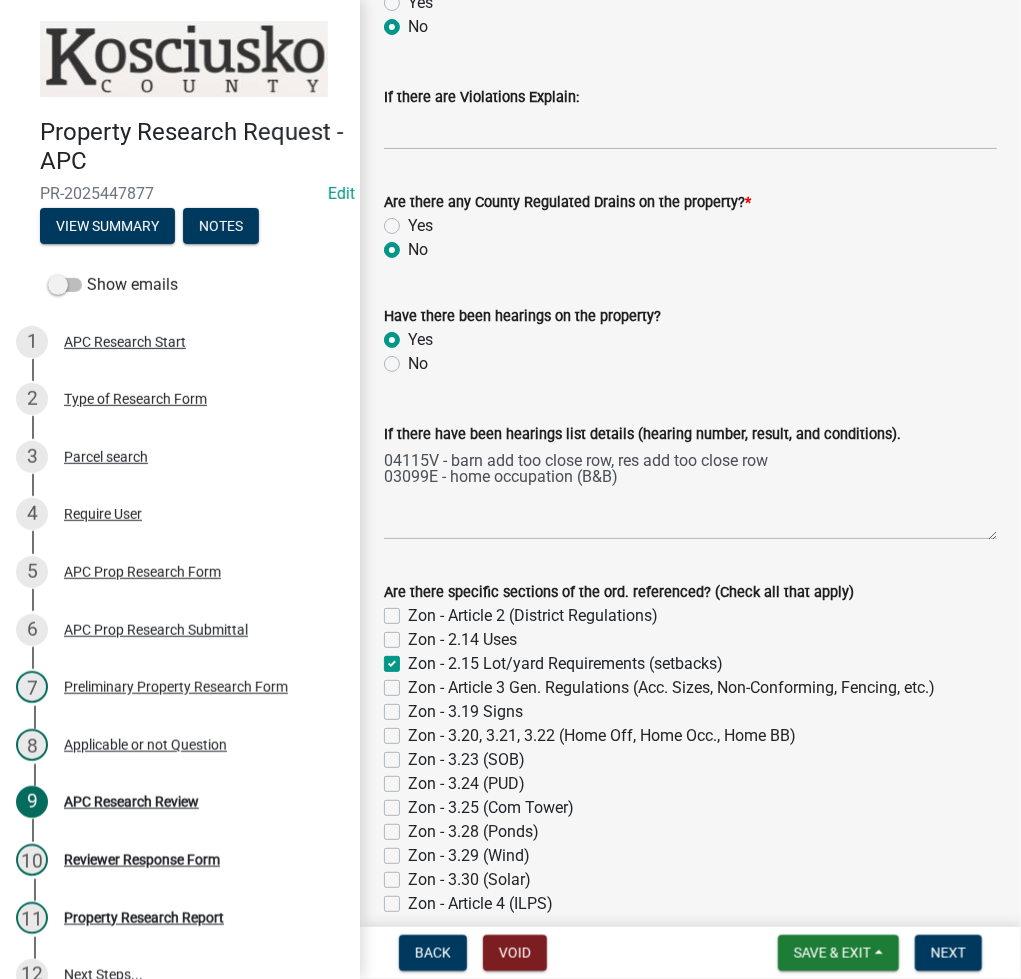 scroll, scrollTop: 1333, scrollLeft: 0, axis: vertical 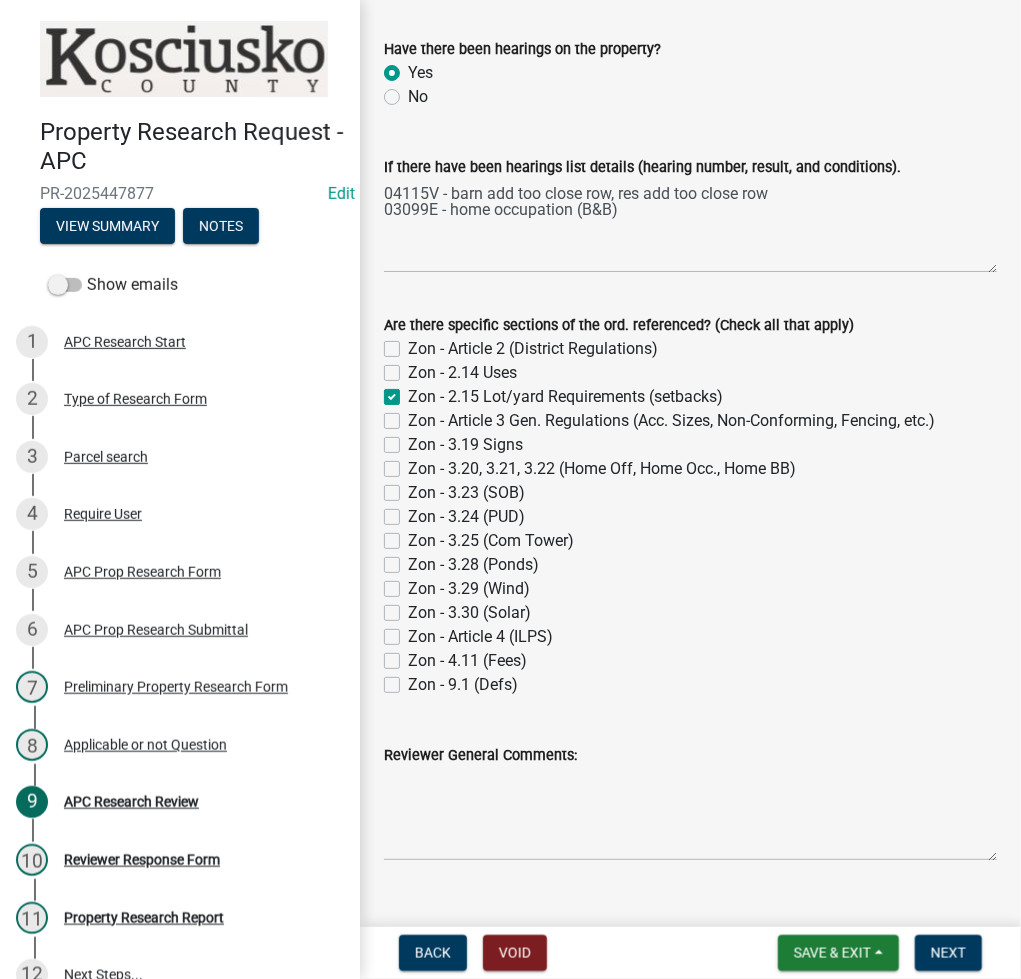 click on "Zon - 2.14 Uses" 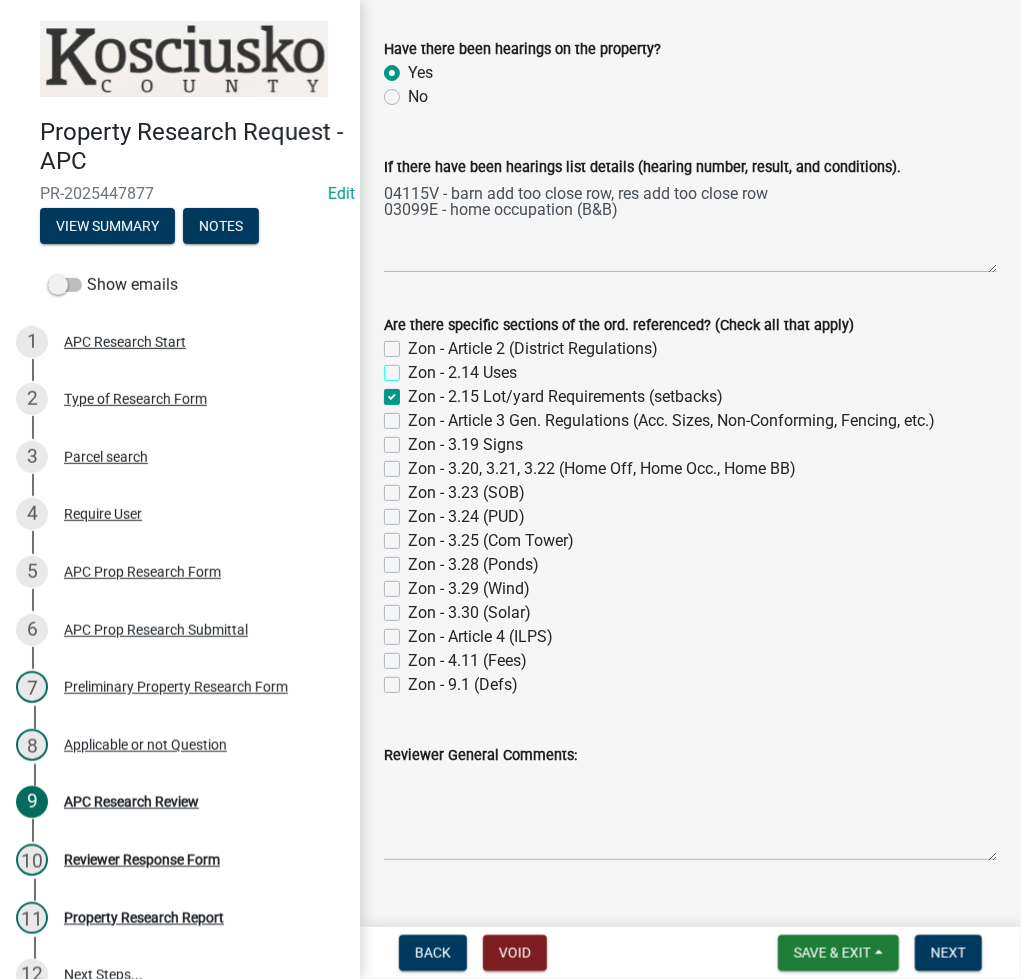 click on "Zon - 2.14 Uses" at bounding box center [414, 367] 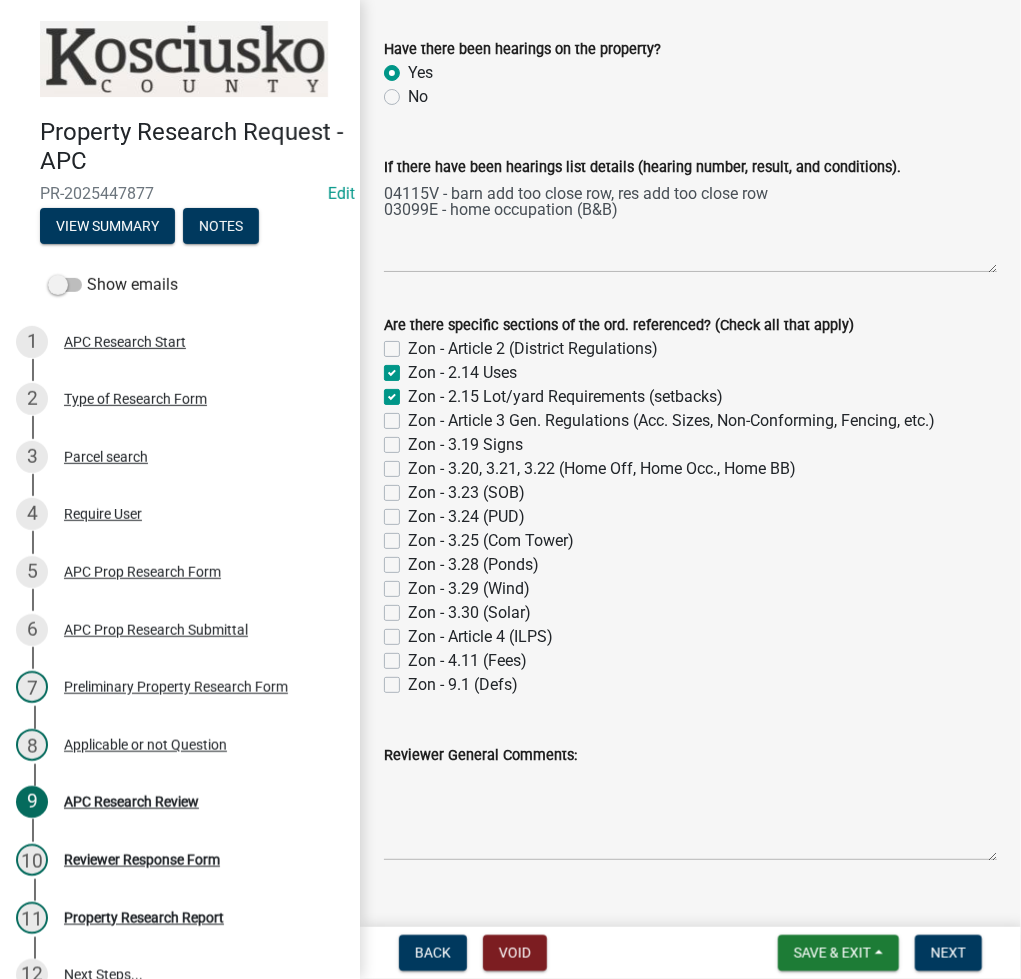 checkbox on "false" 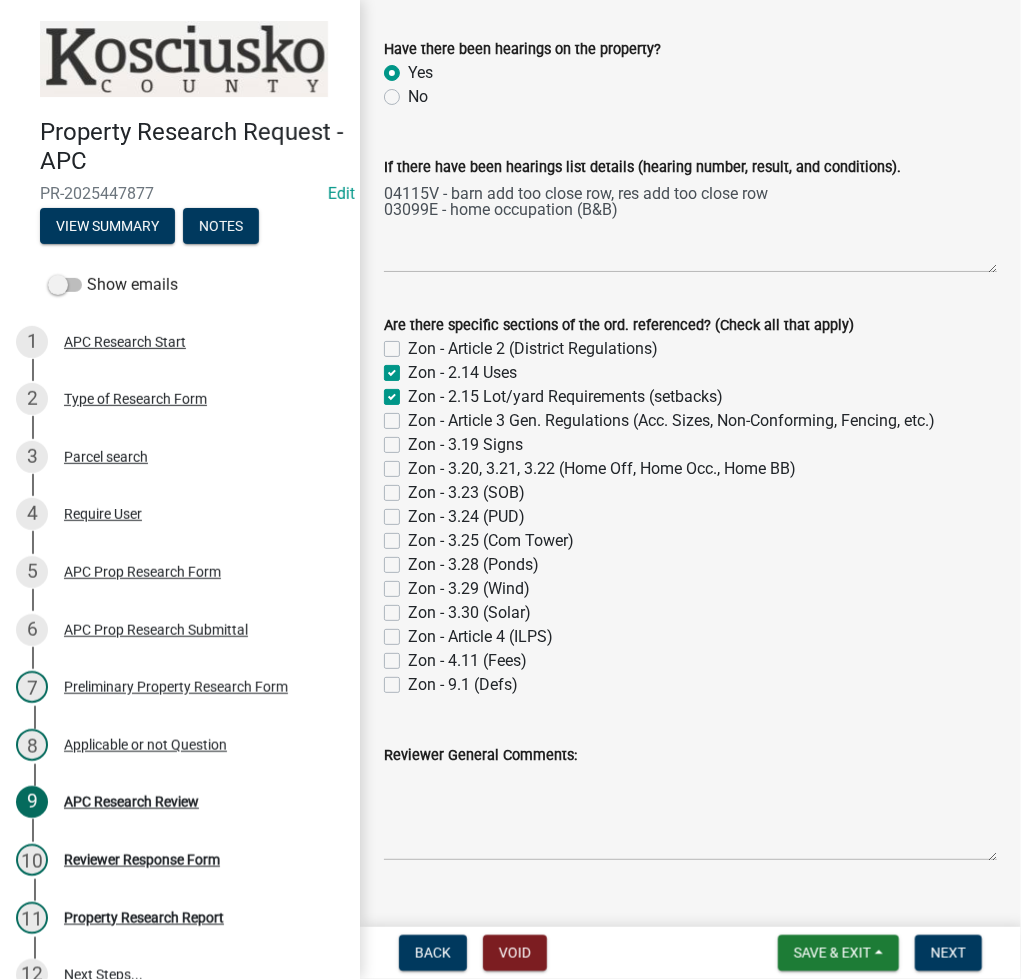 click on "Zon - 2.14 Uses" 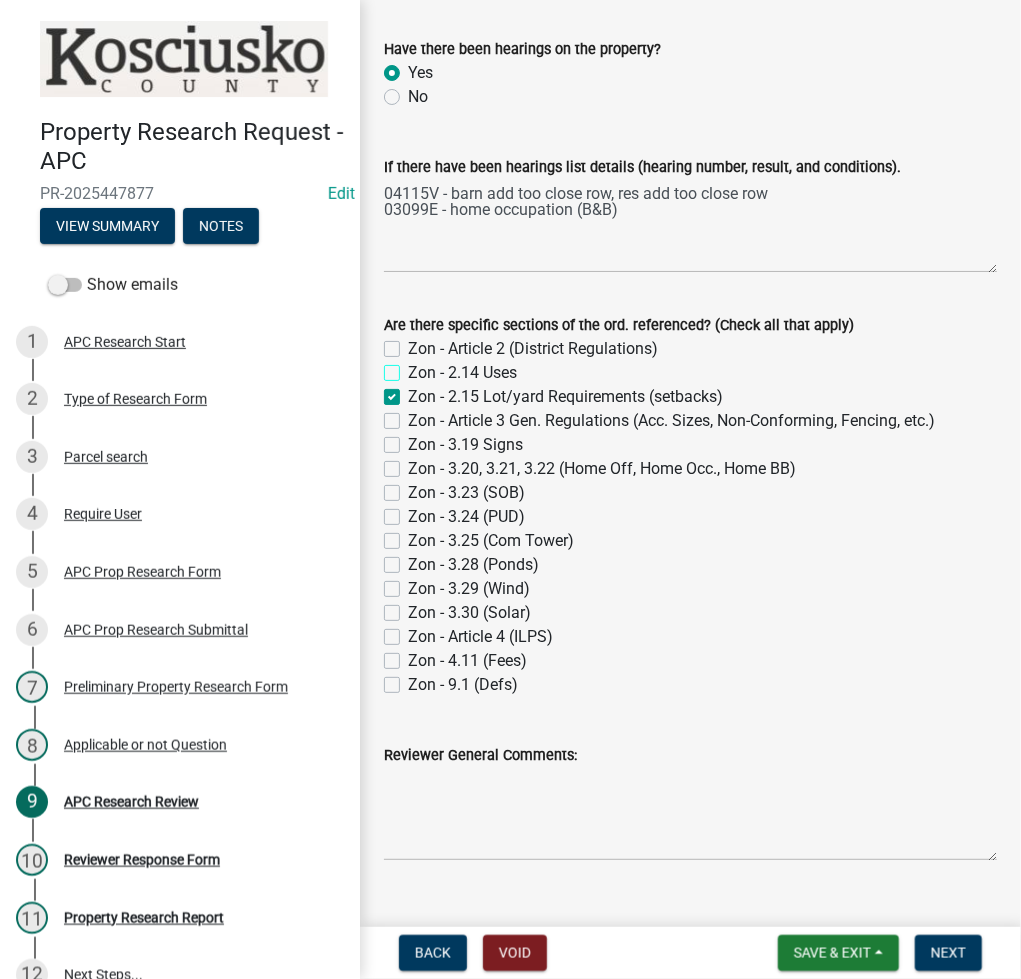 checkbox on "false" 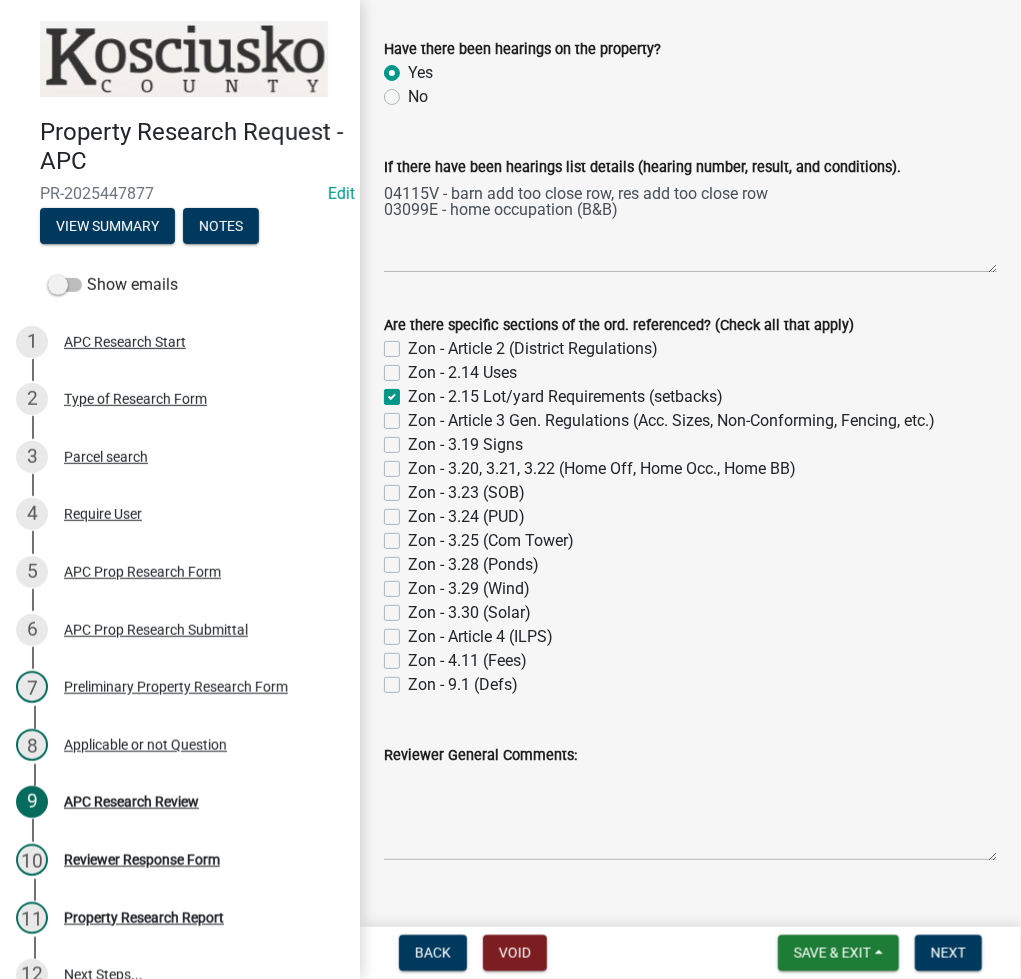 click on "Zon - 3.20, 3.21, 3.22 (Home Off, Home Occ., Home BB)" 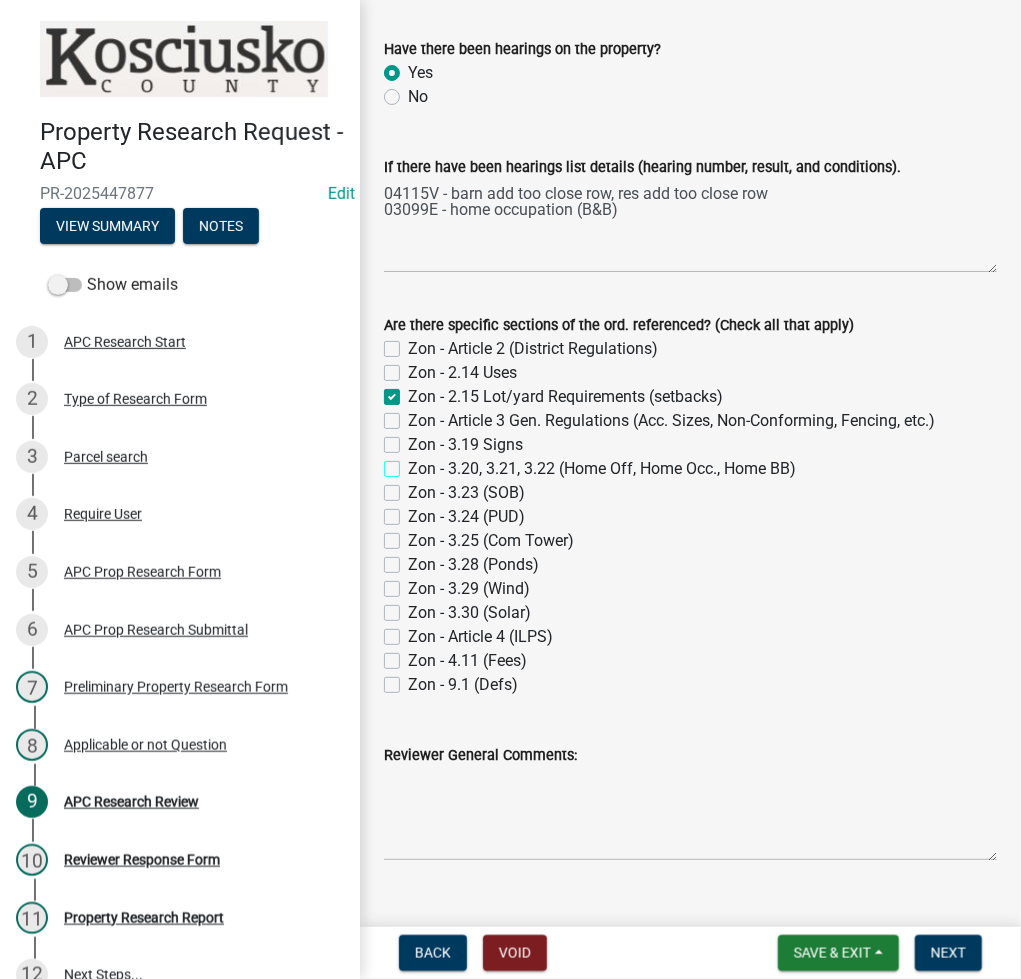click on "Zon - 3.20, 3.21, 3.22 (Home Off, Home Occ., Home BB)" at bounding box center [414, 463] 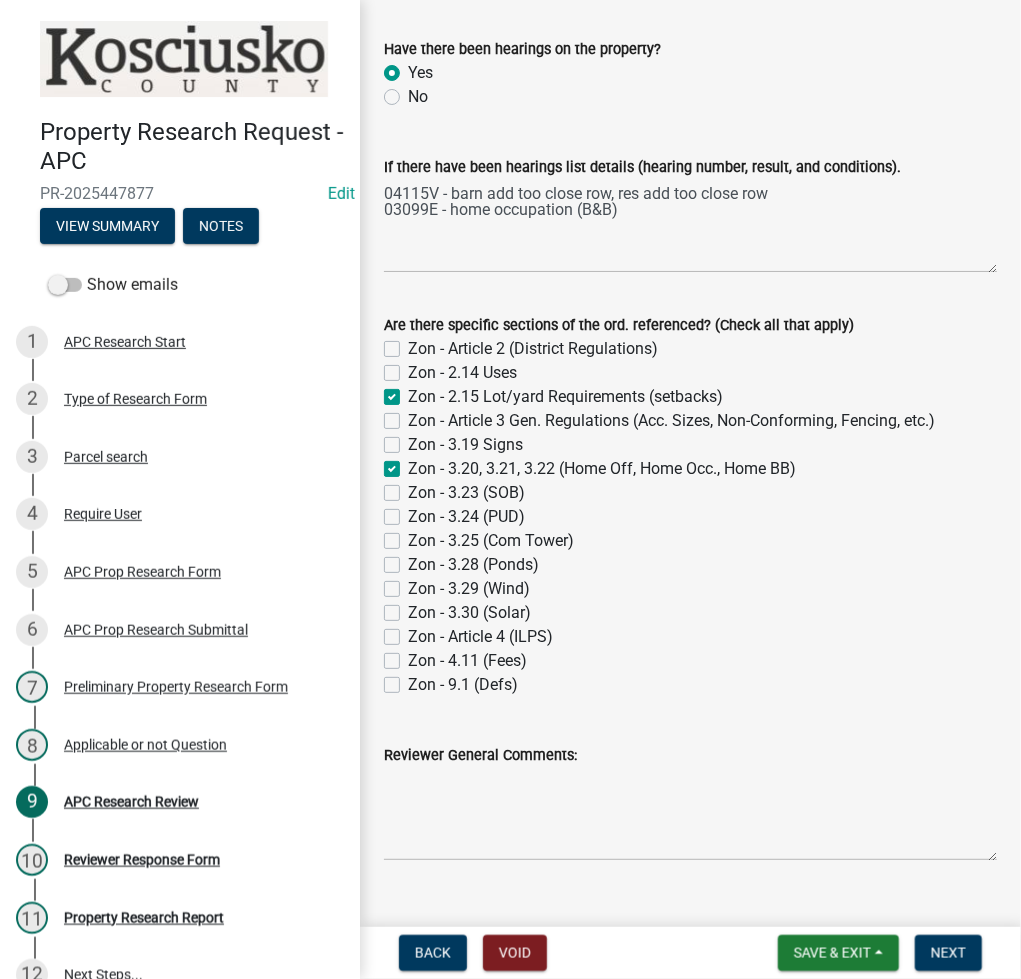 checkbox on "false" 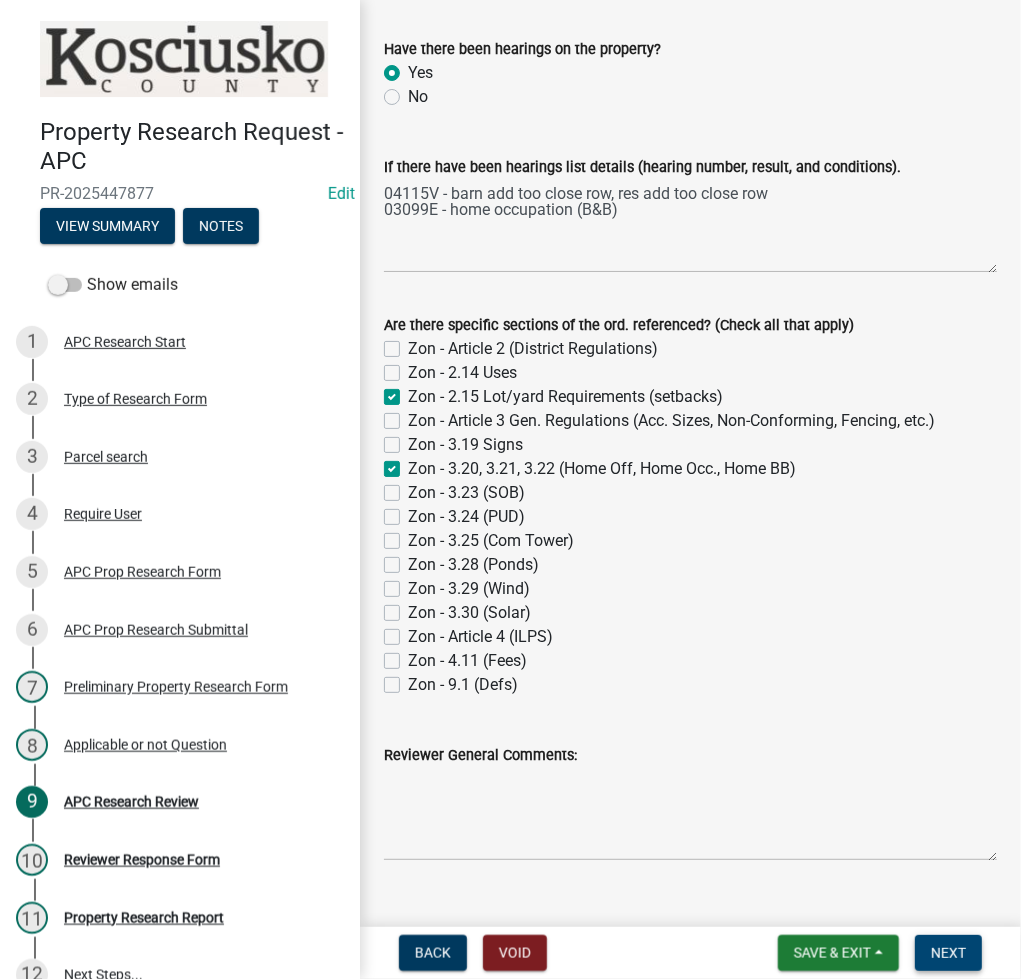 click on "Next" at bounding box center [948, 953] 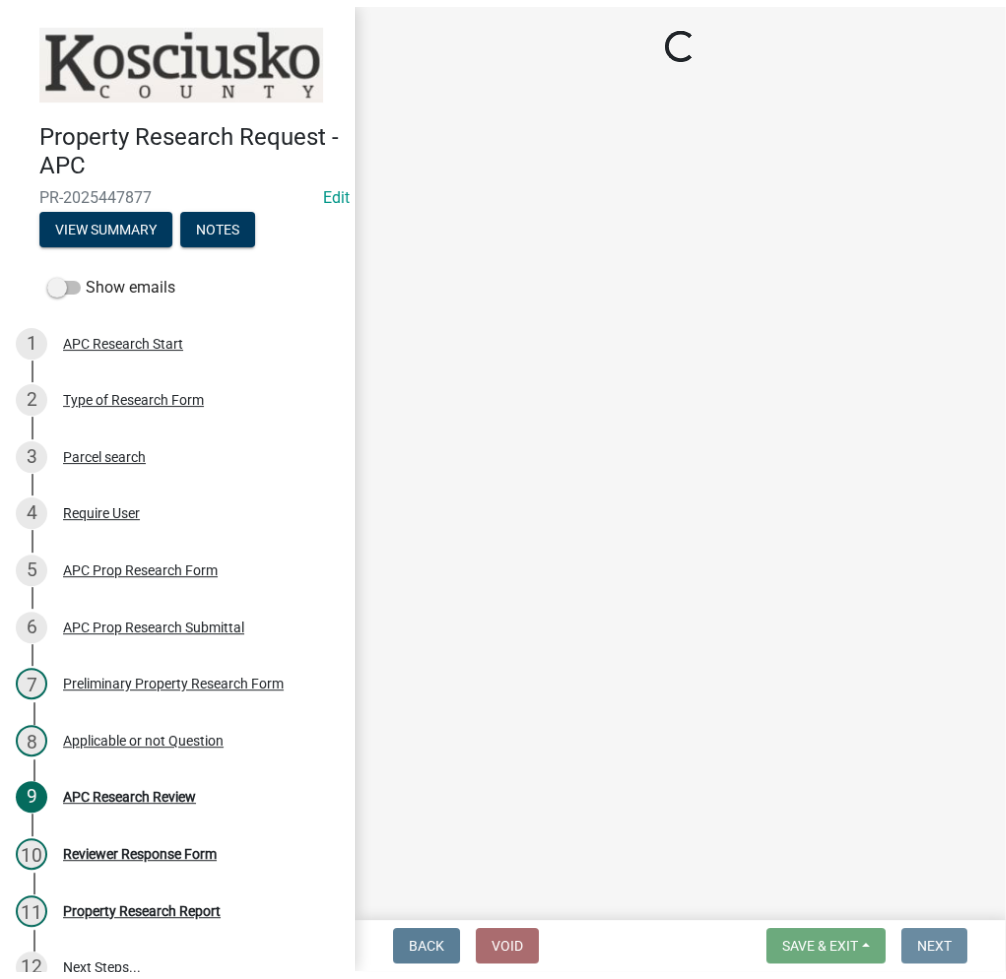 scroll, scrollTop: 0, scrollLeft: 0, axis: both 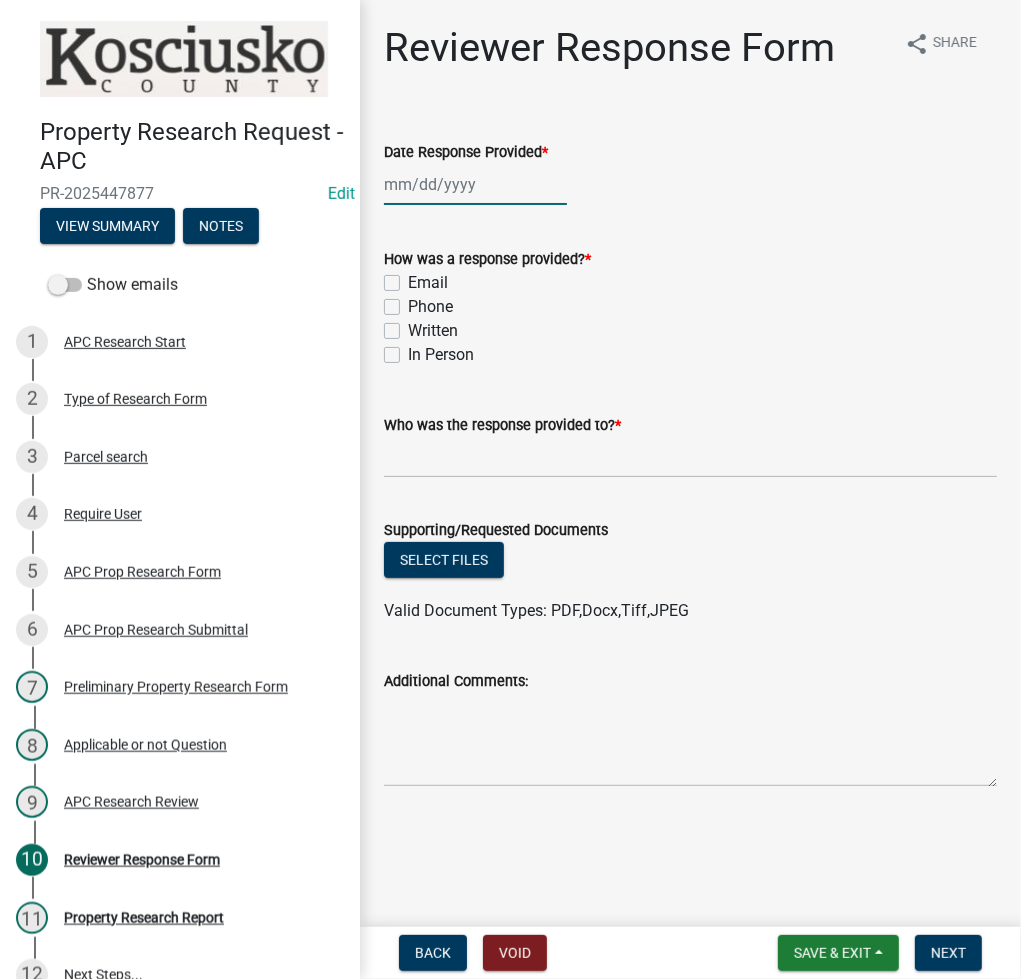 click 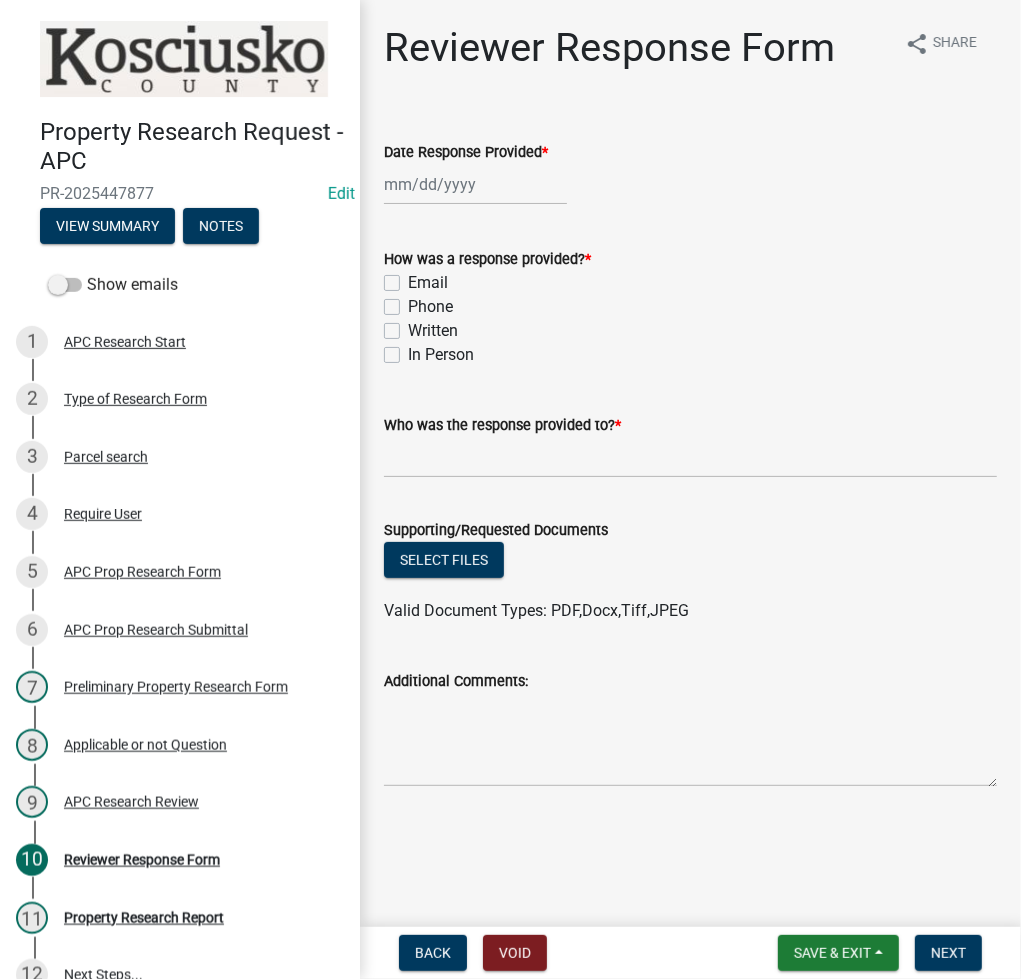 select on "7" 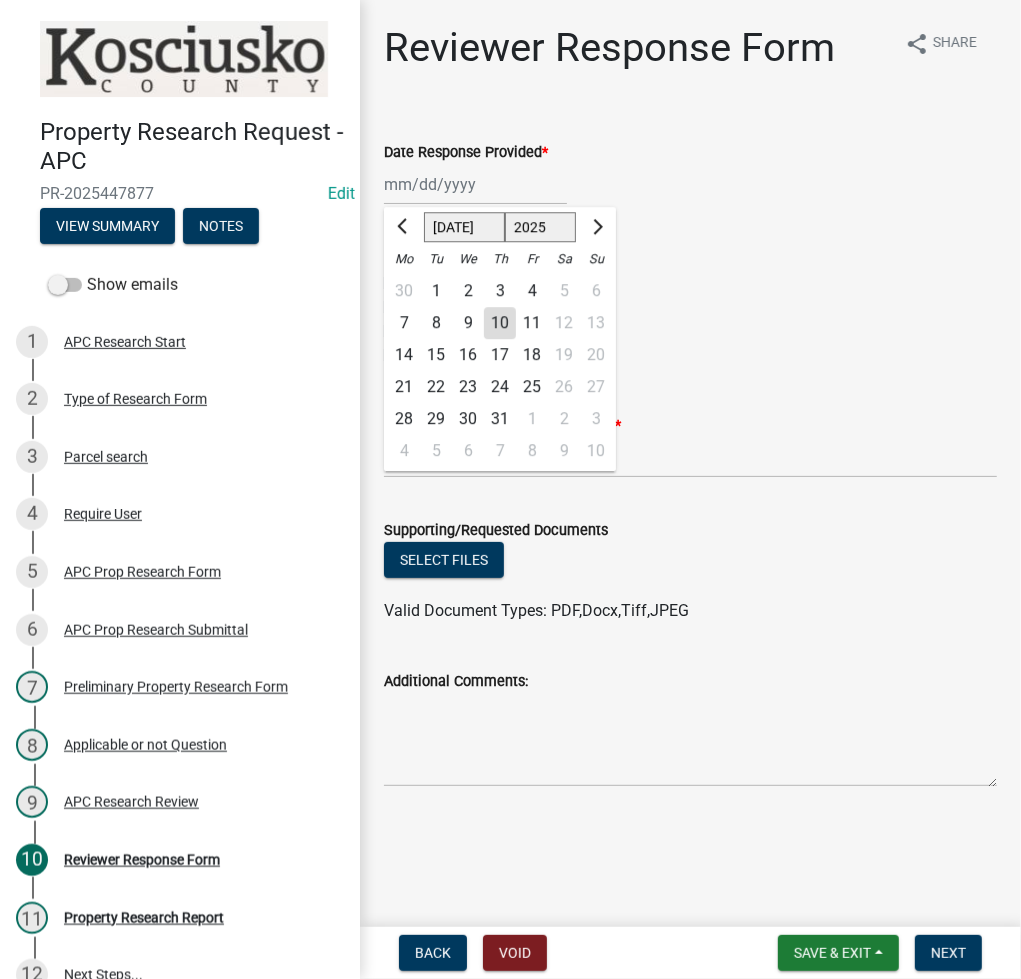 click on "10" 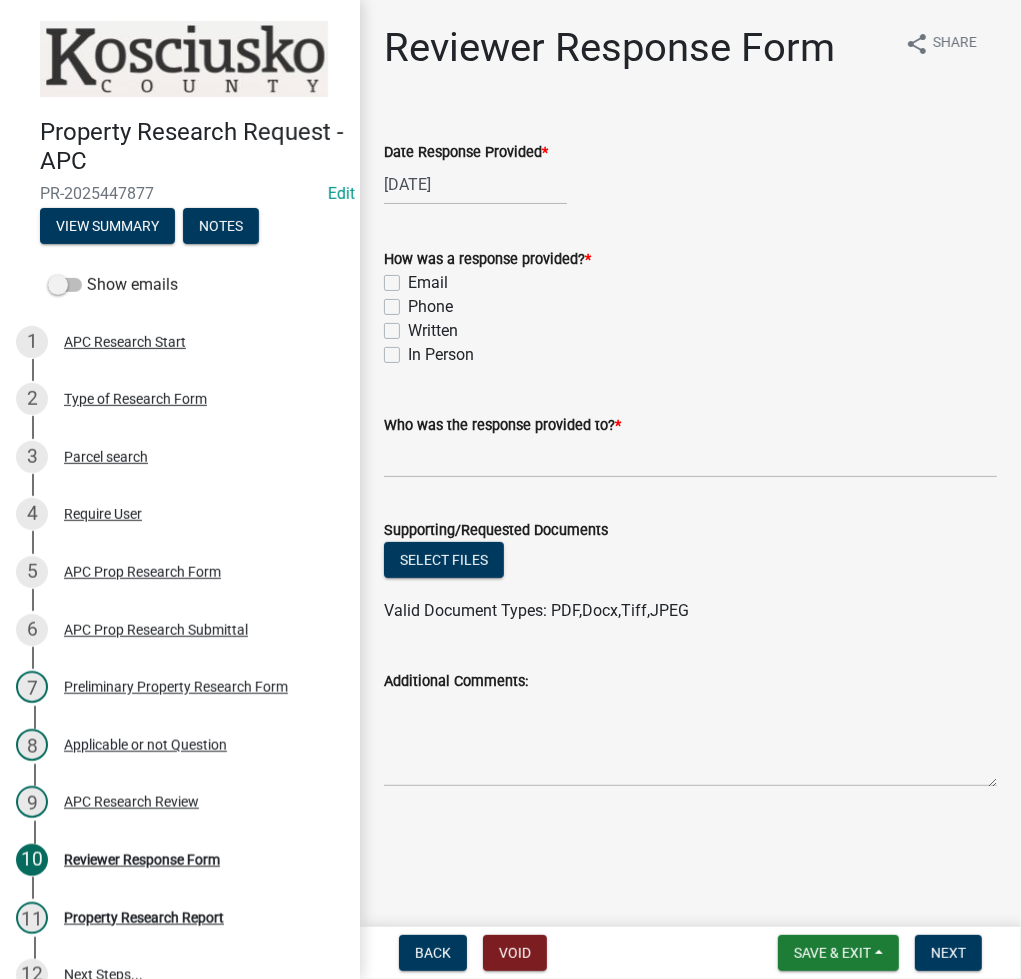 click on "Email" 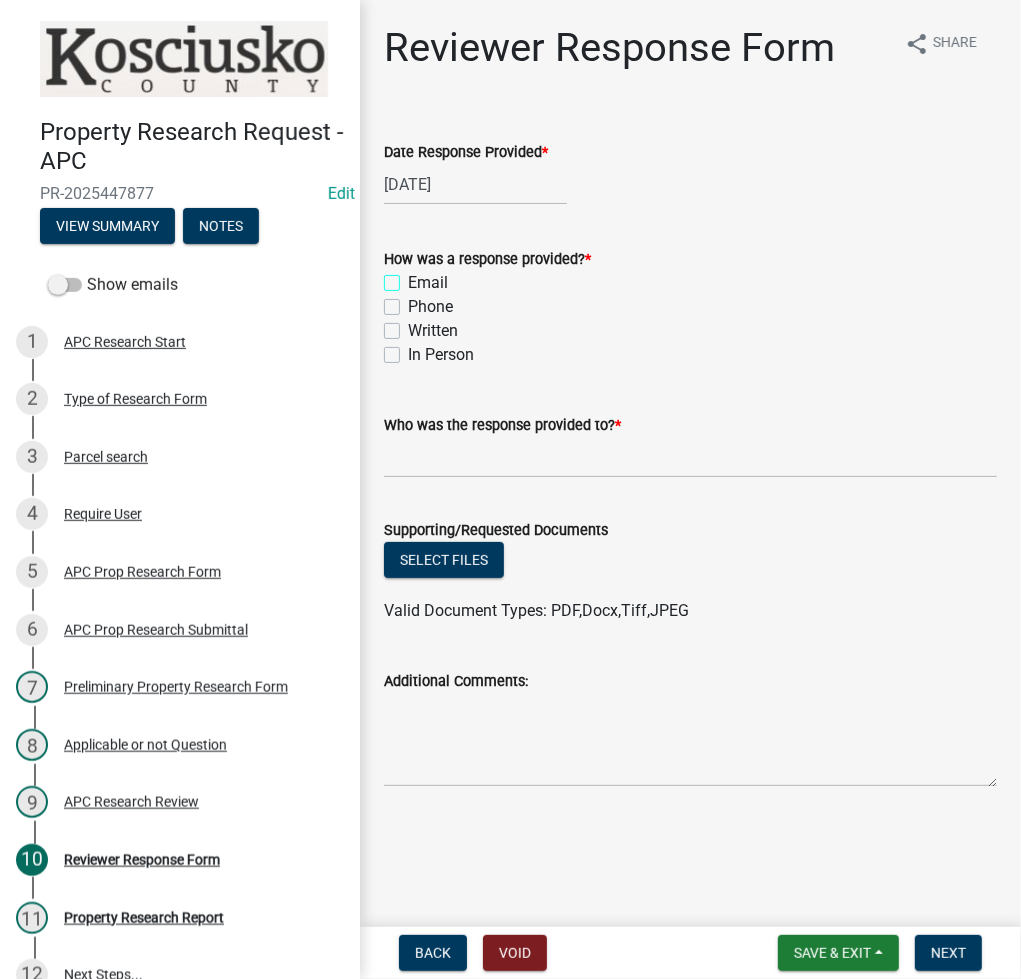 click on "Email" at bounding box center (414, 277) 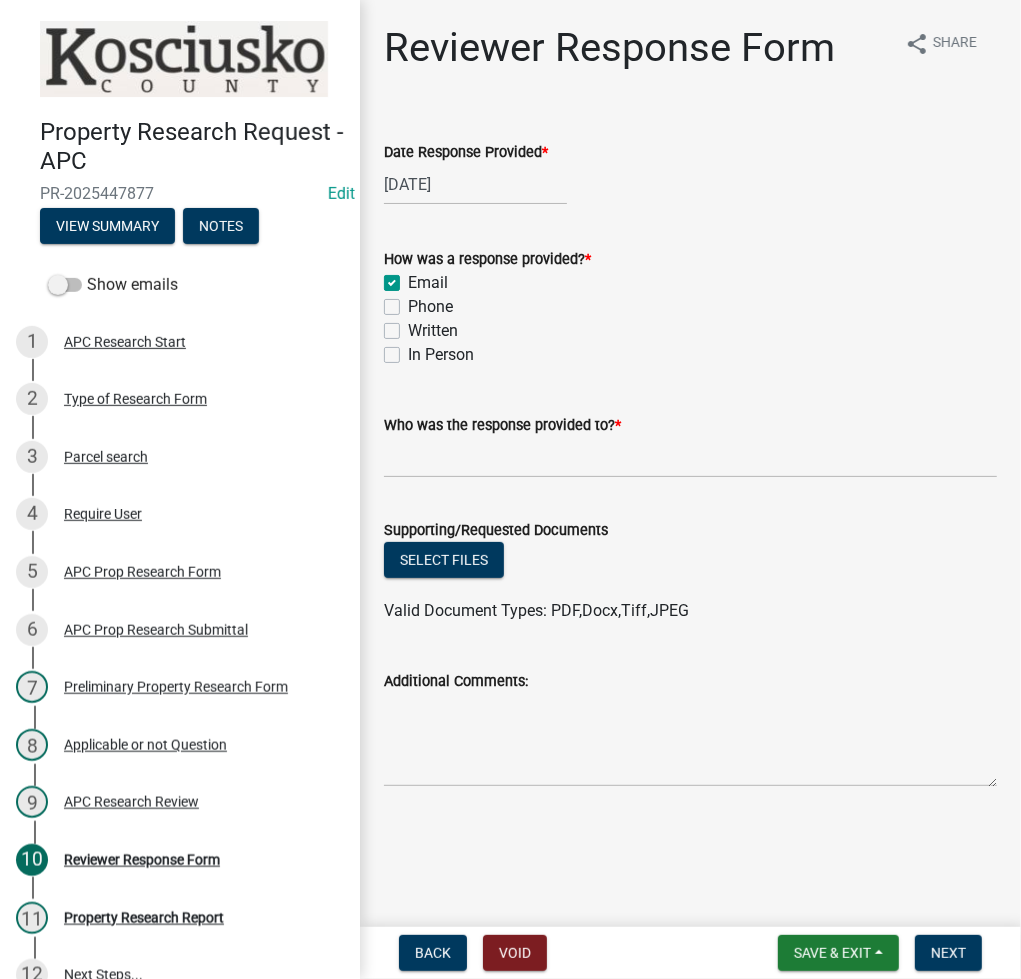 checkbox on "true" 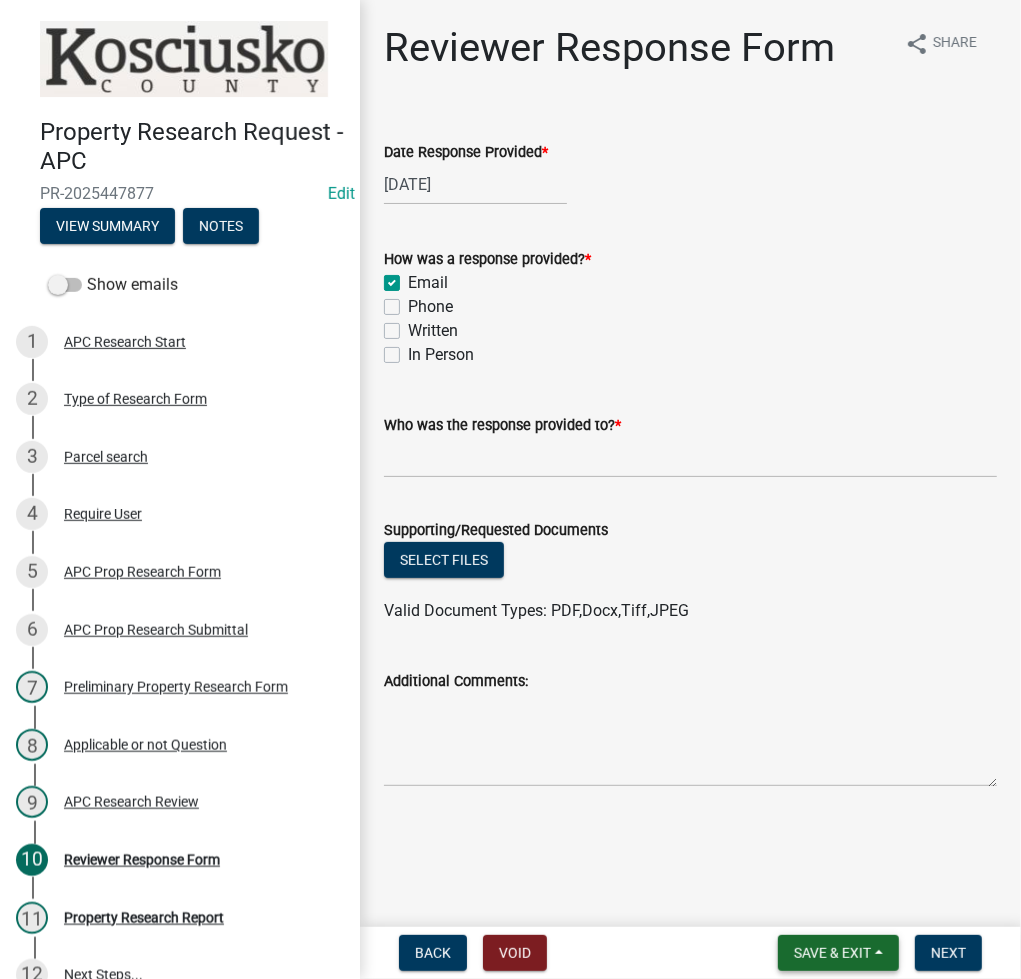 click on "Save & Exit" at bounding box center [832, 953] 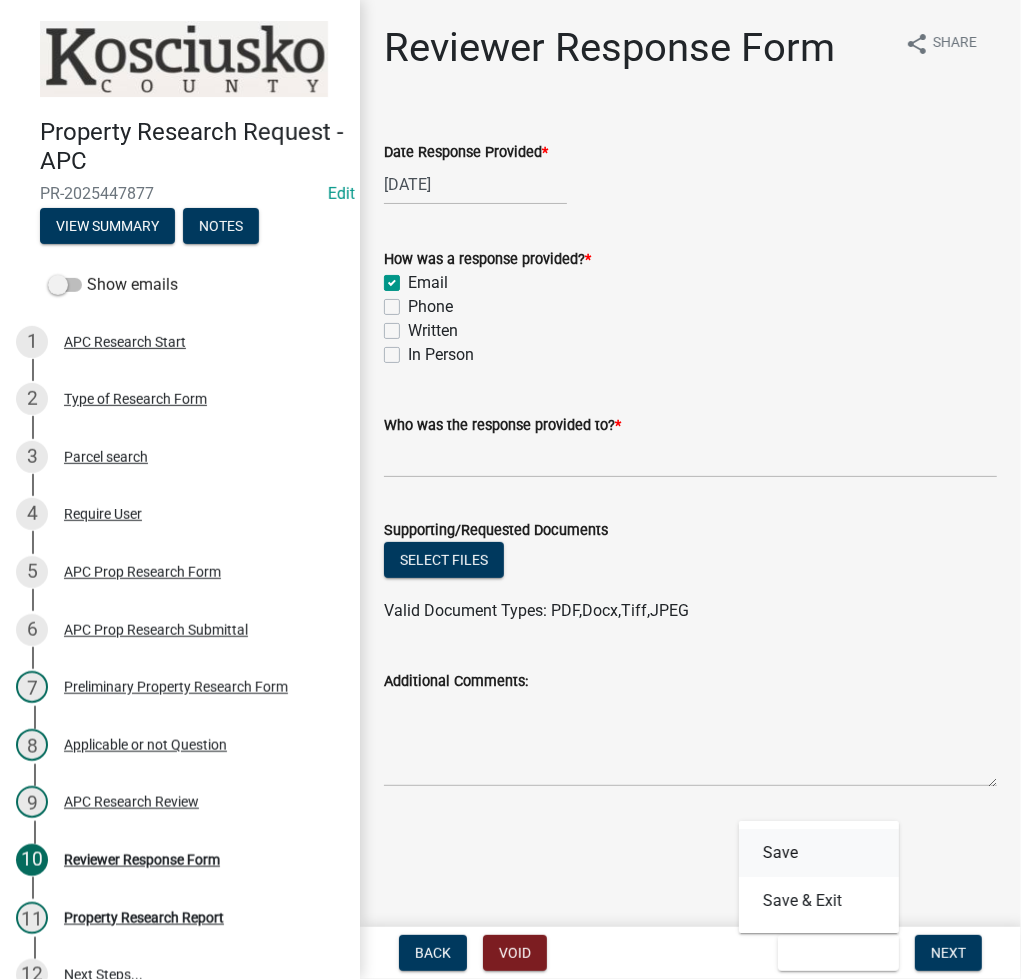 click on "Save" at bounding box center [819, 853] 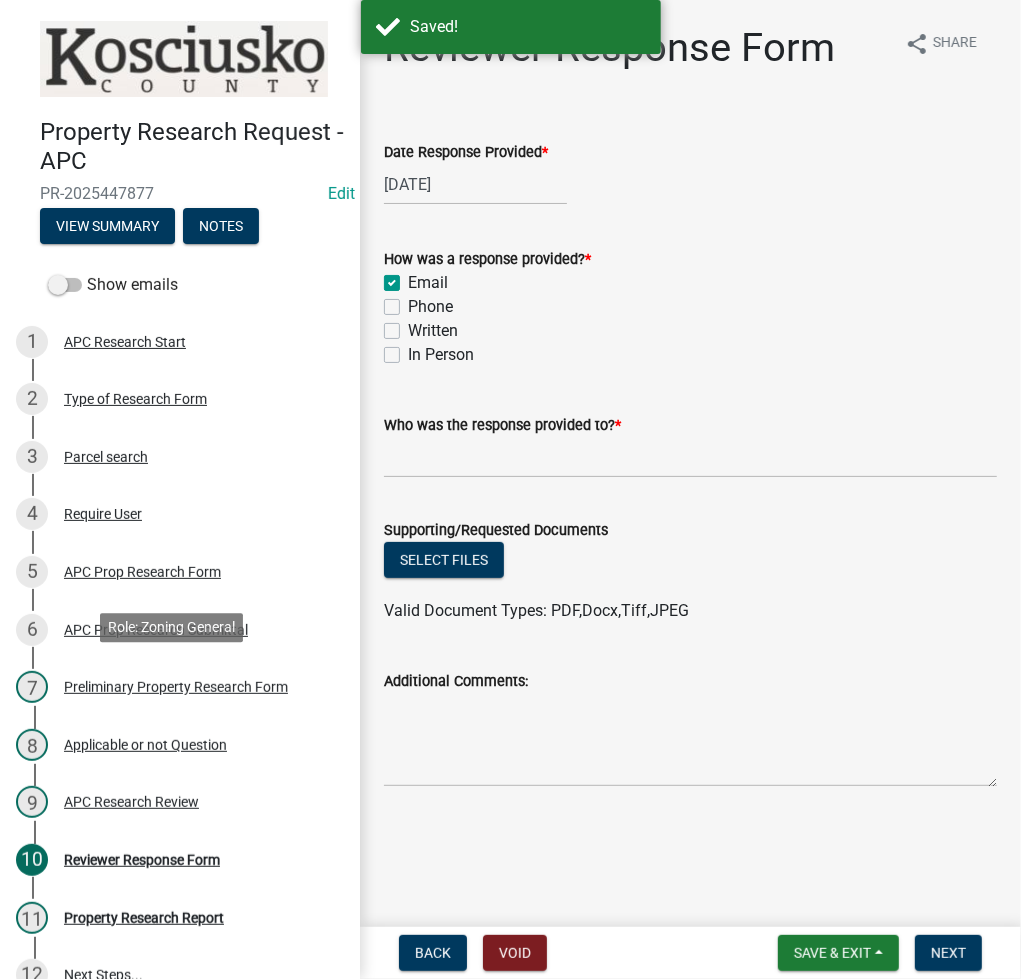 click on "Preliminary Property Research Form" at bounding box center [176, 687] 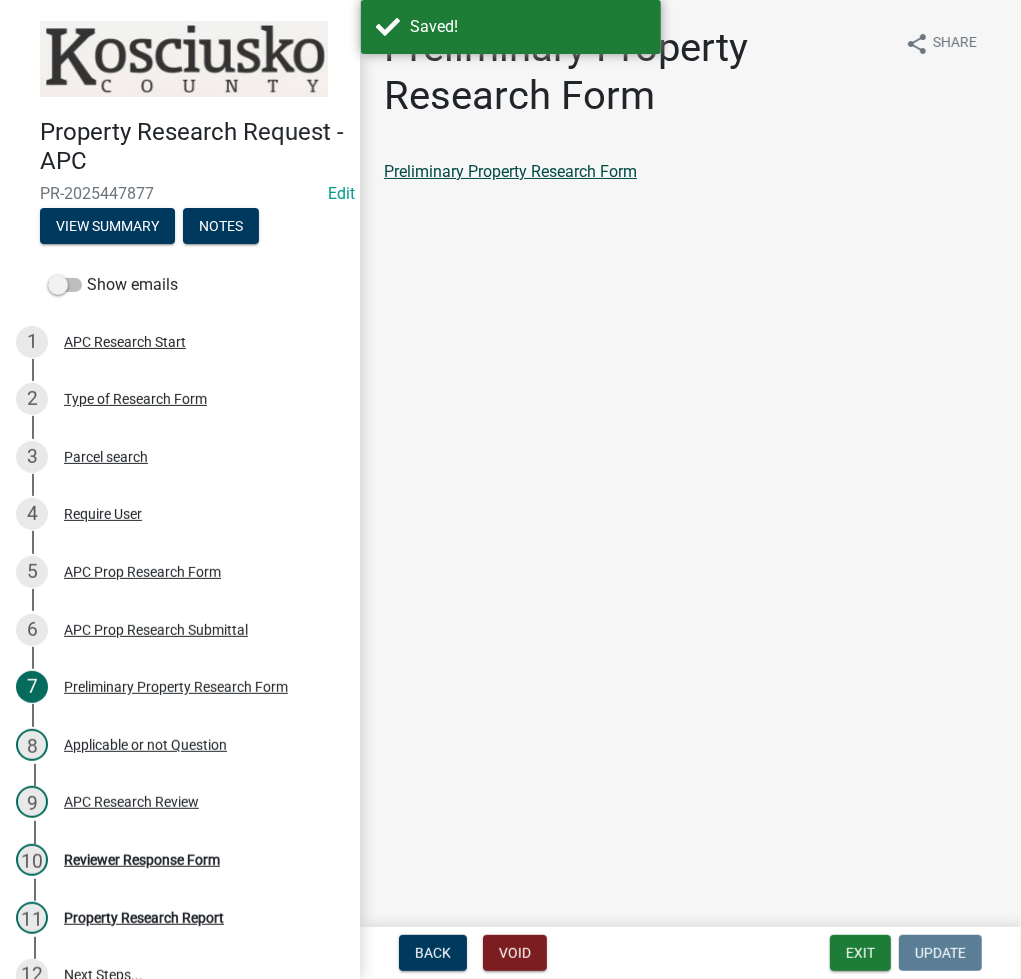 click on "Preliminary Property Research Form" 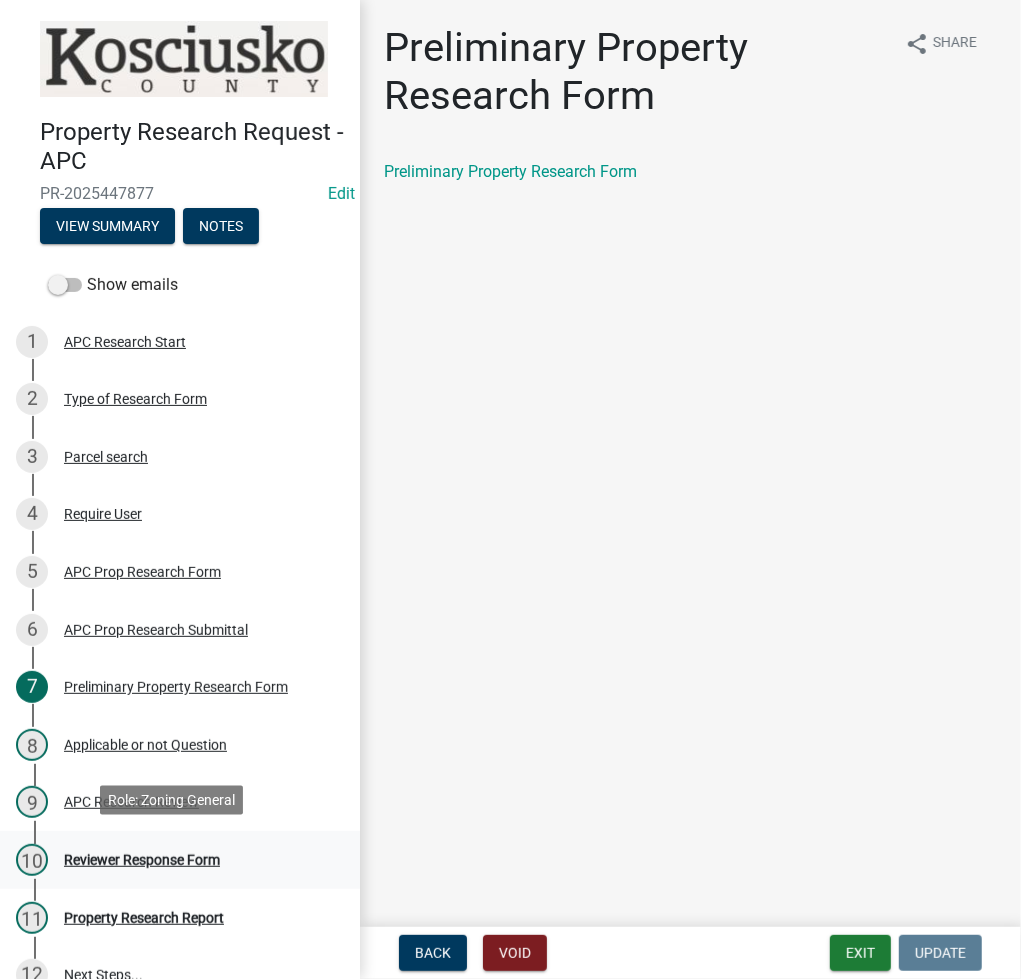 click on "10     Reviewer Response Form" at bounding box center (180, 860) 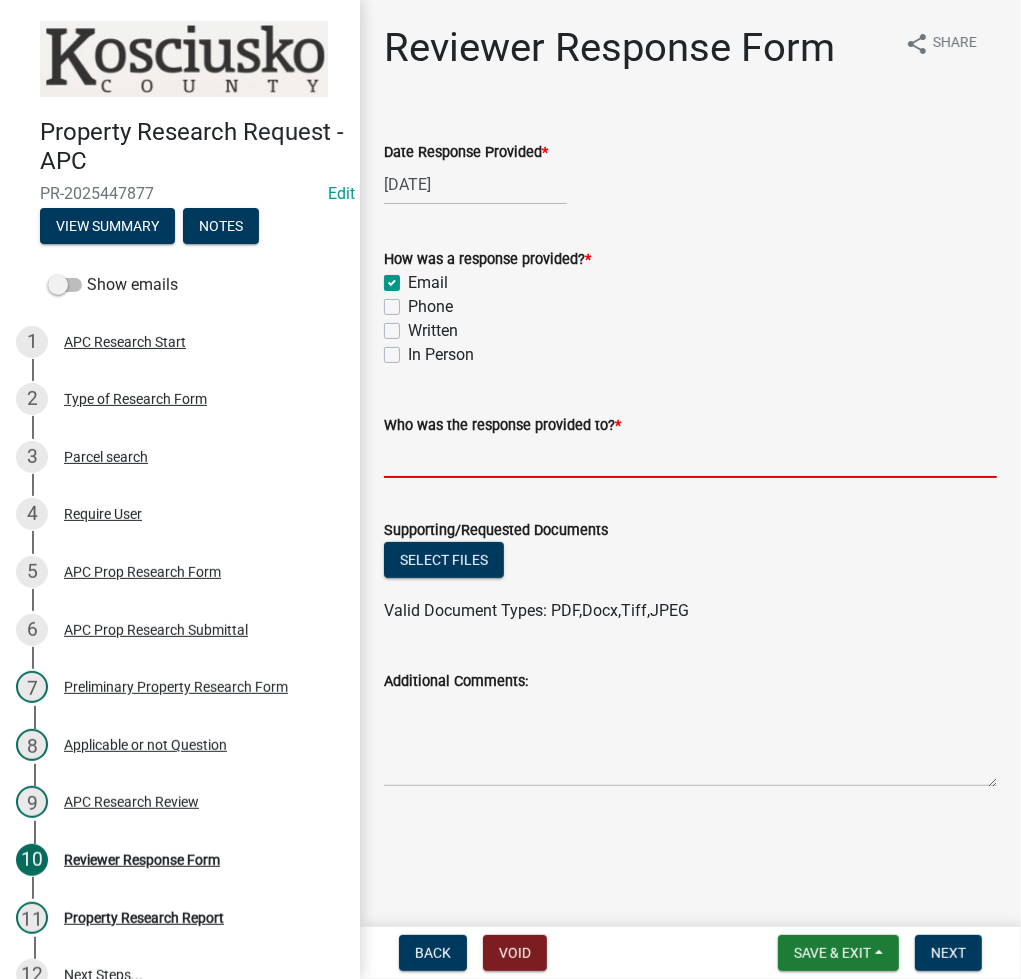 click on "Who was the response provided to?  *" at bounding box center [690, 457] 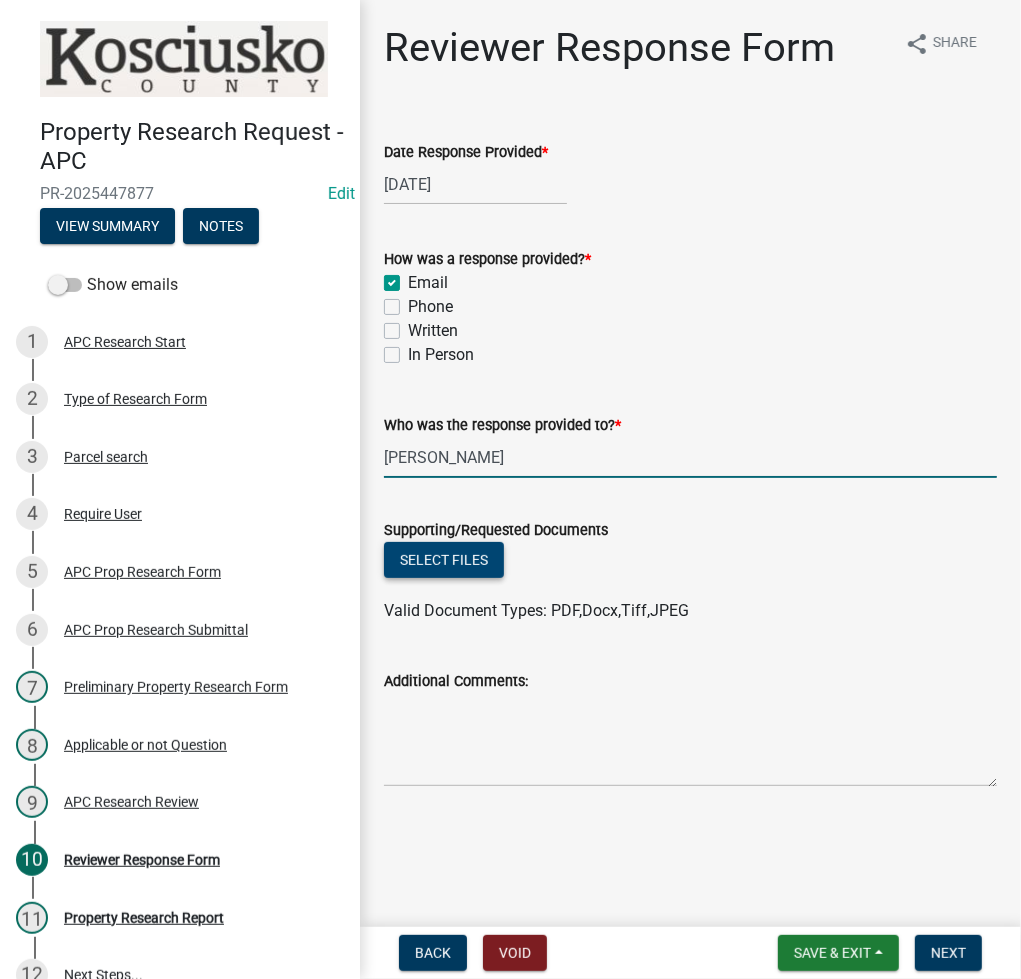 type on "Bryce Schrock" 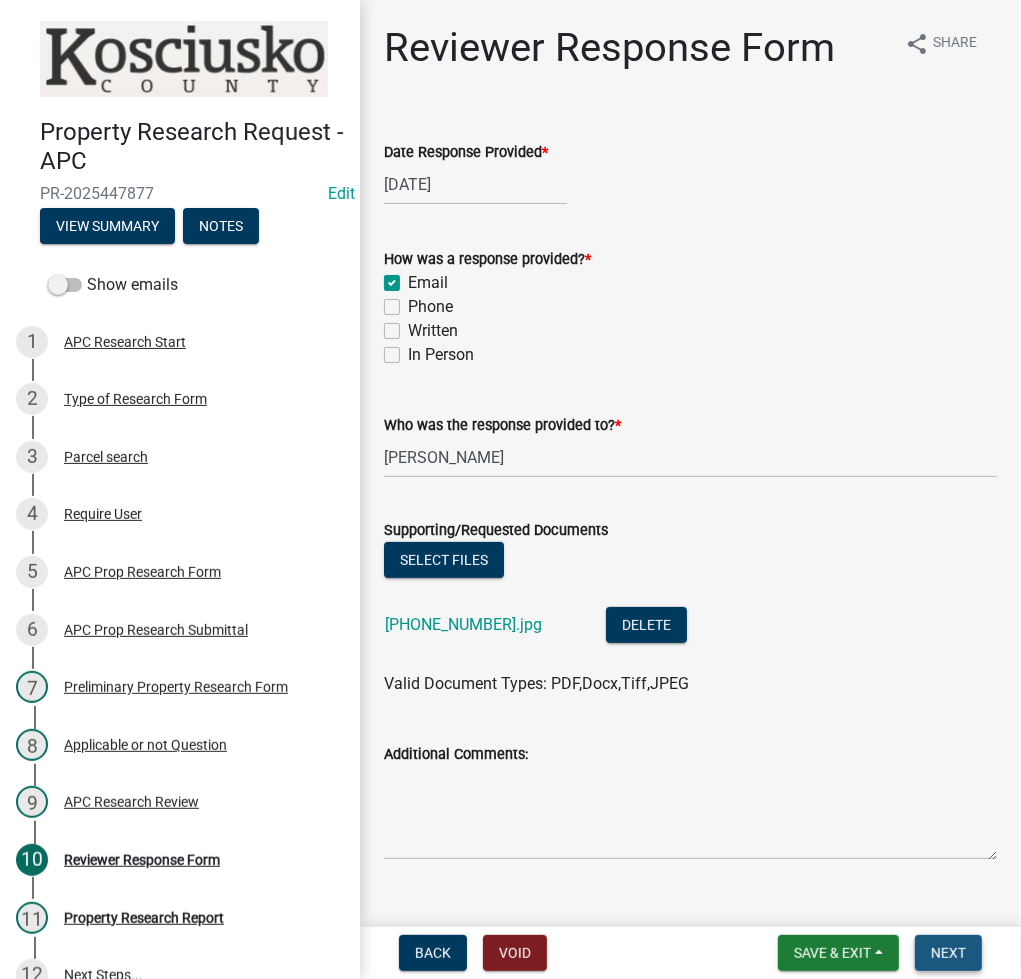 click on "Next" at bounding box center [948, 953] 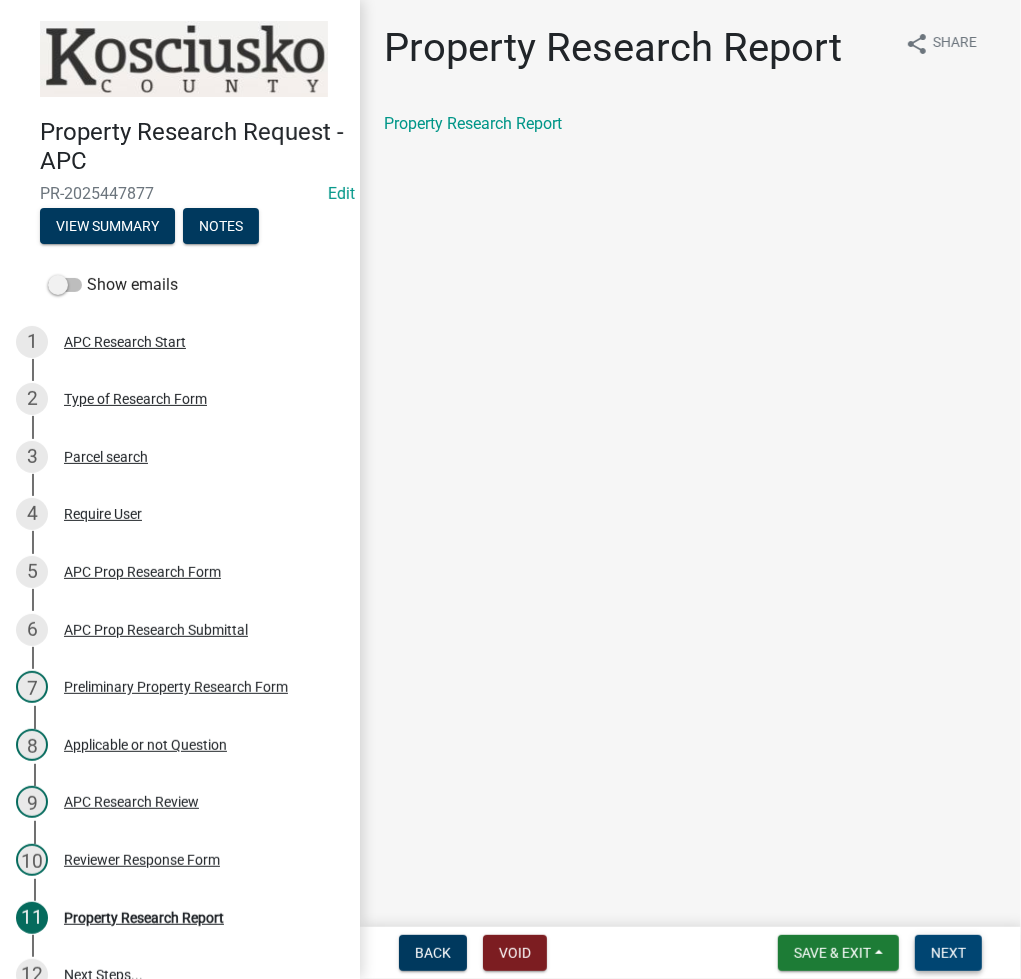click on "Next" at bounding box center [948, 953] 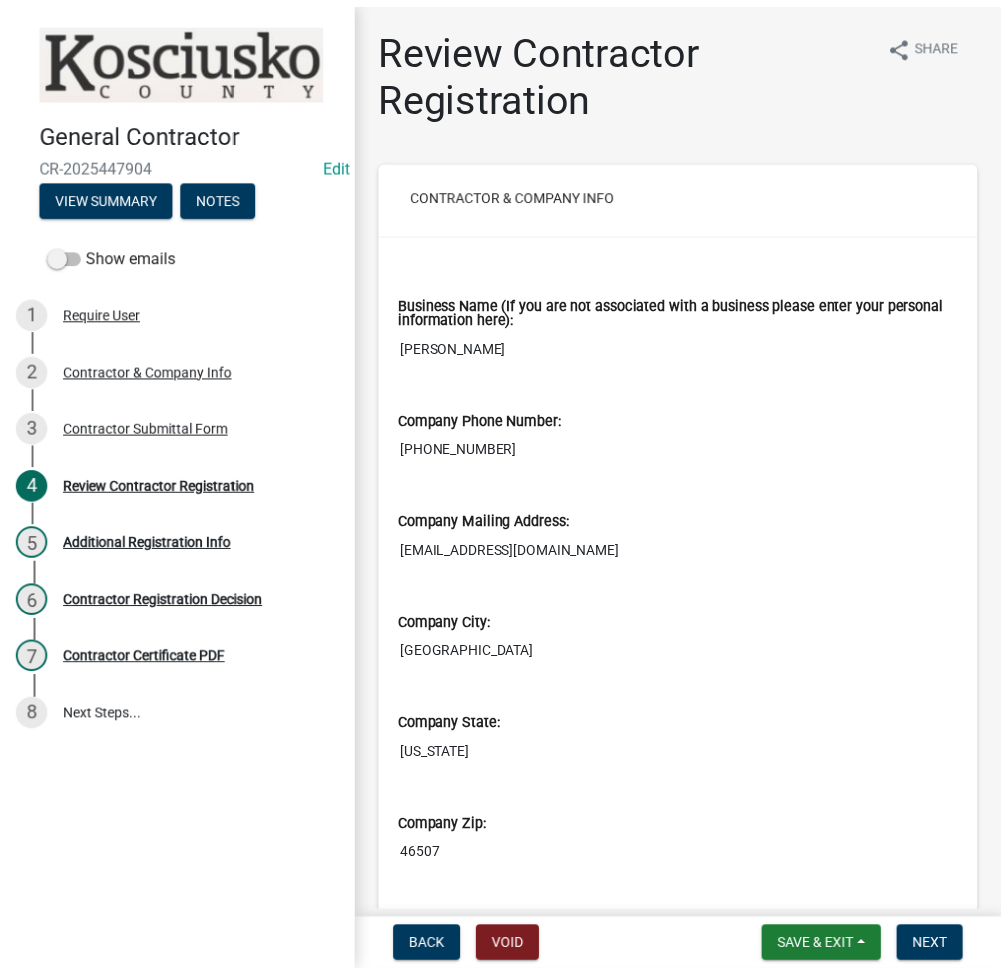 scroll, scrollTop: 0, scrollLeft: 0, axis: both 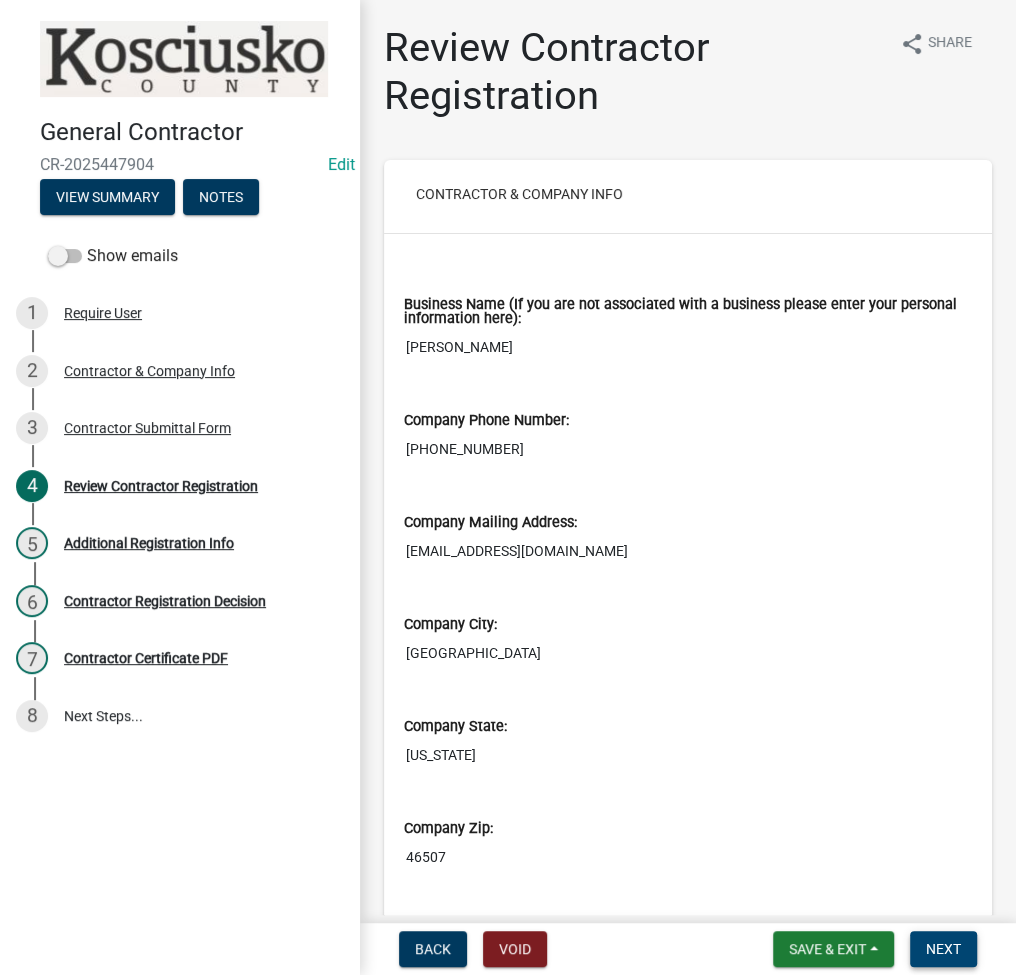 click on "Next" at bounding box center [943, 949] 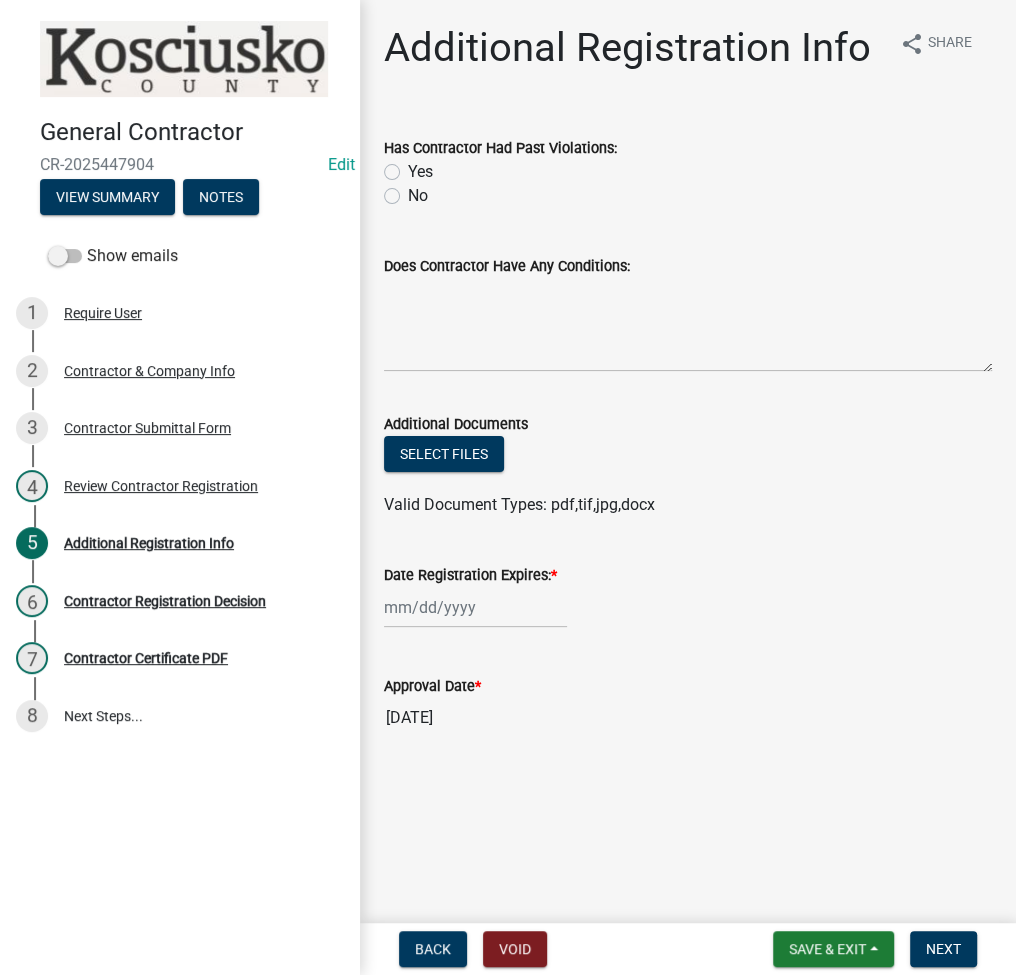click on "No" 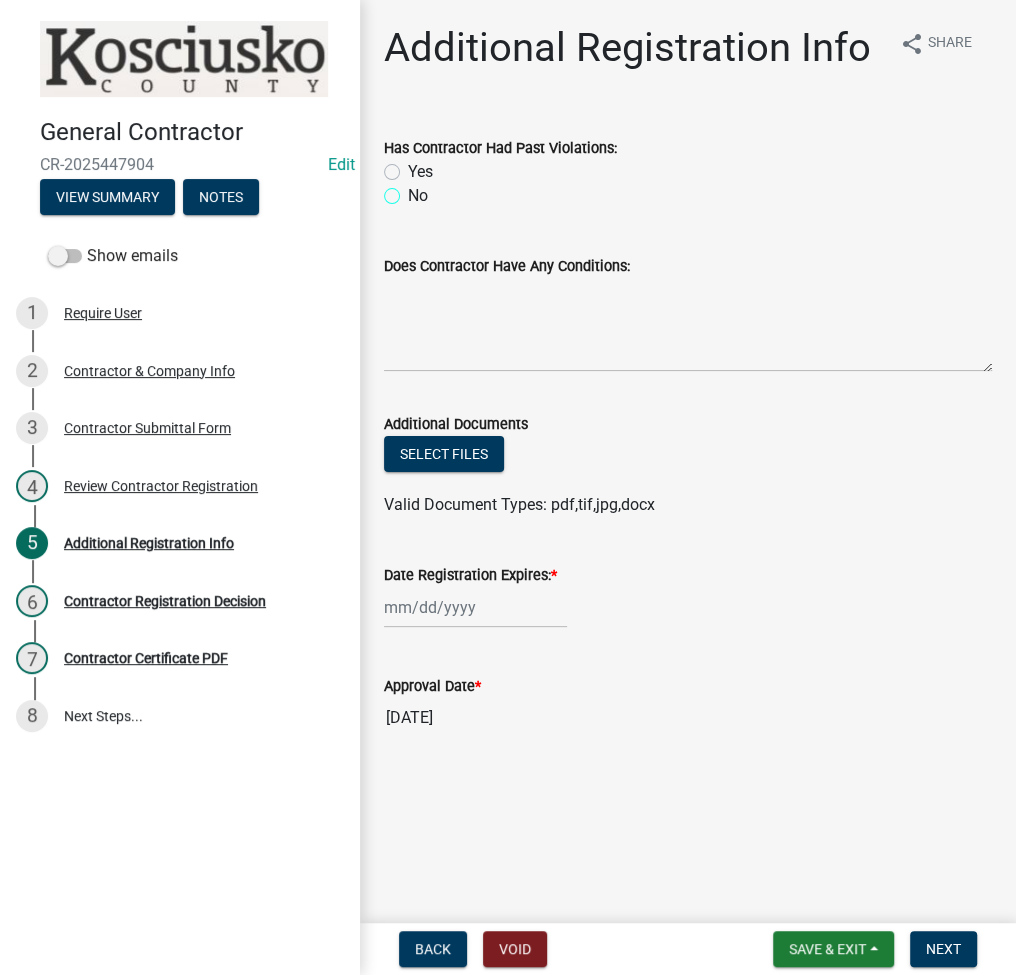 click on "No" at bounding box center (414, 190) 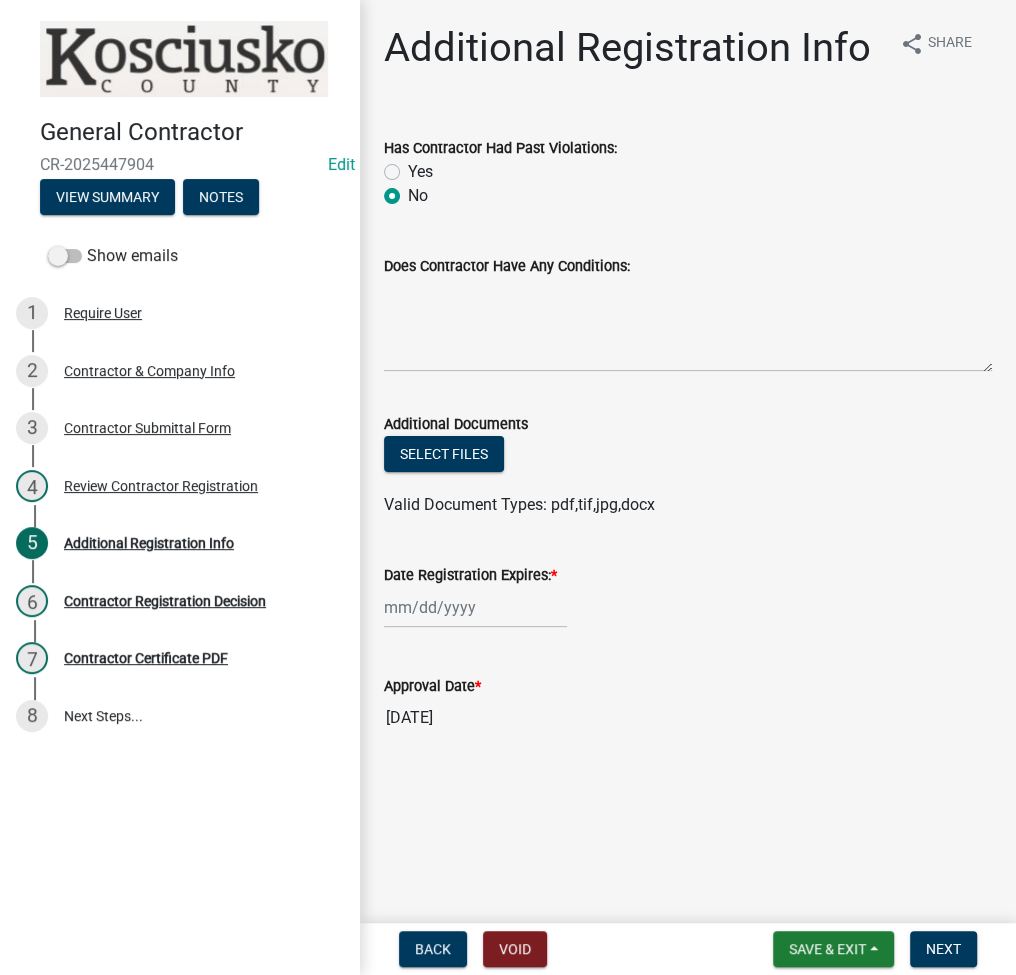 radio on "true" 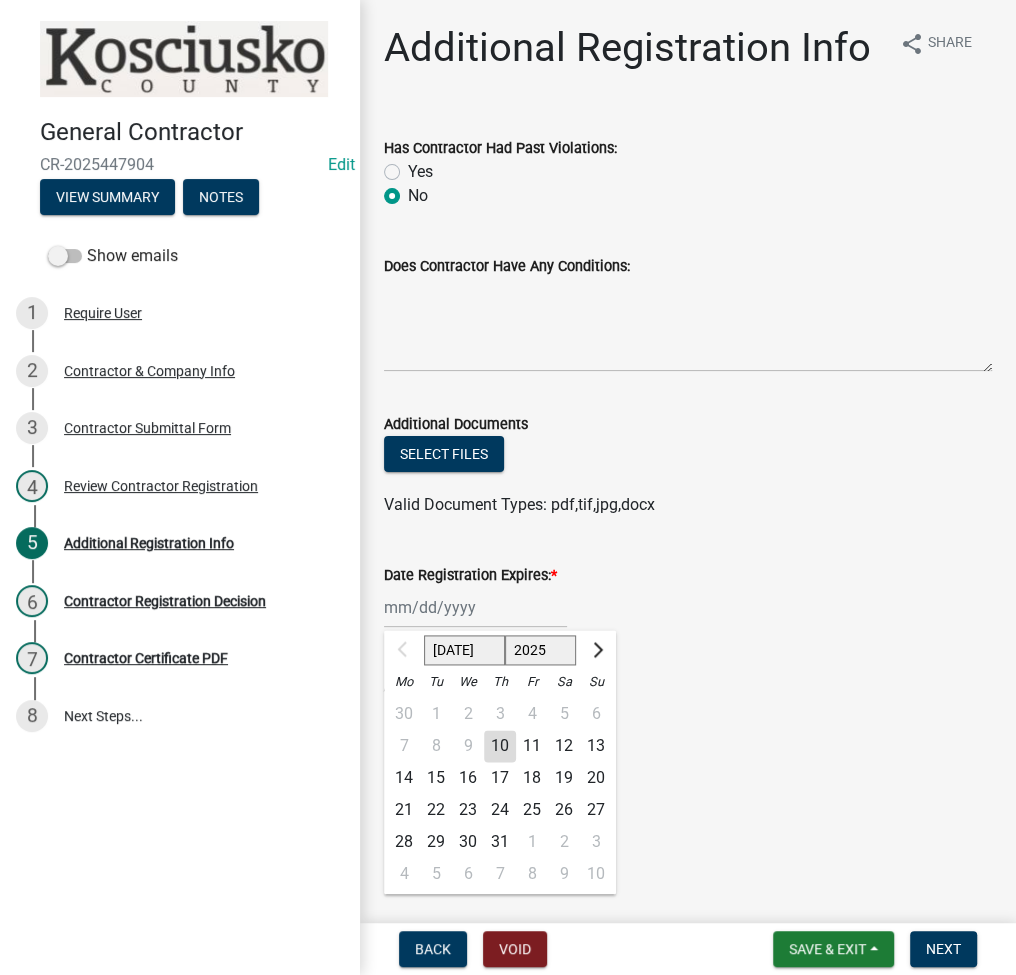 click on "Jul Aug Sep Oct Nov Dec 2025 2026 2027 2028 2029 2030 2031 2032 2033 2034 2035 2036 2037 2038 2039 2040 2041 2042 2043 2044 2045 2046 2047 2048 2049 2050 2051 2052 2053 2054 2055 2056 2057 2058 2059 2060 2061 2062 2063 2064 2065 2066 2067 2068 2069 2070 2071 2072 2073 2074 2075 2076 2077 2078 2079 2080 2081 2082 2083 2084 2085 2086 2087 2088 2089 2090 2091 2092 2093 2094 2095 2096 2097 2098 2099 2100 2101 2102 2103 2104 2105 2106 2107 2108 2109 2110 2111 2112 2113 2114 2115 2116 2117 2118 2119 2120 2121 2122 2123 2124 2125 2126 2127 2128 2129 2130 2131 2132 2133 2134 2135 2136 2137 2138 2139 2140 2141 2142 2143 2144 2145 2146 2147 2148 2149 2150 2151 2152 2153 2154 2155 2156 2157 2158 2159 2160 2161 2162 2163 2164 2165 2166 2167 2168 2169 2170 2171 2172 2173 2174 2175 2176 2177 2178 2179 2180 2181 2182 2183 2184 2185 2186 2187 2188 2189 2190 2191 2192 2193 2194 2195 2196 2197 2198 2199 2200 2201 2202 2203 2204 2205 2206 2207 2208 2209 2210 2211 2212 2213 2214 2215 2216 2217 2218 2219 2220 2221 2222 2223 2224" 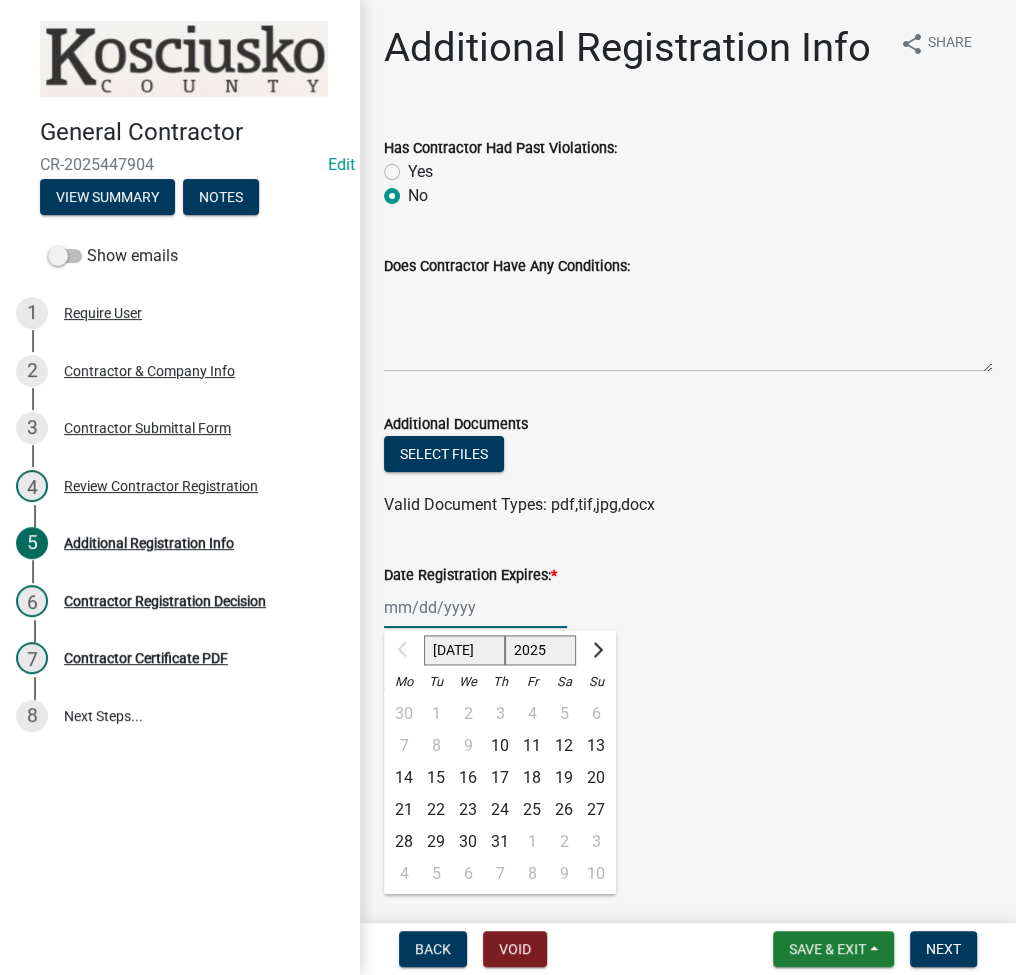 click on "2025 2026 2027 2028 2029 2030 2031 2032 2033 2034 2035 2036 2037 2038 2039 2040 2041 2042 2043 2044 2045 2046 2047 2048 2049 2050 2051 2052 2053 2054 2055 2056 2057 2058 2059 2060 2061 2062 2063 2064 2065 2066 2067 2068 2069 2070 2071 2072 2073 2074 2075 2076 2077 2078 2079 2080 2081 2082 2083 2084 2085 2086 2087 2088 2089 2090 2091 2092 2093 2094 2095 2096 2097 2098 2099 2100 2101 2102 2103 2104 2105 2106 2107 2108 2109 2110 2111 2112 2113 2114 2115 2116 2117 2118 2119 2120 2121 2122 2123 2124 2125 2126 2127 2128 2129 2130 2131 2132 2133 2134 2135 2136 2137 2138 2139 2140 2141 2142 2143 2144 2145 2146 2147 2148 2149 2150 2151 2152 2153 2154 2155 2156 2157 2158 2159 2160 2161 2162 2163 2164 2165 2166 2167 2168 2169 2170 2171 2172 2173 2174 2175 2176 2177 2178 2179 2180 2181 2182 2183 2184 2185 2186 2187 2188 2189 2190 2191 2192 2193 2194 2195 2196 2197 2198 2199 2200 2201 2202 2203 2204 2205 2206 2207 2208 2209 2210 2211 2212 2213 2214 2215 2216 2217 2218 2219 2220 2221 2222 2223 2224 2225 2226 2227 2228 2229" 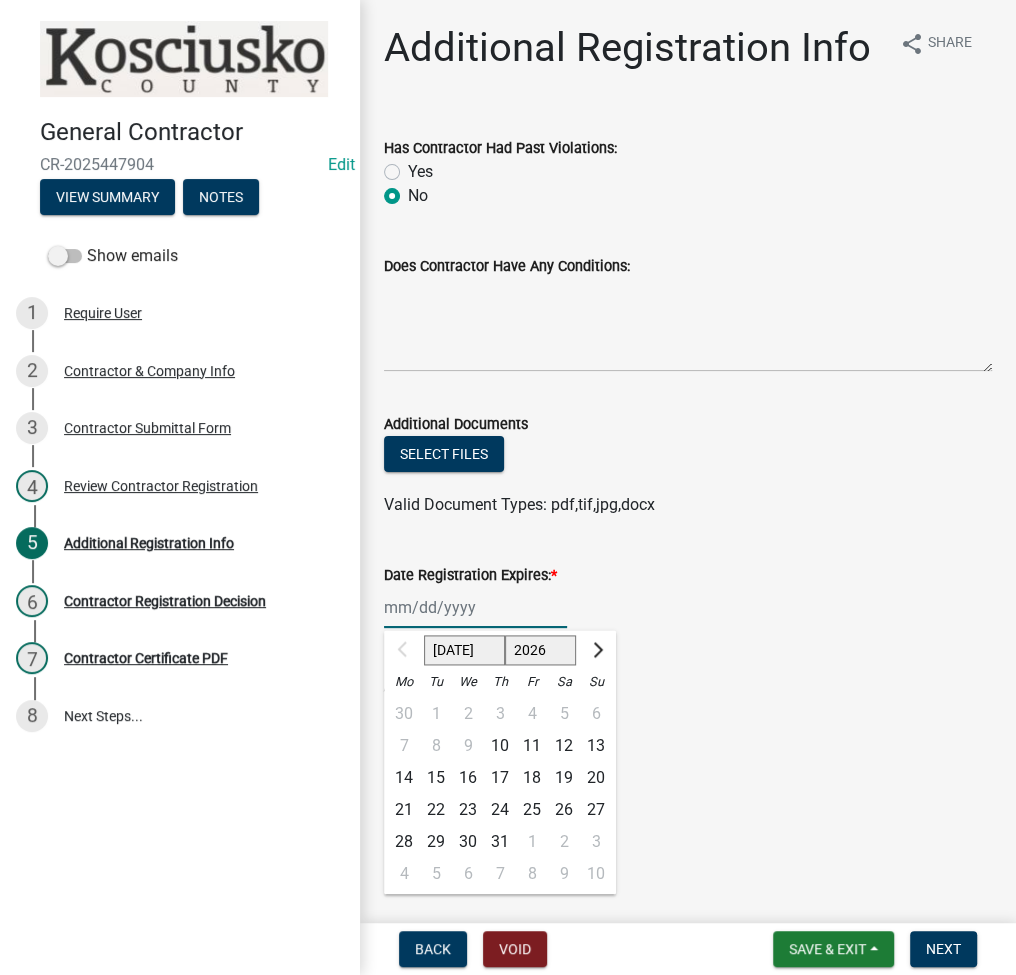 click on "2025 2026 2027 2028 2029 2030 2031 2032 2033 2034 2035 2036 2037 2038 2039 2040 2041 2042 2043 2044 2045 2046 2047 2048 2049 2050 2051 2052 2053 2054 2055 2056 2057 2058 2059 2060 2061 2062 2063 2064 2065 2066 2067 2068 2069 2070 2071 2072 2073 2074 2075 2076 2077 2078 2079 2080 2081 2082 2083 2084 2085 2086 2087 2088 2089 2090 2091 2092 2093 2094 2095 2096 2097 2098 2099 2100 2101 2102 2103 2104 2105 2106 2107 2108 2109 2110 2111 2112 2113 2114 2115 2116 2117 2118 2119 2120 2121 2122 2123 2124 2125 2126 2127 2128 2129 2130 2131 2132 2133 2134 2135 2136 2137 2138 2139 2140 2141 2142 2143 2144 2145 2146 2147 2148 2149 2150 2151 2152 2153 2154 2155 2156 2157 2158 2159 2160 2161 2162 2163 2164 2165 2166 2167 2168 2169 2170 2171 2172 2173 2174 2175 2176 2177 2178 2179 2180 2181 2182 2183 2184 2185 2186 2187 2188 2189 2190 2191 2192 2193 2194 2195 2196 2197 2198 2199 2200 2201 2202 2203 2204 2205 2206 2207 2208 2209 2210 2211 2212 2213 2214 2215 2216 2217 2218 2219 2220 2221 2222 2223 2224 2225 2226 2227 2228 2229" 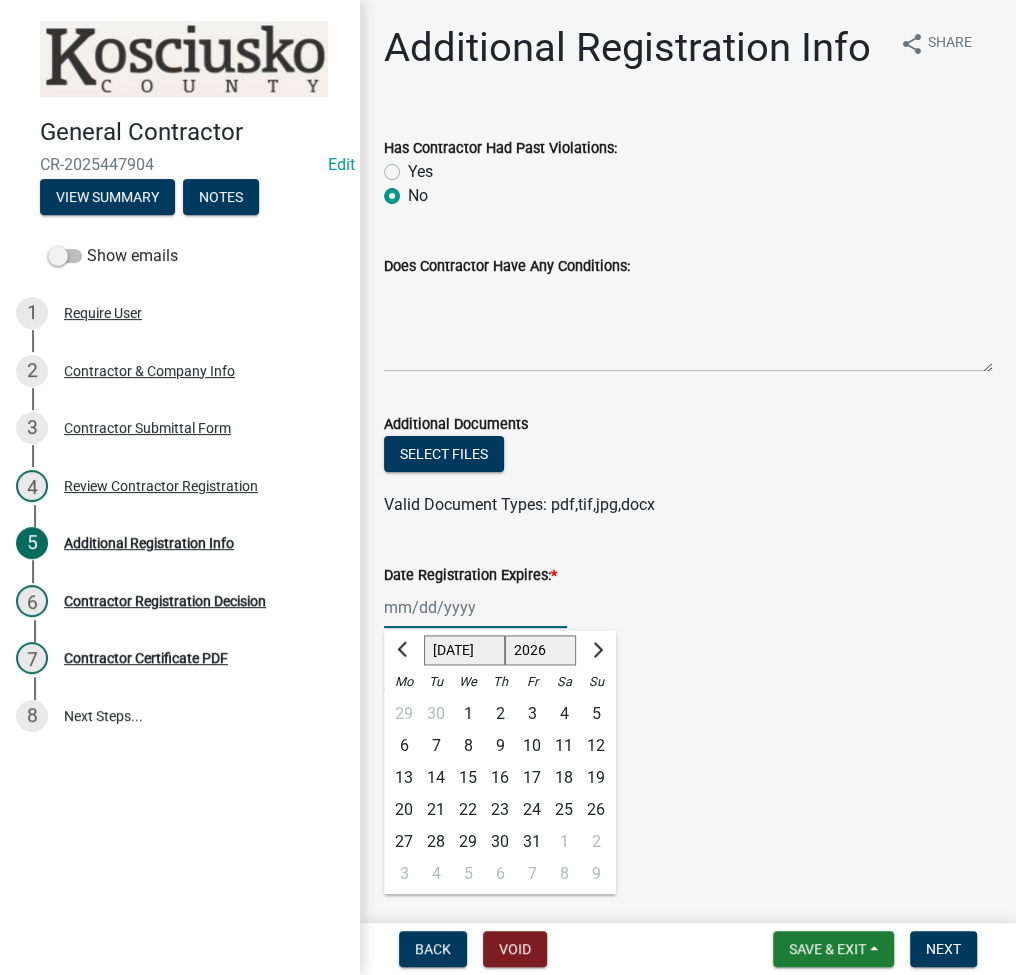 click on "10" 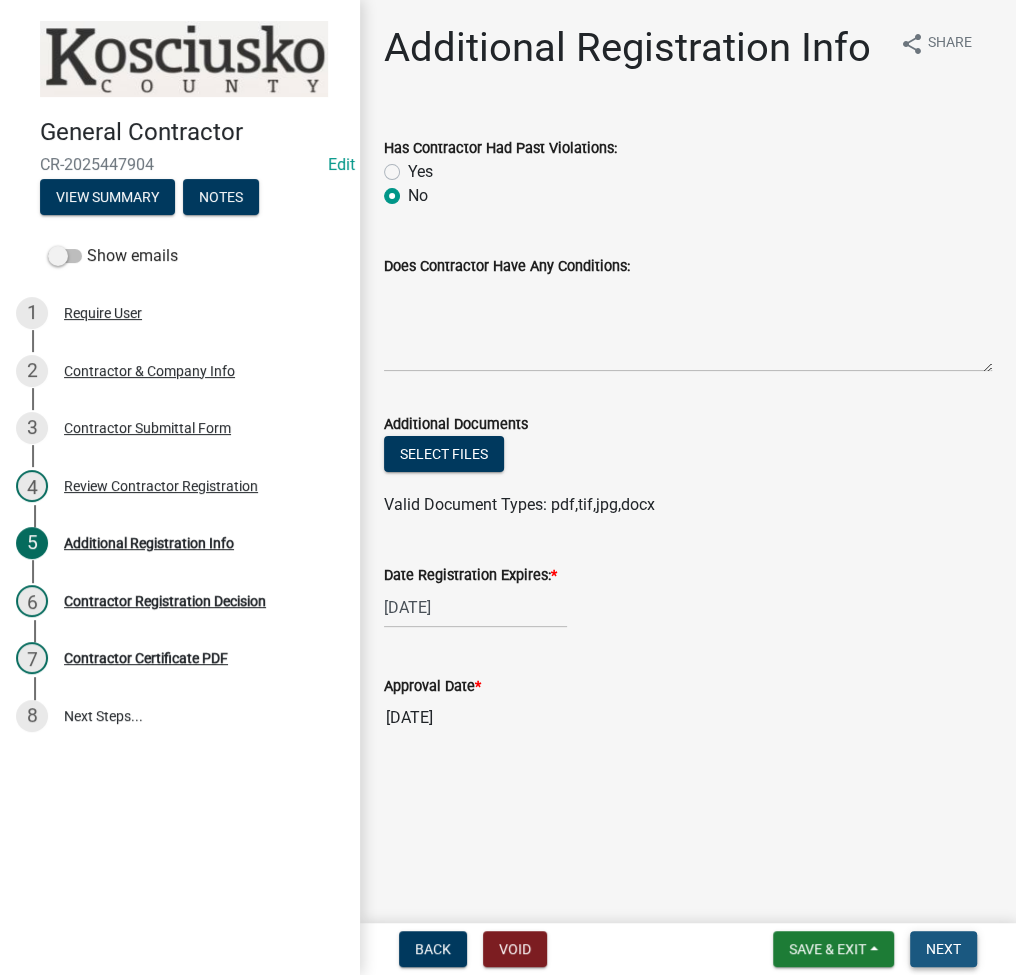 click on "Next" at bounding box center (943, 949) 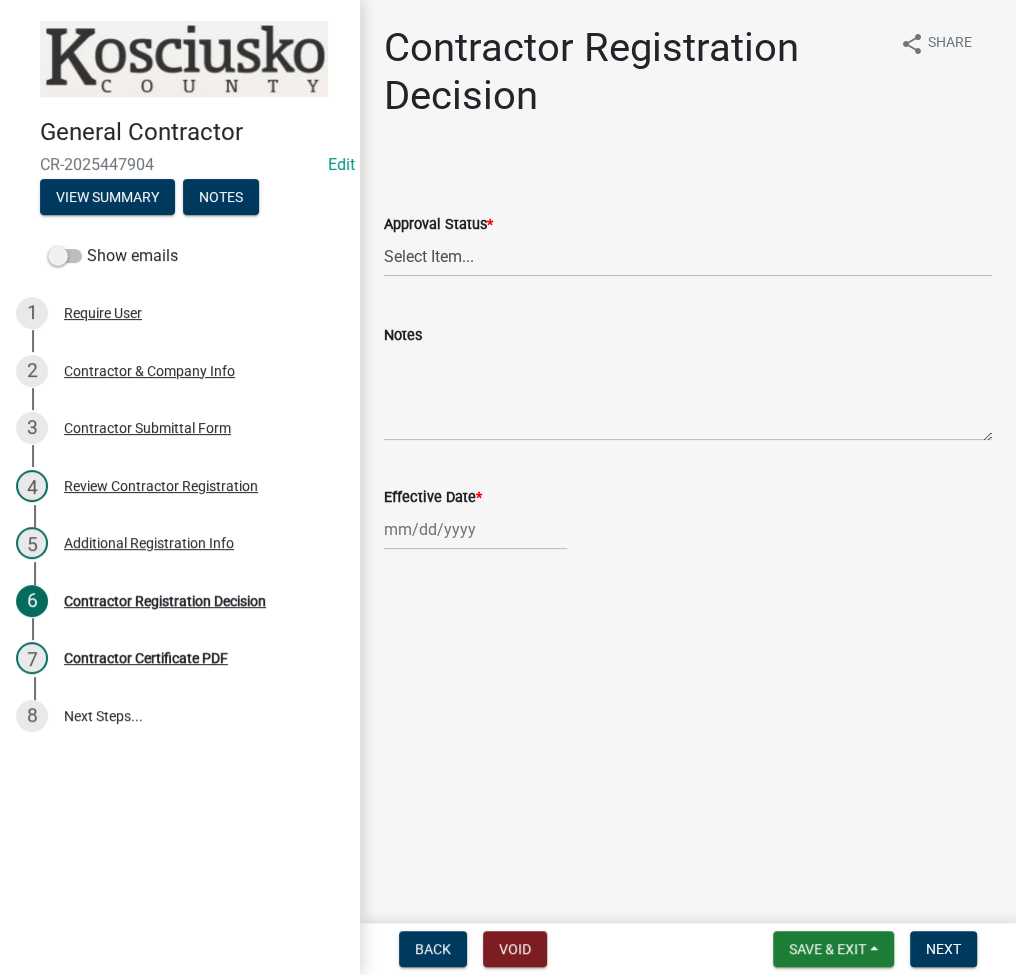 click on "Approval Status  *  Select Item...   Approved   Denied" 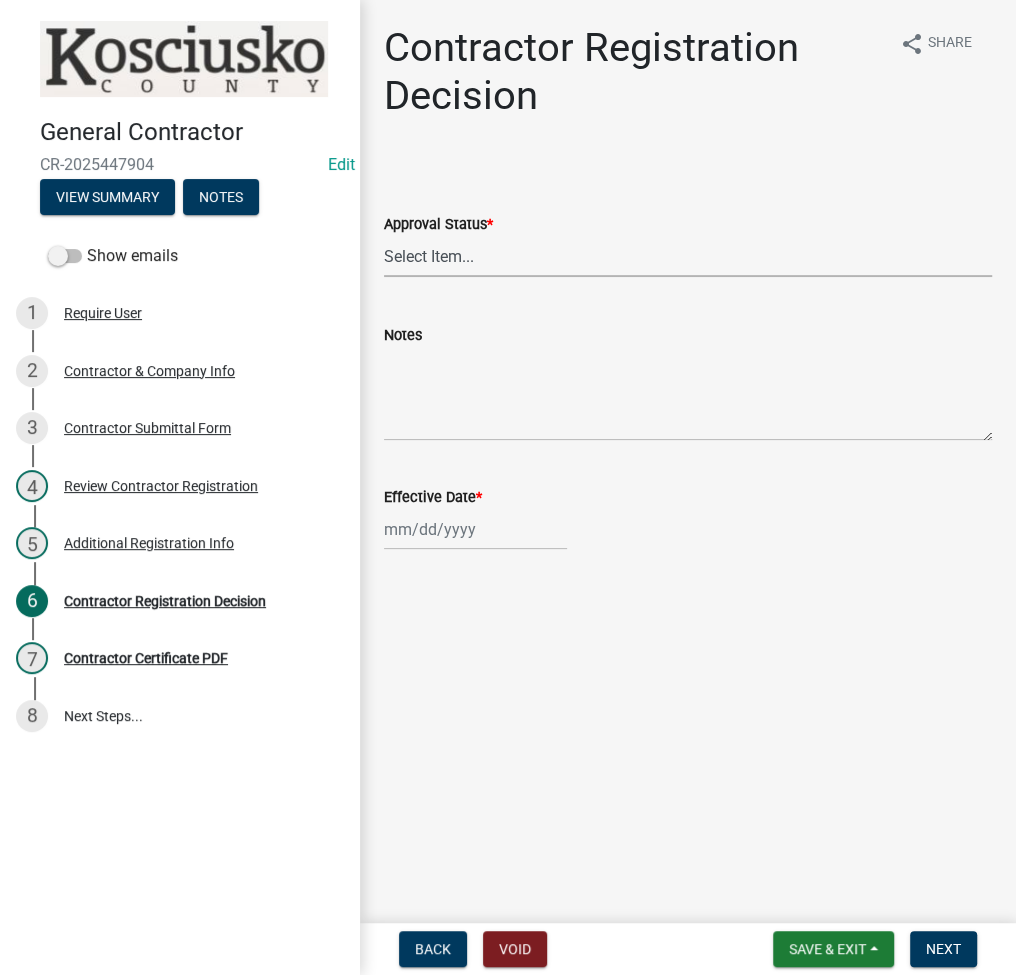 click on "Select Item...   Approved   Denied" at bounding box center [688, 256] 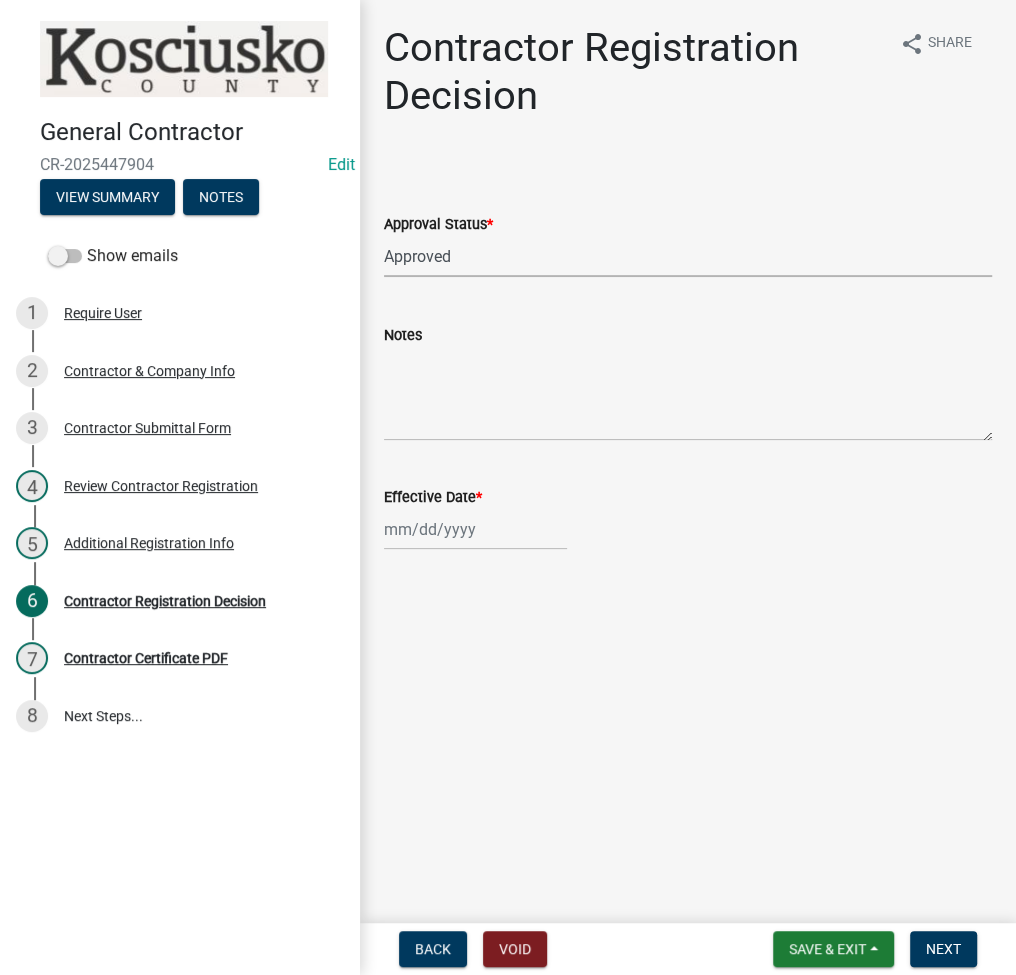 click on "Select Item...   Approved   Denied" at bounding box center [688, 256] 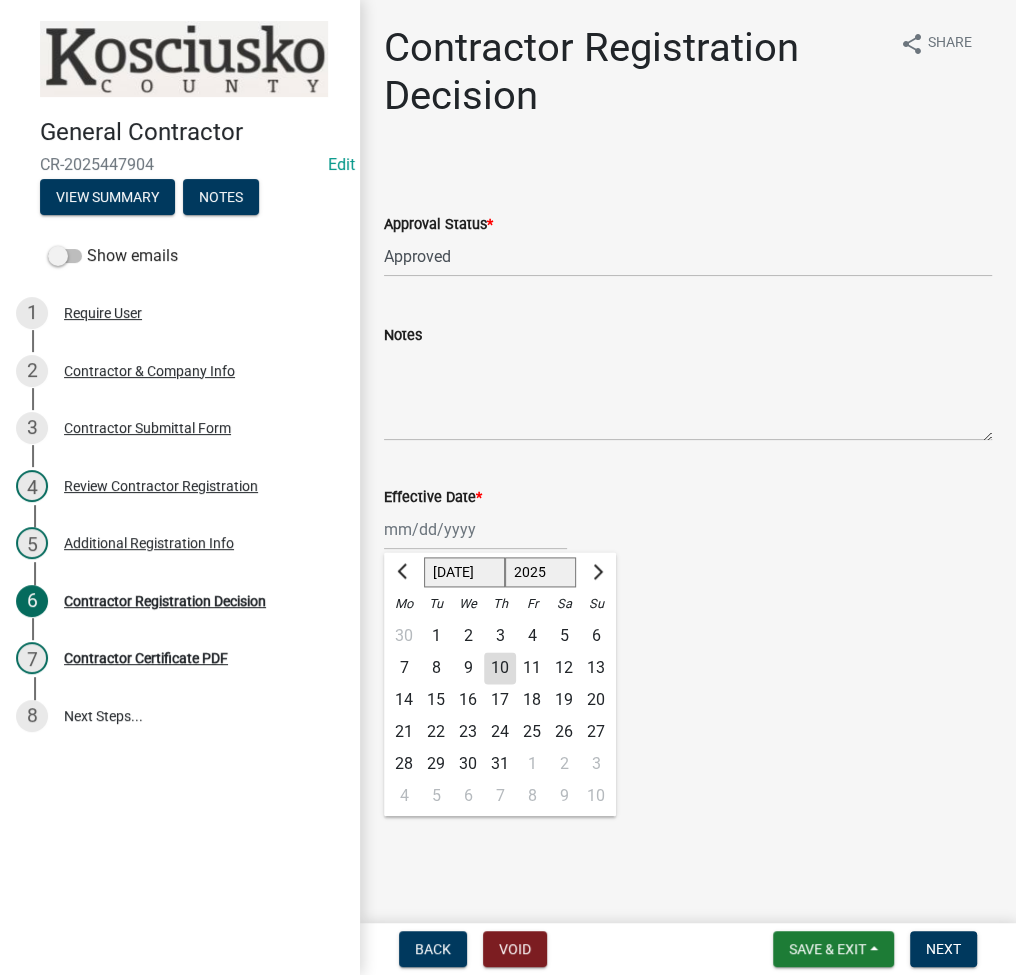click on "Jan Feb Mar Apr May Jun Jul Aug Sep Oct Nov Dec 1525 1526 1527 1528 1529 1530 1531 1532 1533 1534 1535 1536 1537 1538 1539 1540 1541 1542 1543 1544 1545 1546 1547 1548 1549 1550 1551 1552 1553 1554 1555 1556 1557 1558 1559 1560 1561 1562 1563 1564 1565 1566 1567 1568 1569 1570 1571 1572 1573 1574 1575 1576 1577 1578 1579 1580 1581 1582 1583 1584 1585 1586 1587 1588 1589 1590 1591 1592 1593 1594 1595 1596 1597 1598 1599 1600 1601 1602 1603 1604 1605 1606 1607 1608 1609 1610 1611 1612 1613 1614 1615 1616 1617 1618 1619 1620 1621 1622 1623 1624 1625 1626 1627 1628 1629 1630 1631 1632 1633 1634 1635 1636 1637 1638 1639 1640 1641 1642 1643 1644 1645 1646 1647 1648 1649 1650 1651 1652 1653 1654 1655 1656 1657 1658 1659 1660 1661 1662 1663 1664 1665 1666 1667 1668 1669 1670 1671 1672 1673 1674 1675 1676 1677 1678 1679 1680 1681 1682 1683 1684 1685 1686 1687 1688 1689 1690 1691 1692 1693 1694 1695 1696 1697 1698 1699 1700 1701 1702 1703 1704 1705 1706 1707 1708 1709 1710 1711 1712 1713 1714 1715 1716 1717 1718 1719 1" 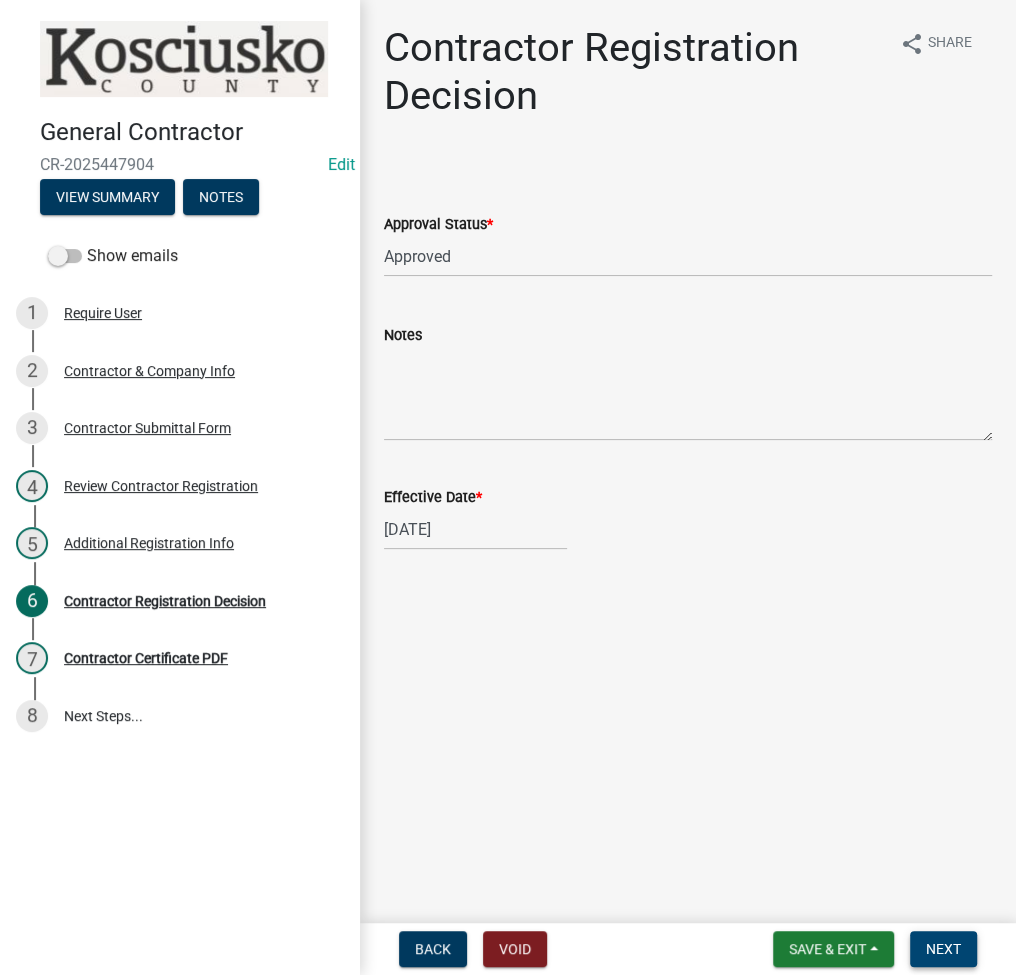 click on "Next" at bounding box center [943, 949] 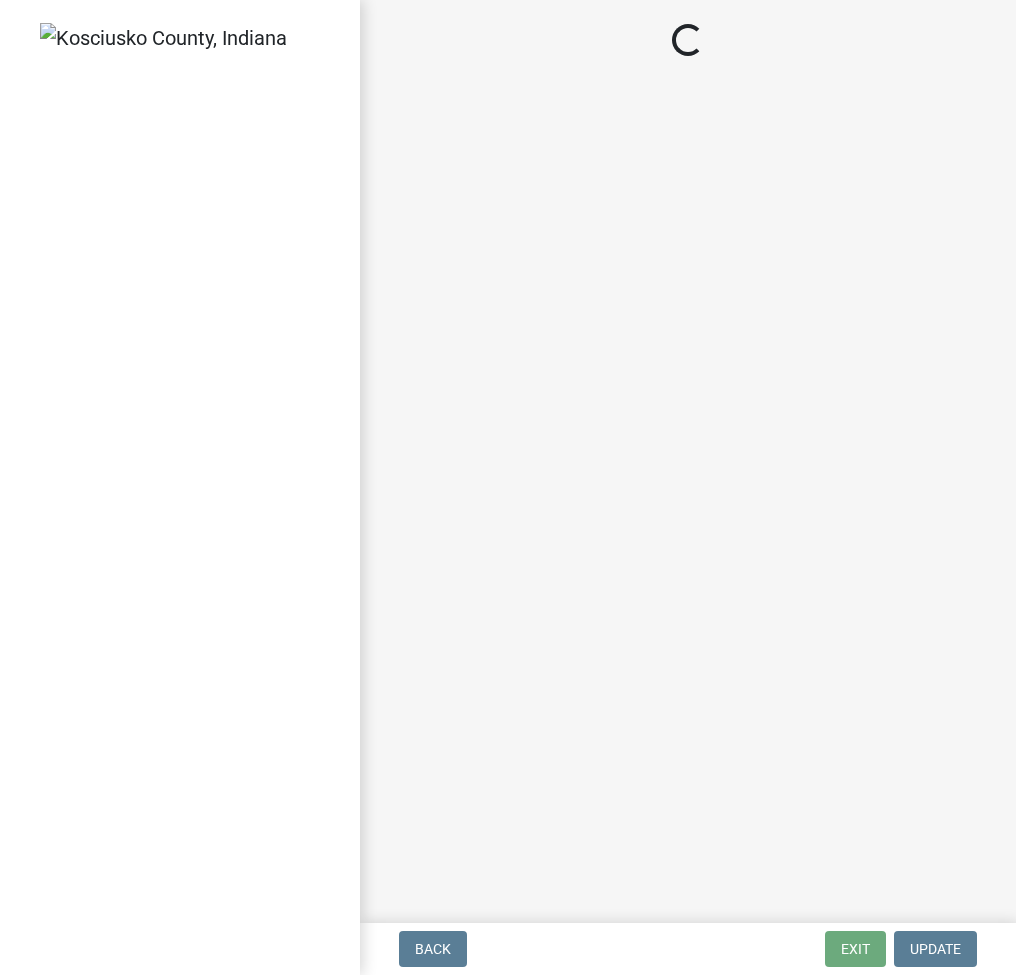 scroll, scrollTop: 0, scrollLeft: 0, axis: both 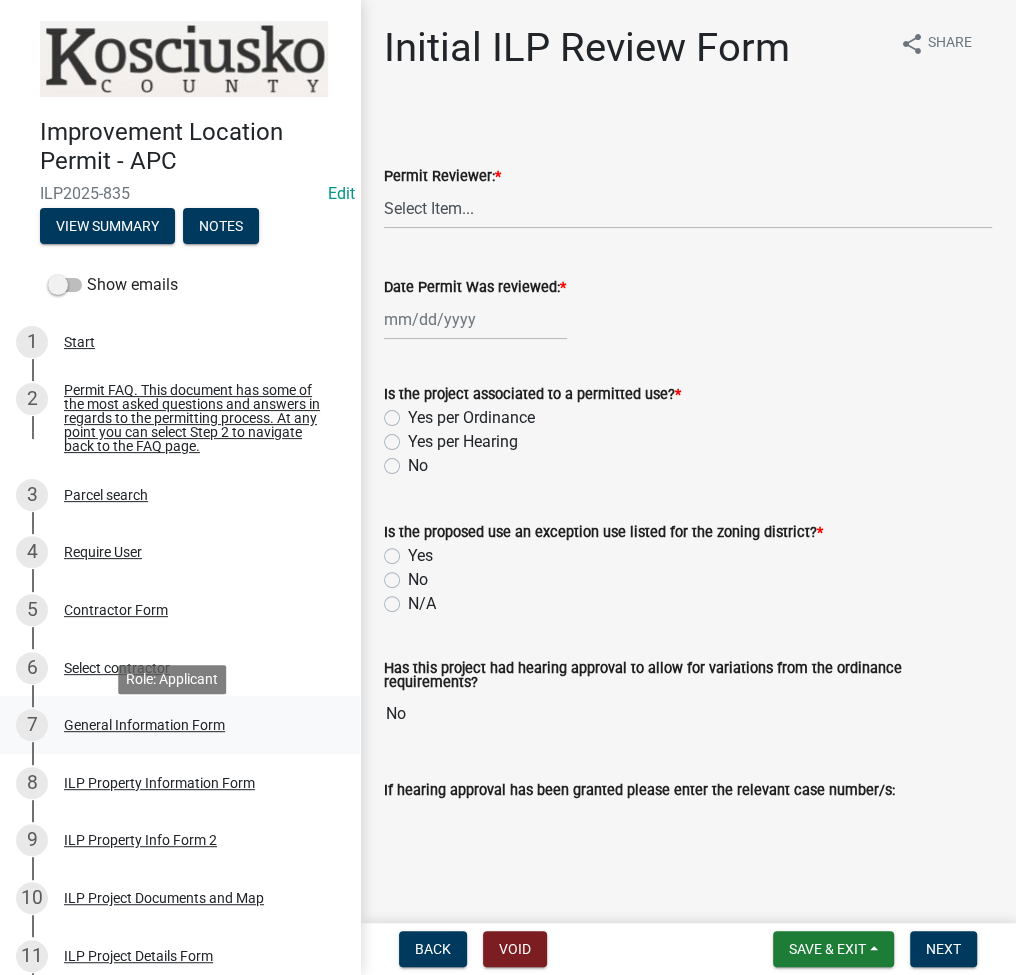 click on "General Information Form" at bounding box center [144, 725] 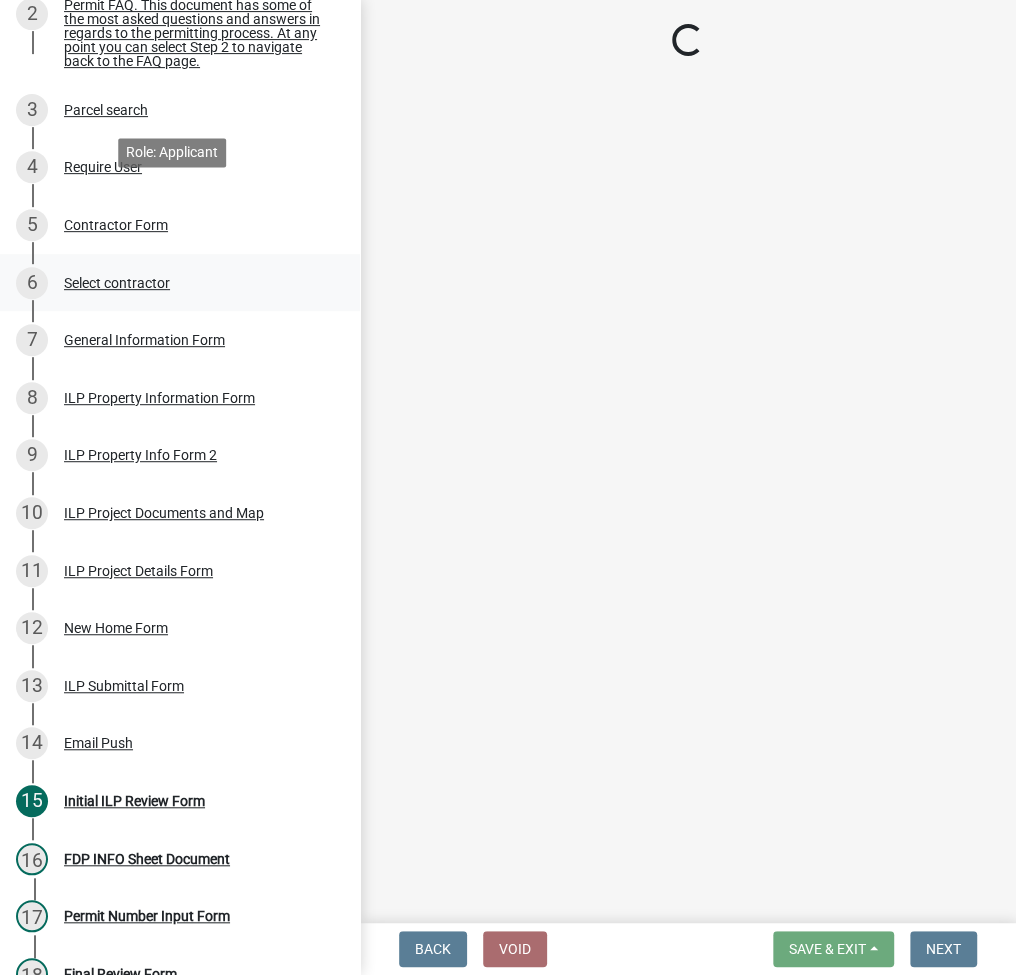 scroll, scrollTop: 533, scrollLeft: 0, axis: vertical 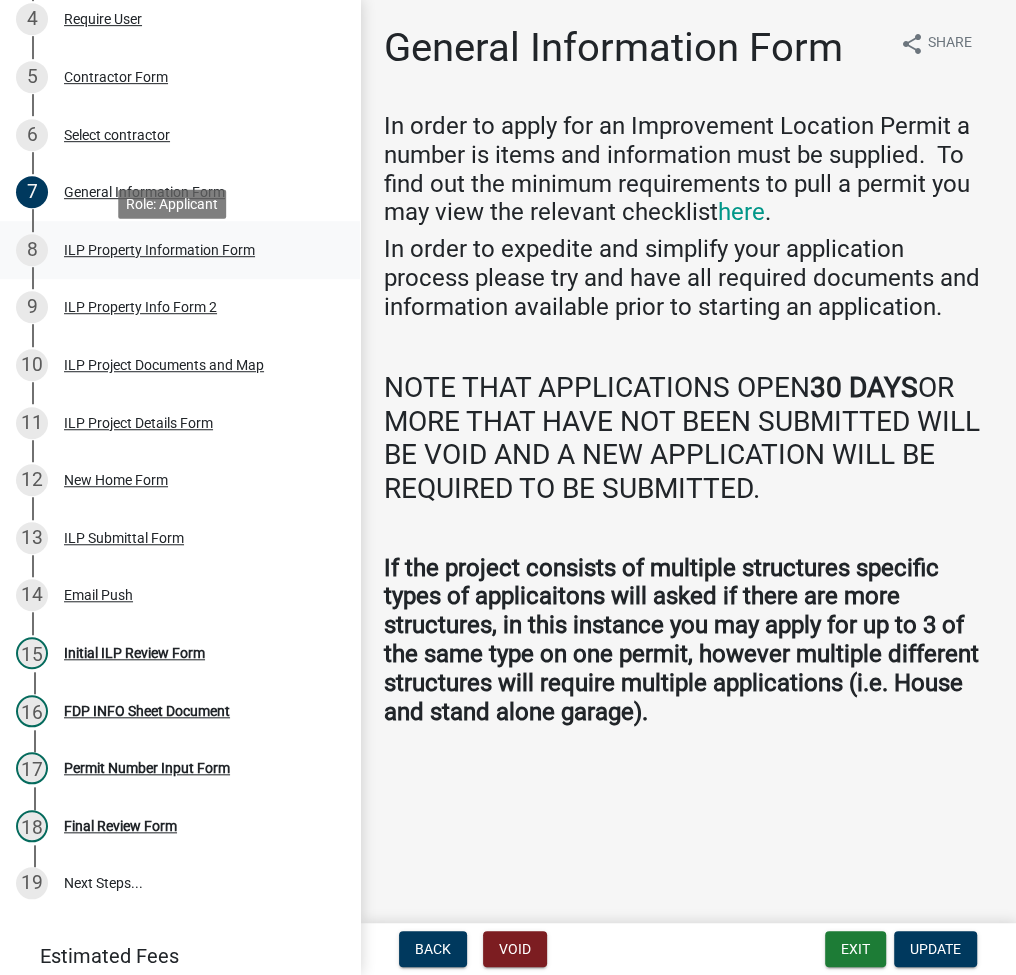 click on "ILP Property Information Form" at bounding box center [159, 250] 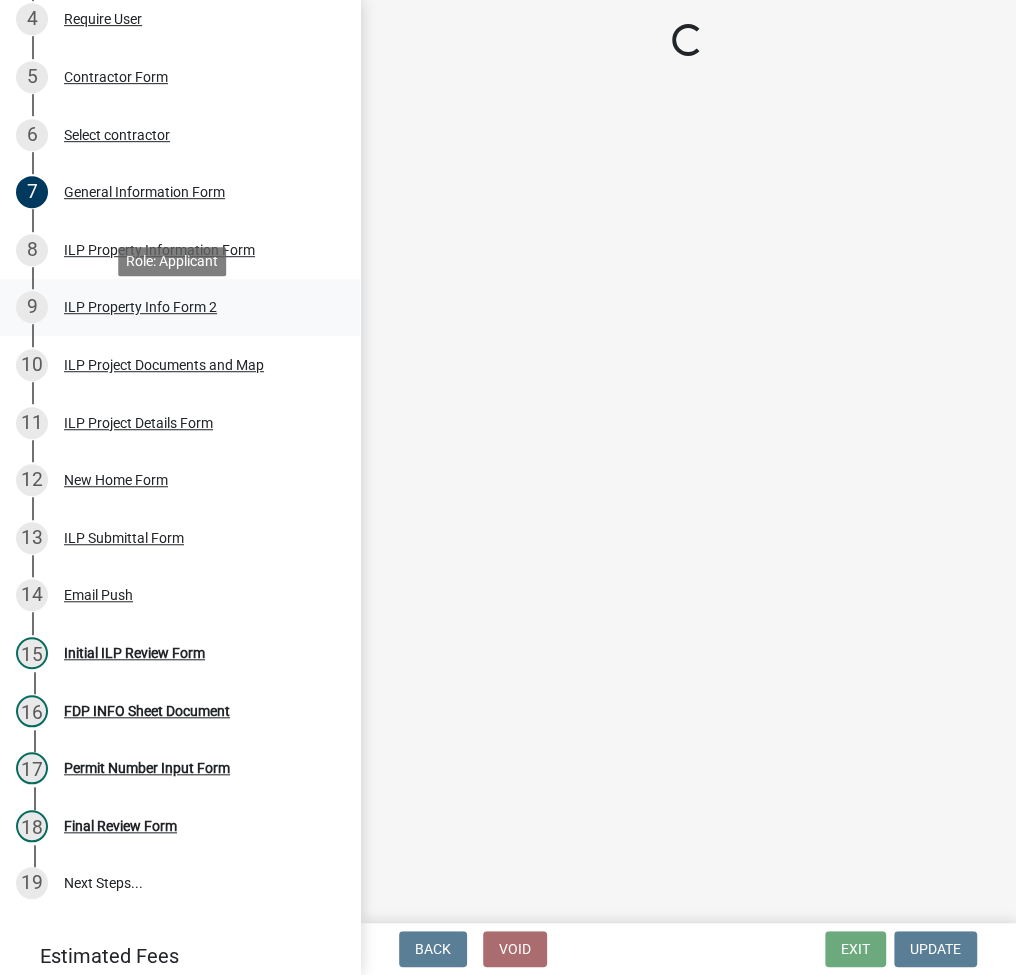 select on "adf60358-013e-4c9f-9dad-09561f394e7b" 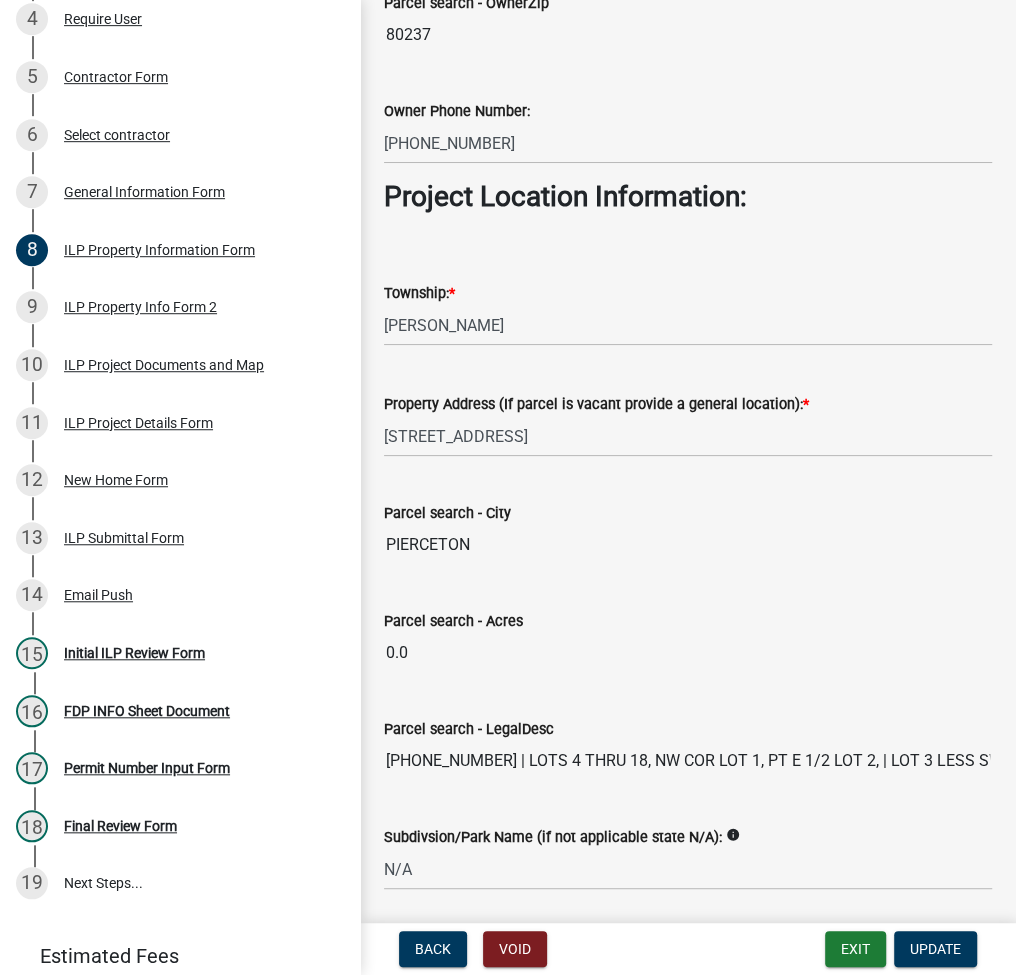 scroll, scrollTop: 1506, scrollLeft: 0, axis: vertical 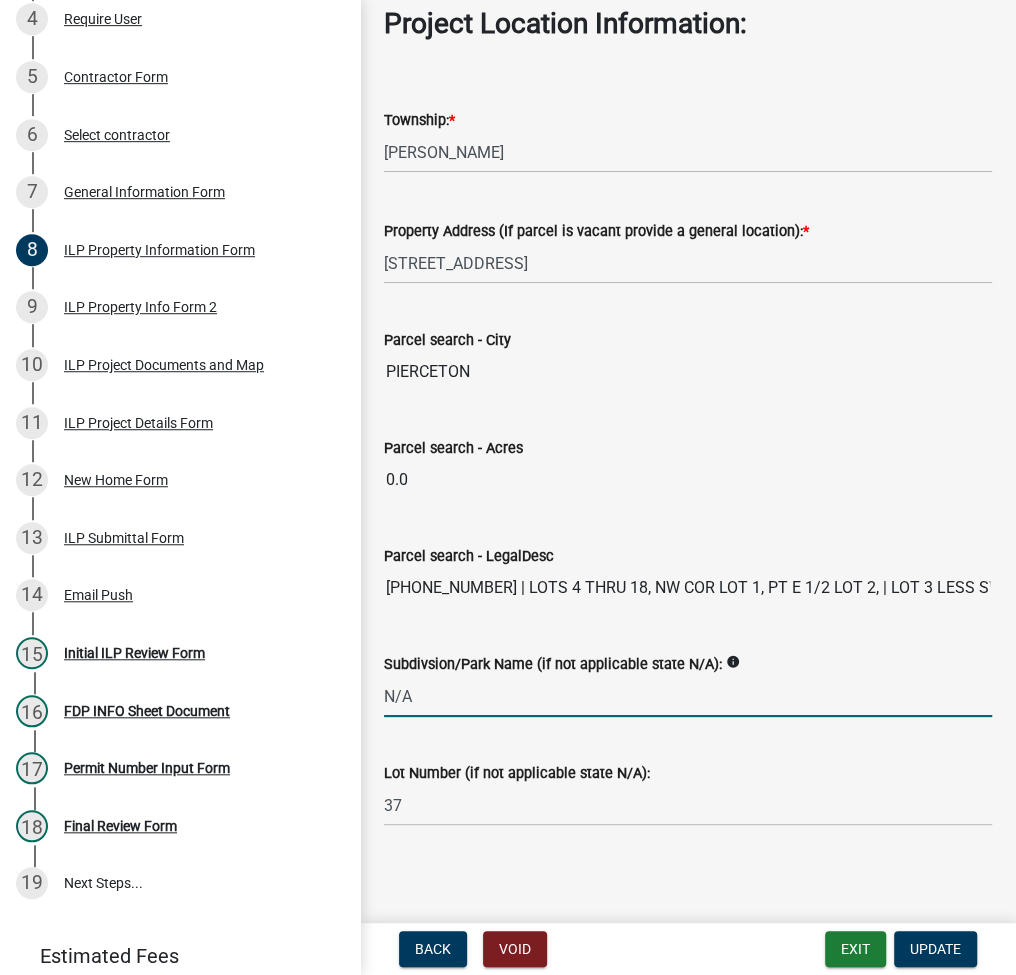 click on "N/A" at bounding box center [688, 696] 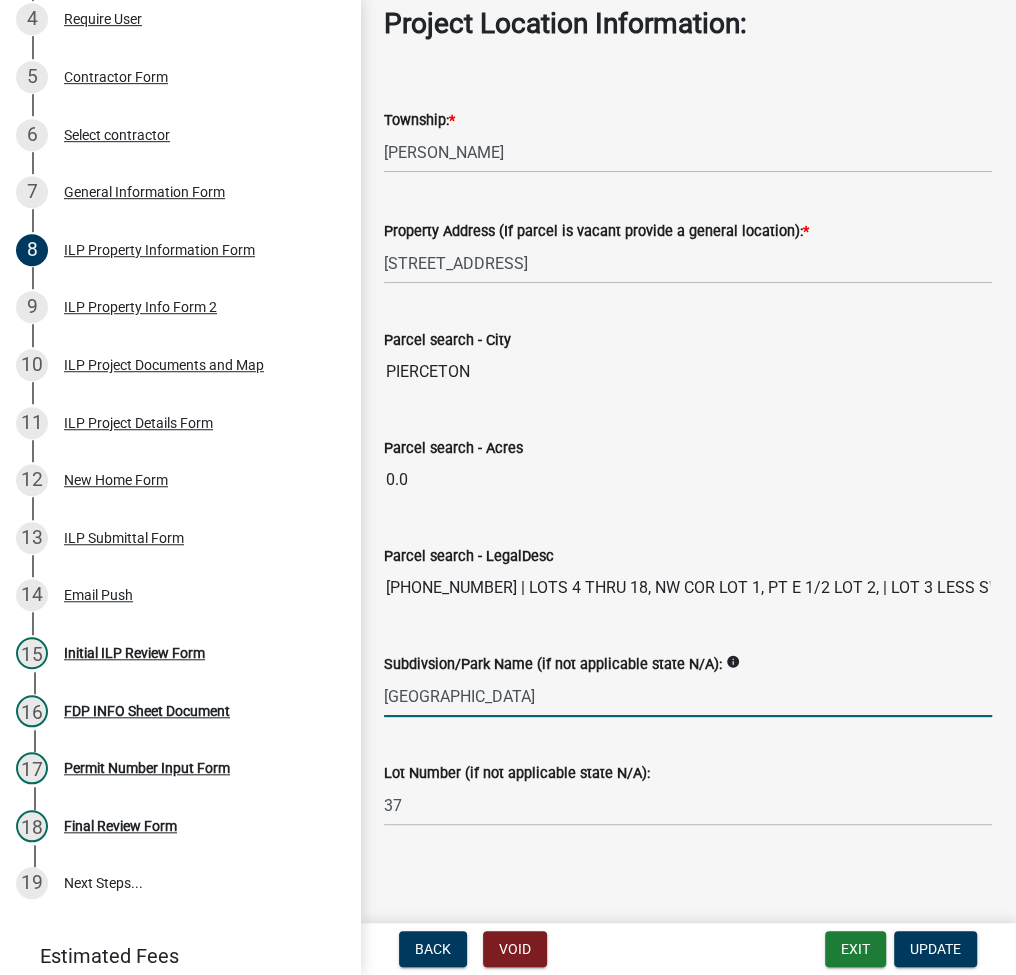 type on "Merrywood mh park" 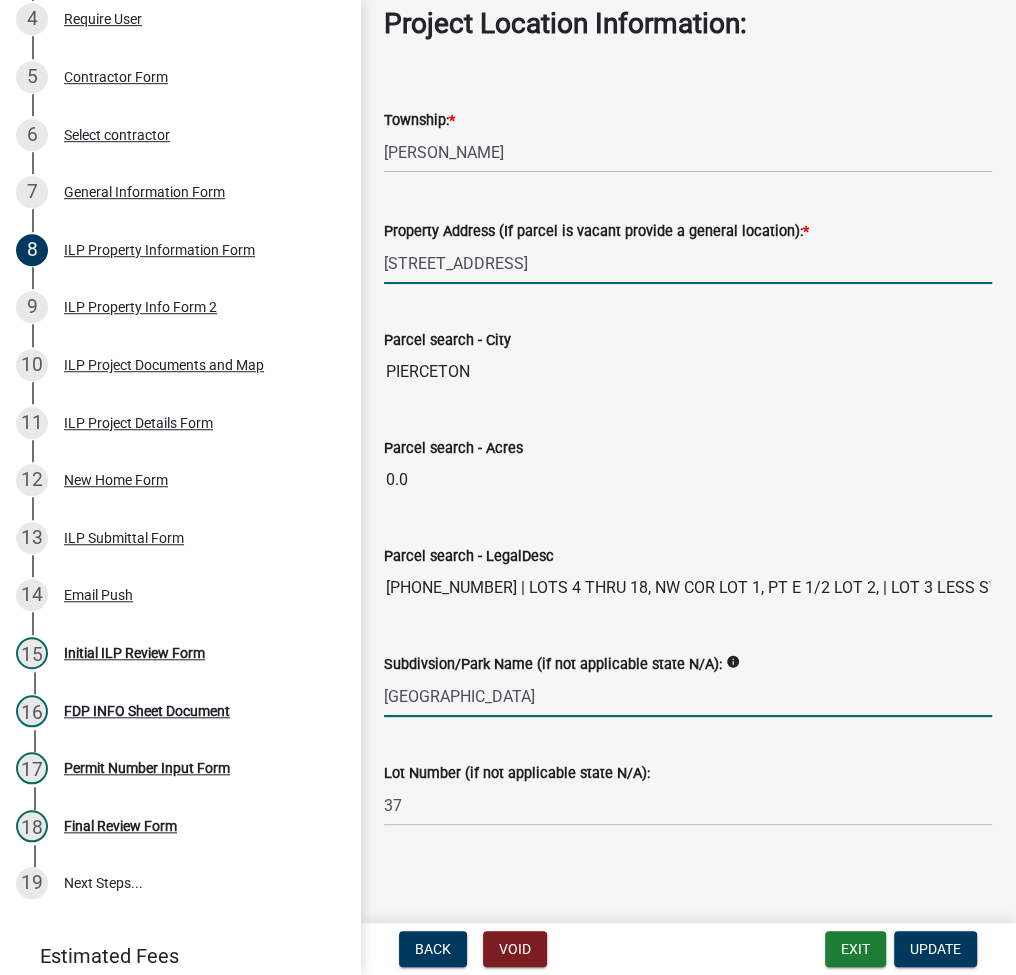click on "3104 E WOOSTER RD LOT 9" at bounding box center [688, 263] 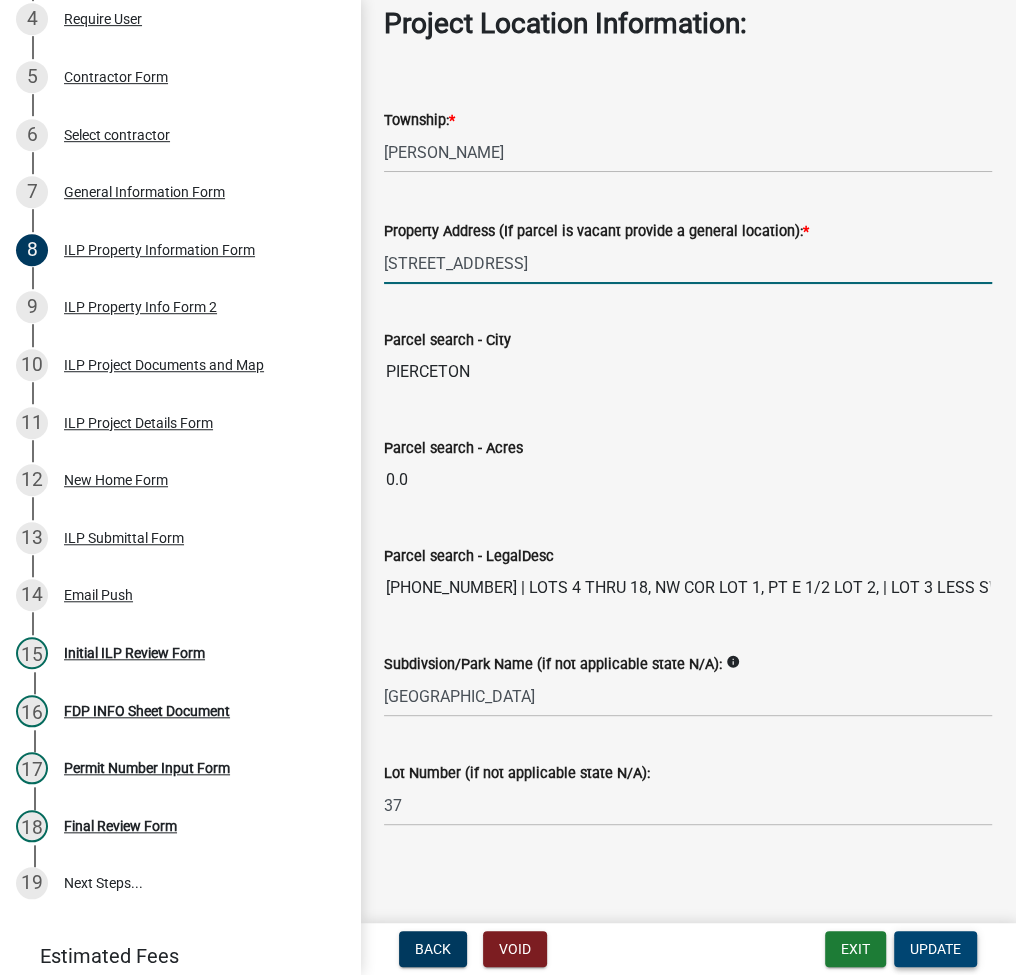 type on "3104 E WOOSTER RD LOT 37" 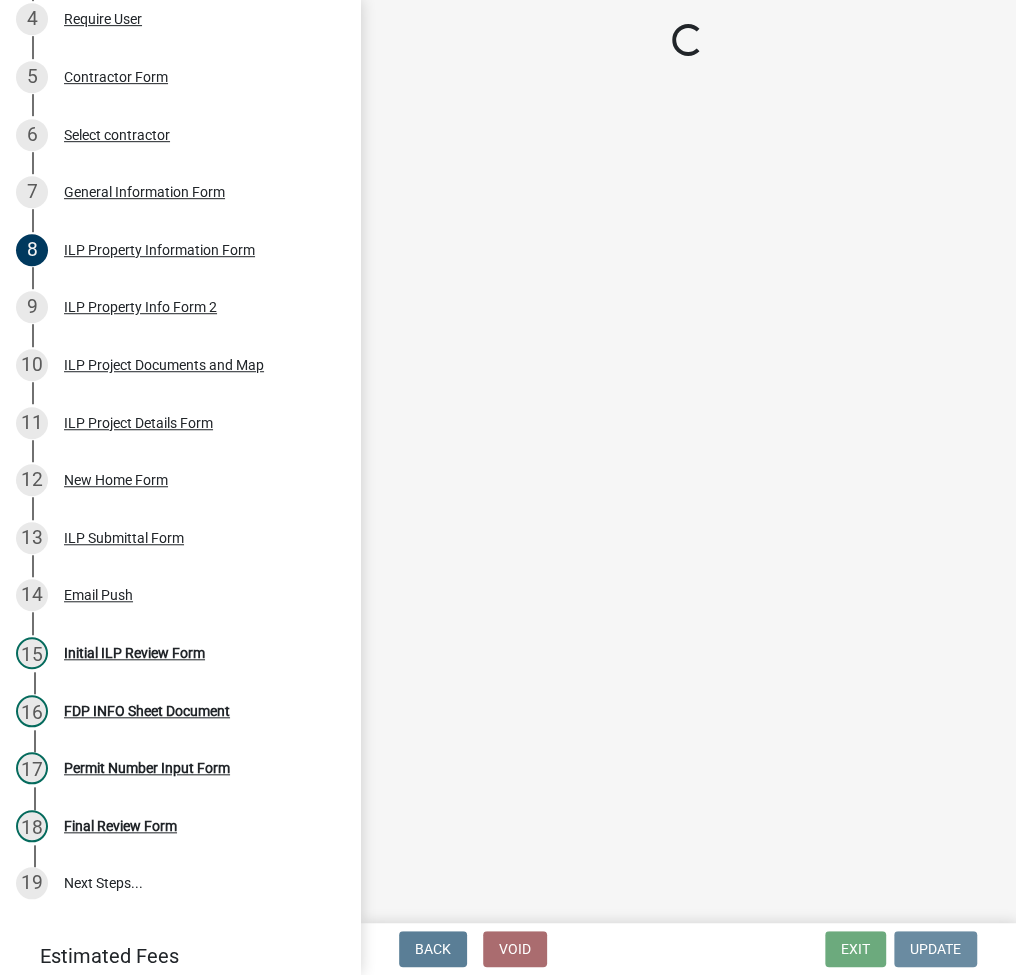scroll, scrollTop: 0, scrollLeft: 0, axis: both 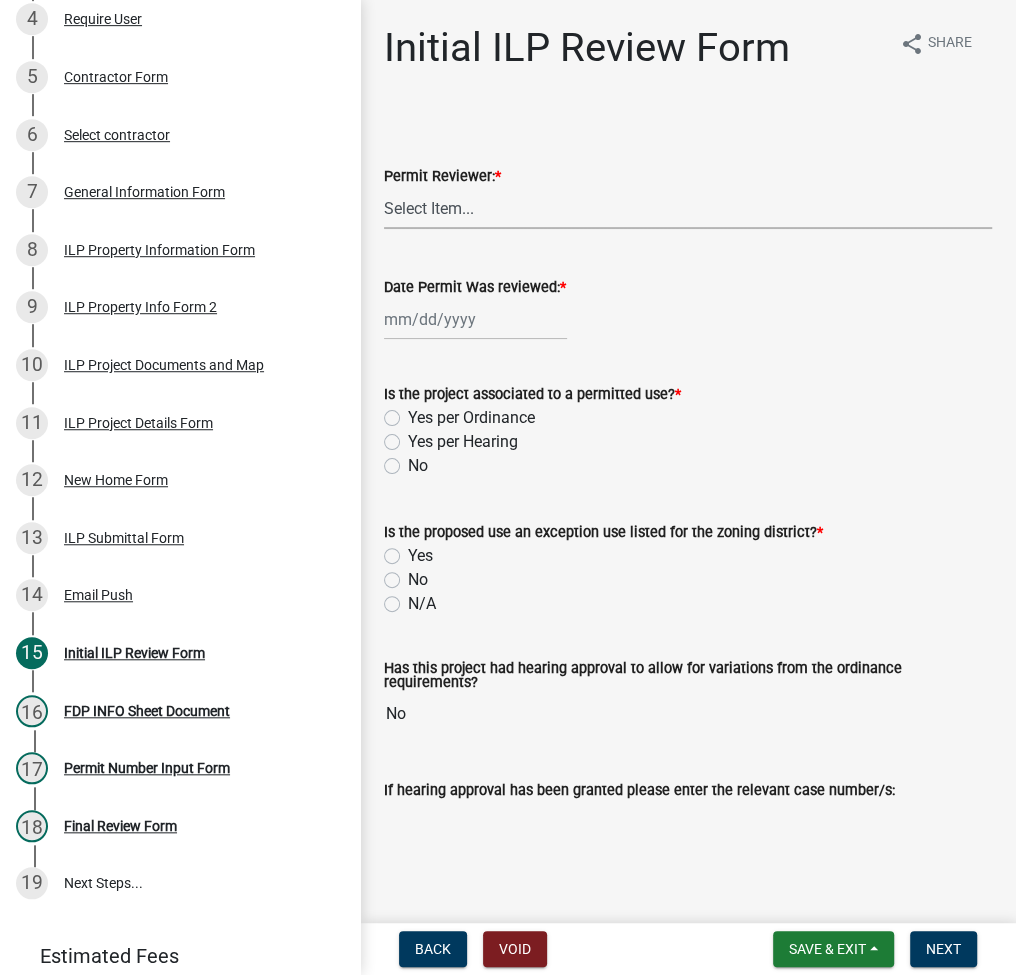click on "Select Item...   MMS   LT   AT   CS   AH   Vacant" at bounding box center [688, 208] 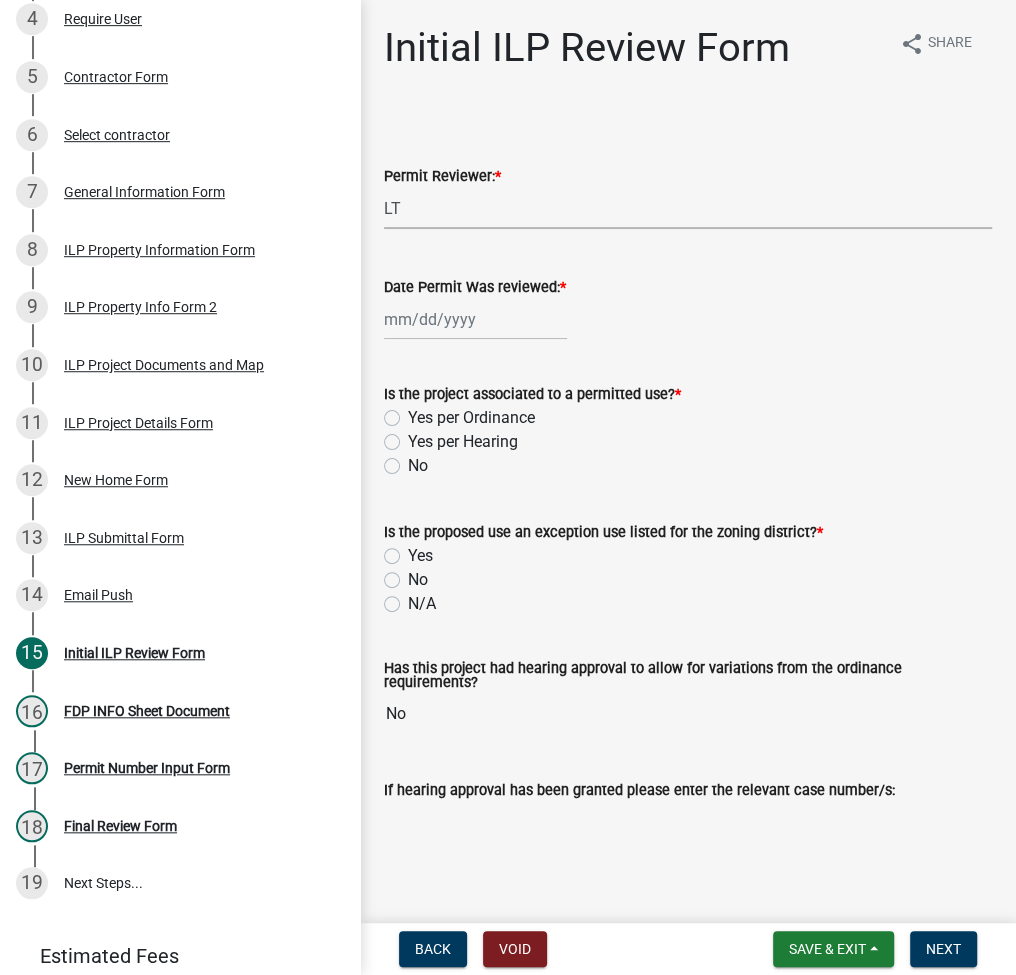 click on "Select Item...   MMS   LT   AT   CS   AH   Vacant" at bounding box center (688, 208) 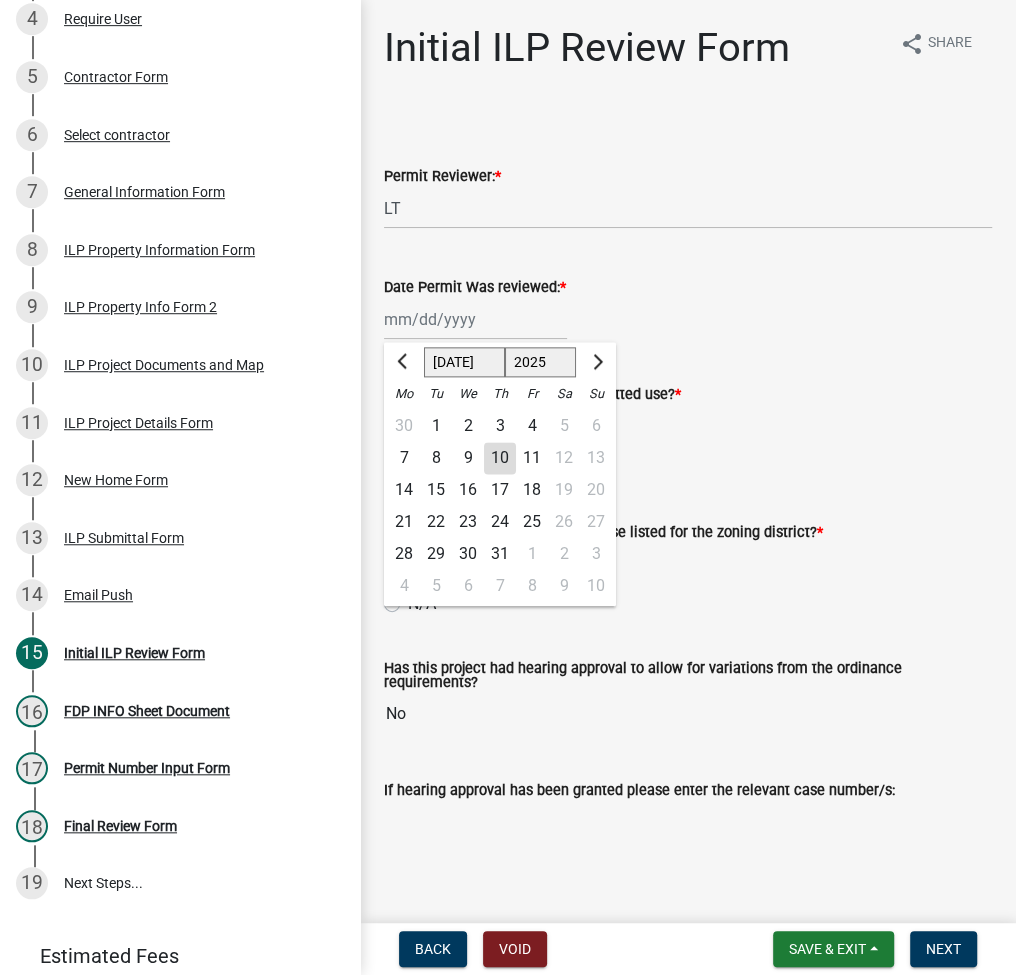 click on "Jan Feb Mar Apr May Jun Jul Aug Sep Oct Nov Dec 1525 1526 1527 1528 1529 1530 1531 1532 1533 1534 1535 1536 1537 1538 1539 1540 1541 1542 1543 1544 1545 1546 1547 1548 1549 1550 1551 1552 1553 1554 1555 1556 1557 1558 1559 1560 1561 1562 1563 1564 1565 1566 1567 1568 1569 1570 1571 1572 1573 1574 1575 1576 1577 1578 1579 1580 1581 1582 1583 1584 1585 1586 1587 1588 1589 1590 1591 1592 1593 1594 1595 1596 1597 1598 1599 1600 1601 1602 1603 1604 1605 1606 1607 1608 1609 1610 1611 1612 1613 1614 1615 1616 1617 1618 1619 1620 1621 1622 1623 1624 1625 1626 1627 1628 1629 1630 1631 1632 1633 1634 1635 1636 1637 1638 1639 1640 1641 1642 1643 1644 1645 1646 1647 1648 1649 1650 1651 1652 1653 1654 1655 1656 1657 1658 1659 1660 1661 1662 1663 1664 1665 1666 1667 1668 1669 1670 1671 1672 1673 1674 1675 1676 1677 1678 1679 1680 1681 1682 1683 1684 1685 1686 1687 1688 1689 1690 1691 1692 1693 1694 1695 1696 1697 1698 1699 1700 1701 1702 1703 1704 1705 1706 1707 1708 1709 1710 1711 1712 1713 1714 1715 1716 1717 1718 1719 1" 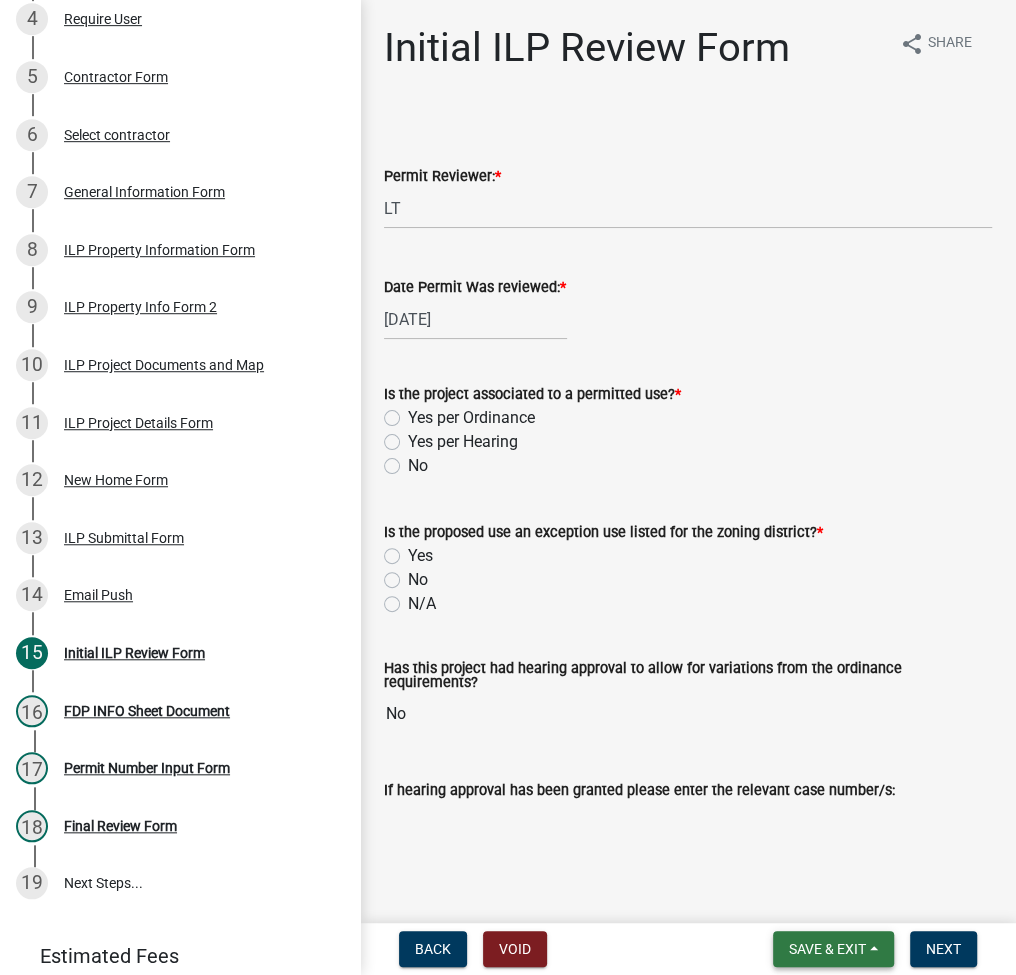 click on "Save & Exit" at bounding box center [827, 949] 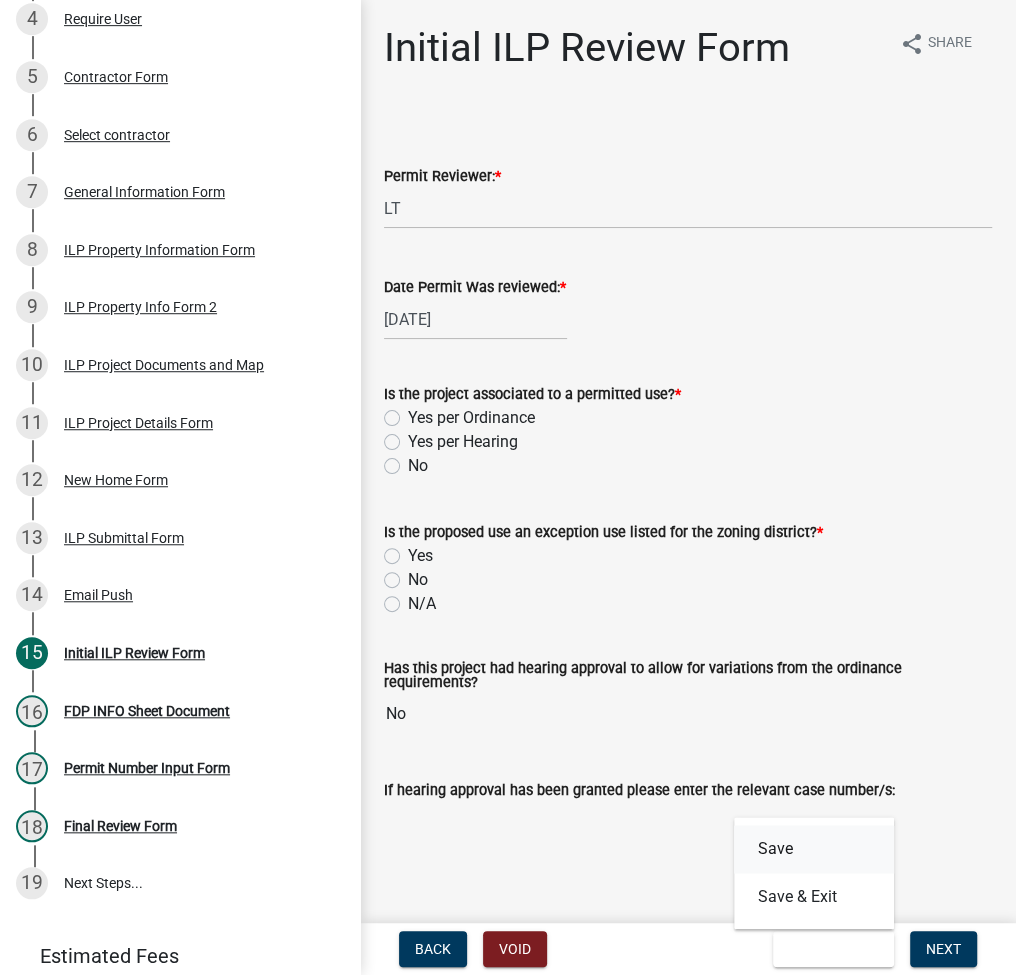 click on "Save" at bounding box center (814, 849) 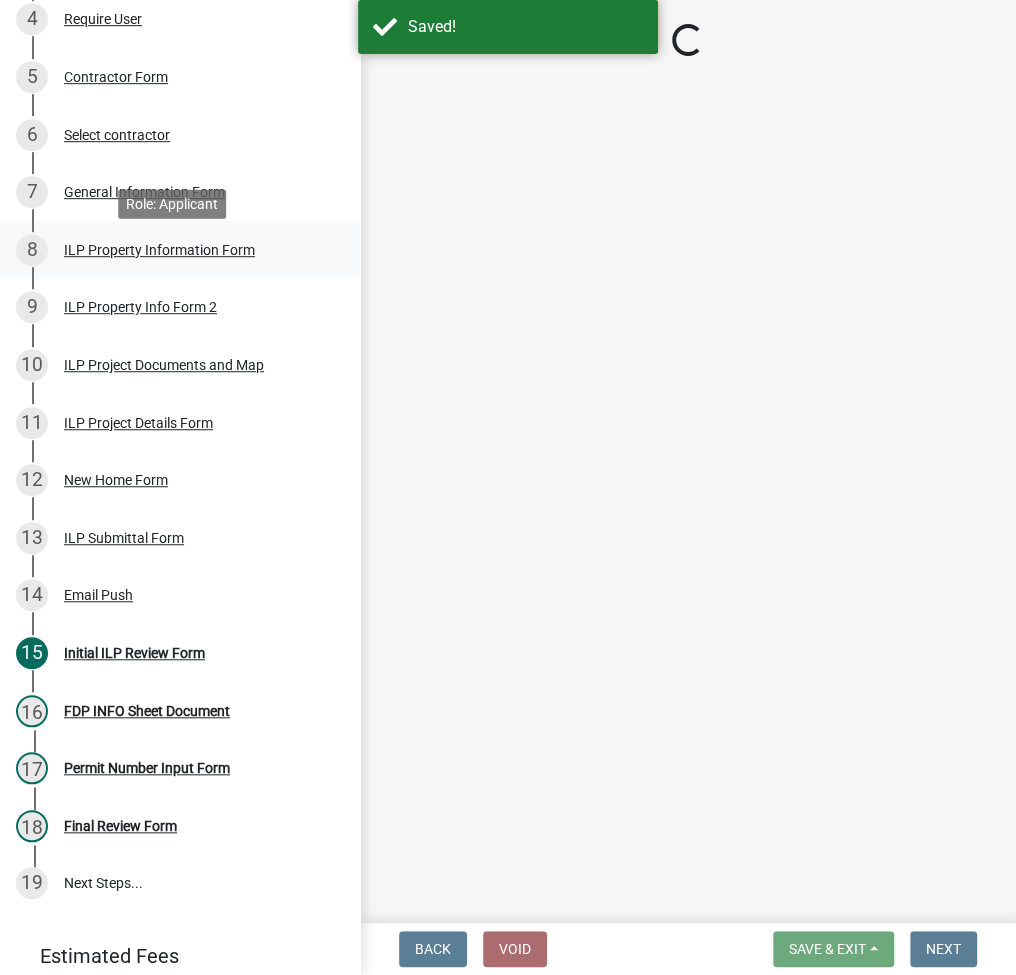 select on "fc758b50-acba-4166-9f24-5248f0f78016" 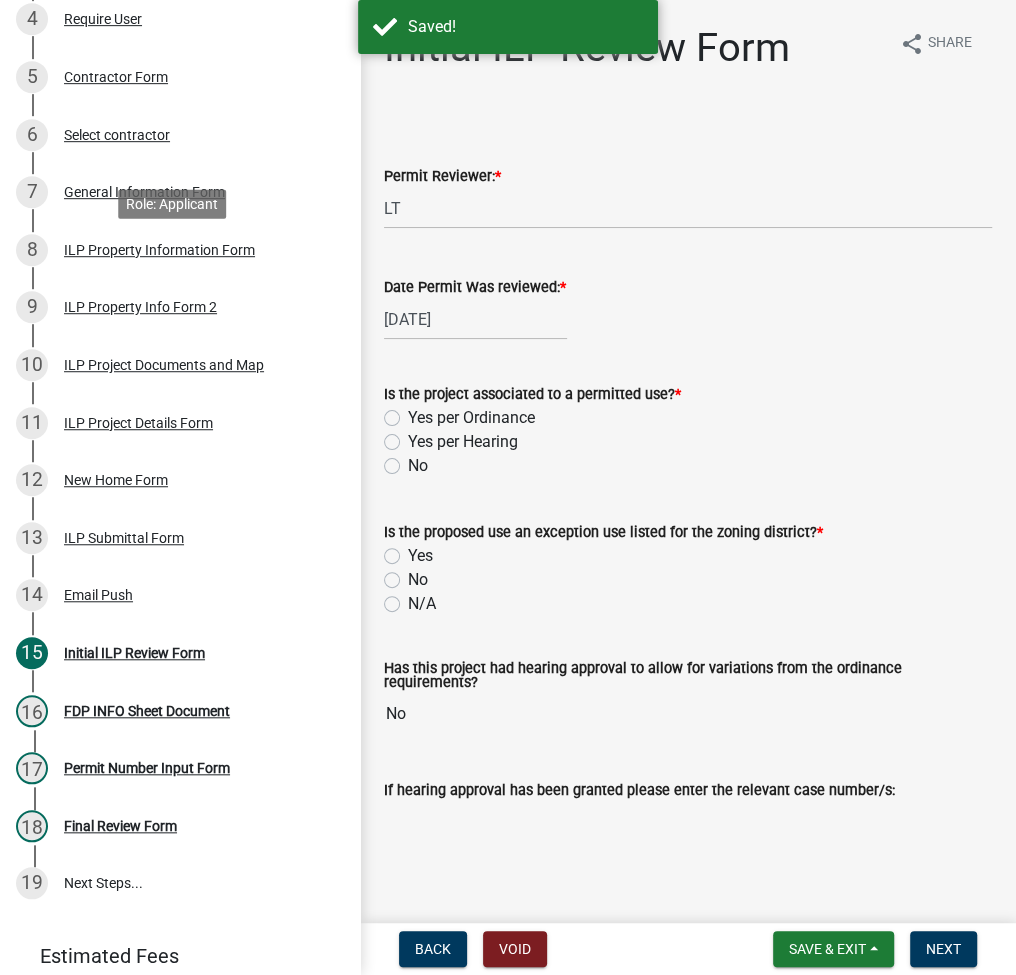 click on "ILP Property Information Form" at bounding box center [159, 250] 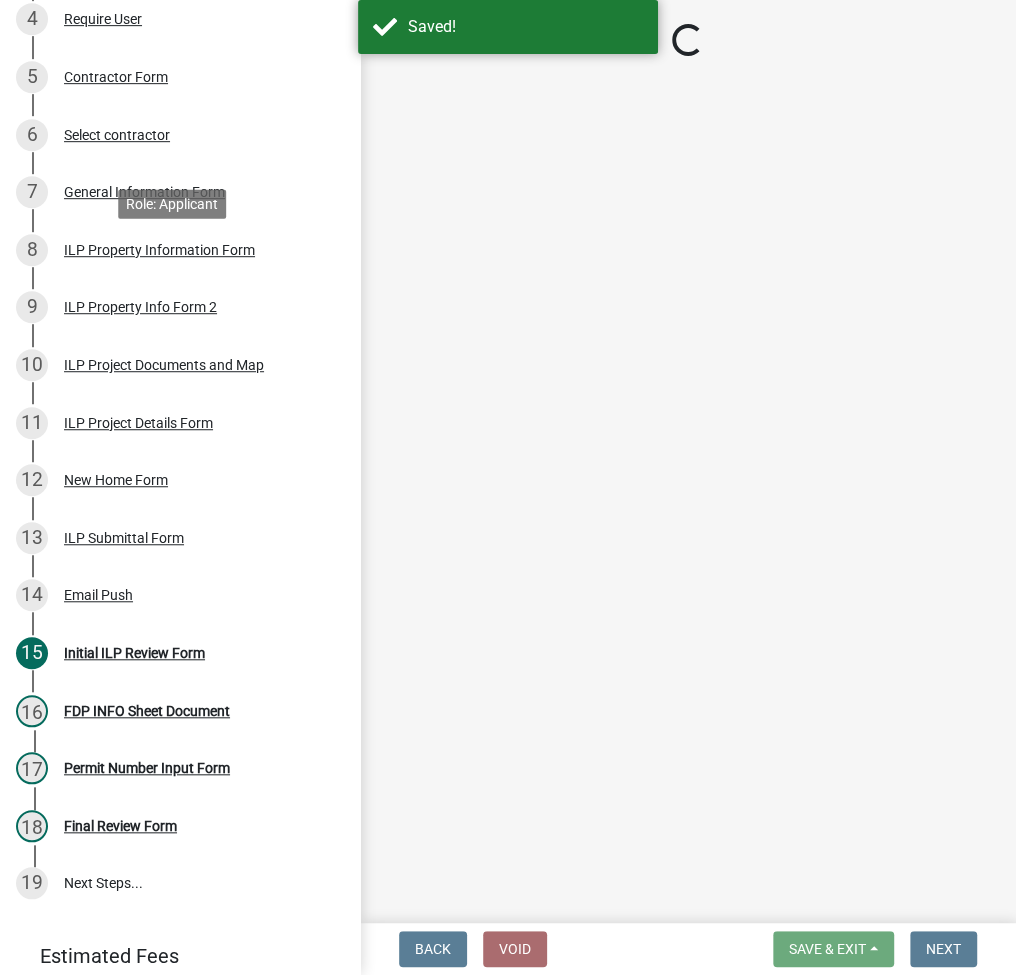 select on "adf60358-013e-4c9f-9dad-09561f394e7b" 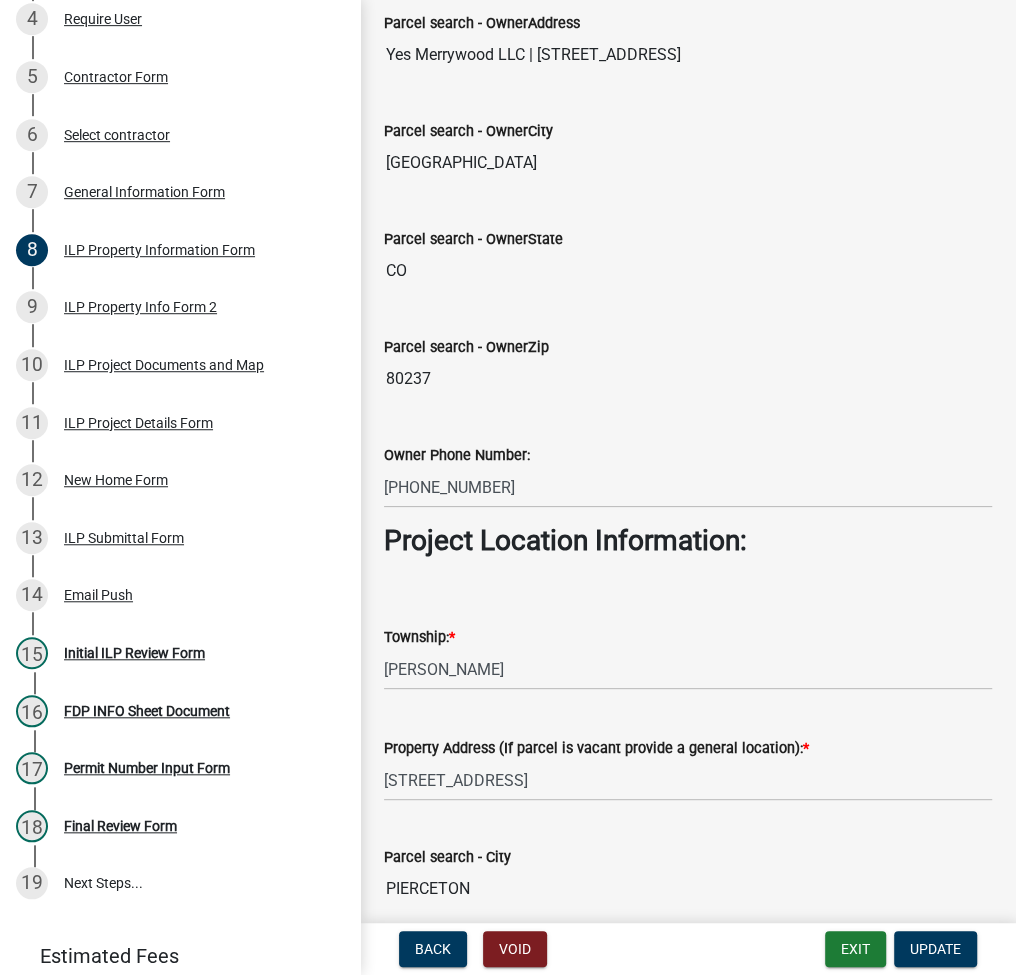 scroll, scrollTop: 973, scrollLeft: 0, axis: vertical 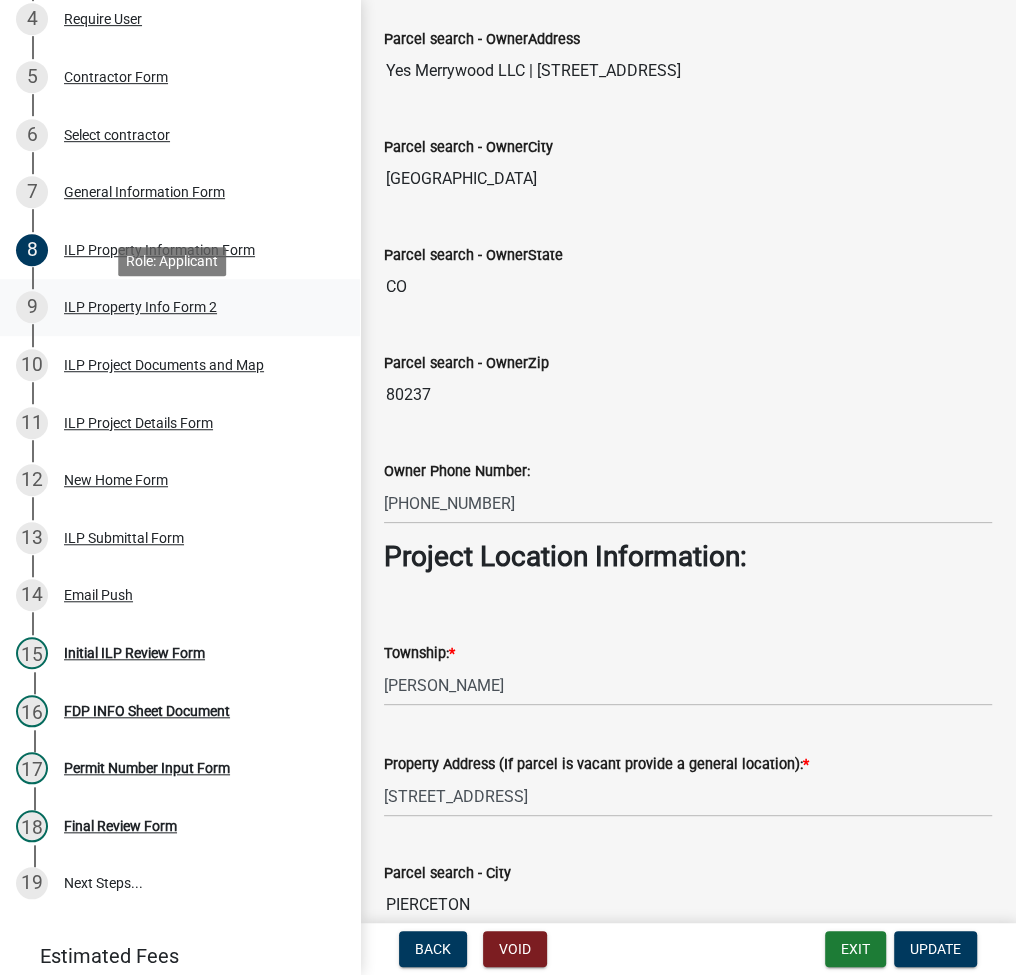 click on "ILP Property Info Form 2" at bounding box center [140, 307] 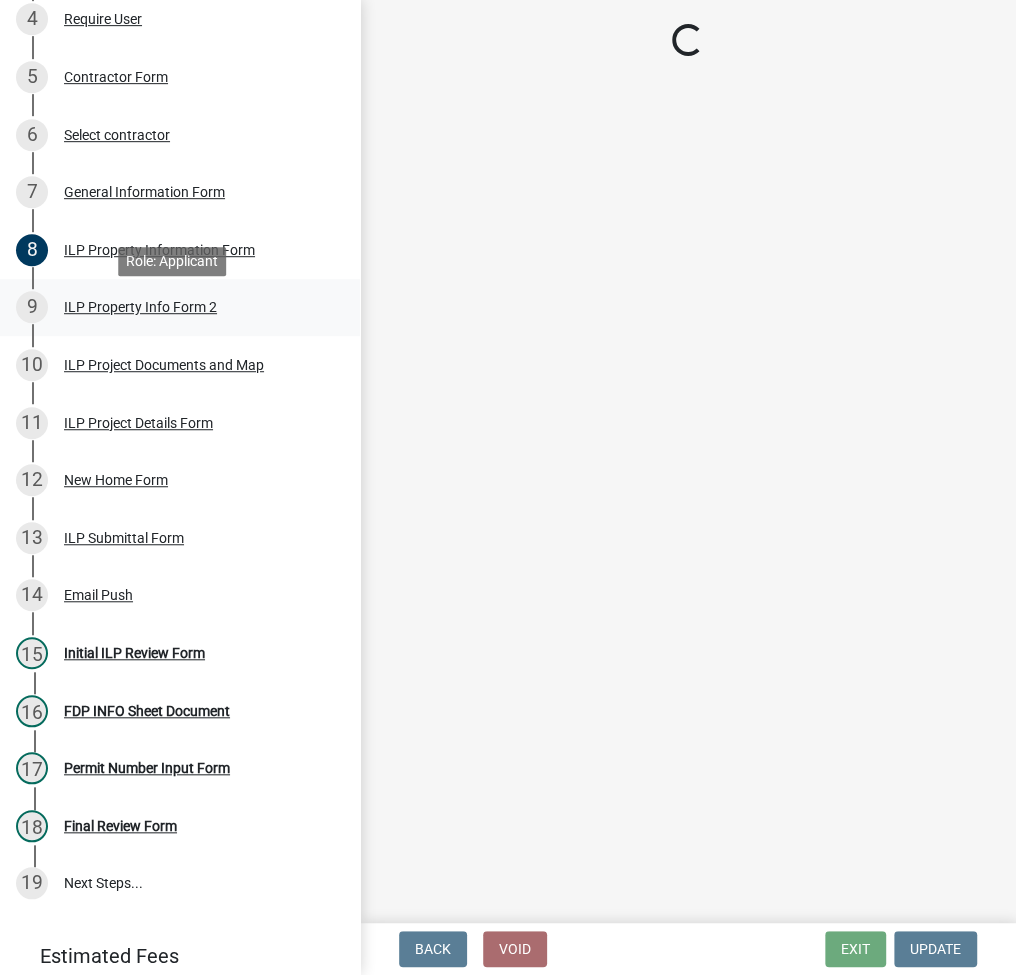 scroll, scrollTop: 0, scrollLeft: 0, axis: both 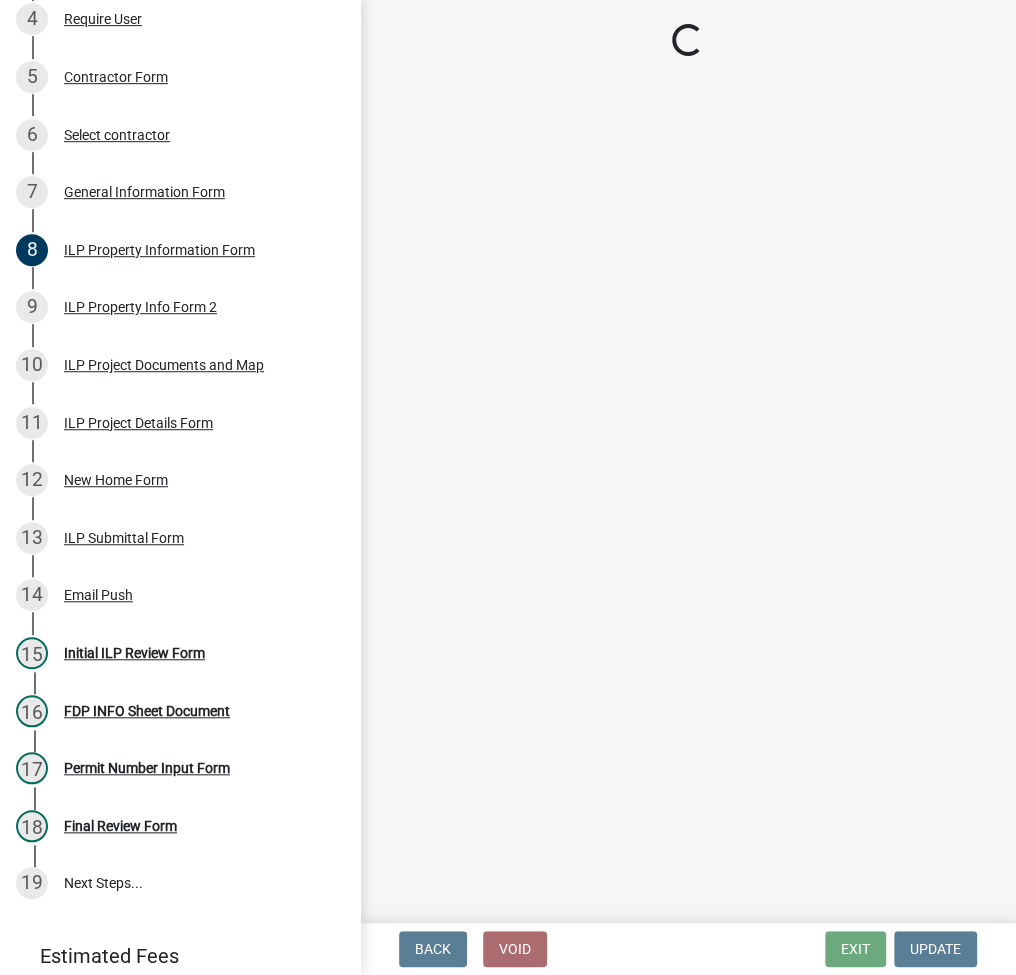select on "d5ef8917-5513-464f-93cd-11bc9adf3566" 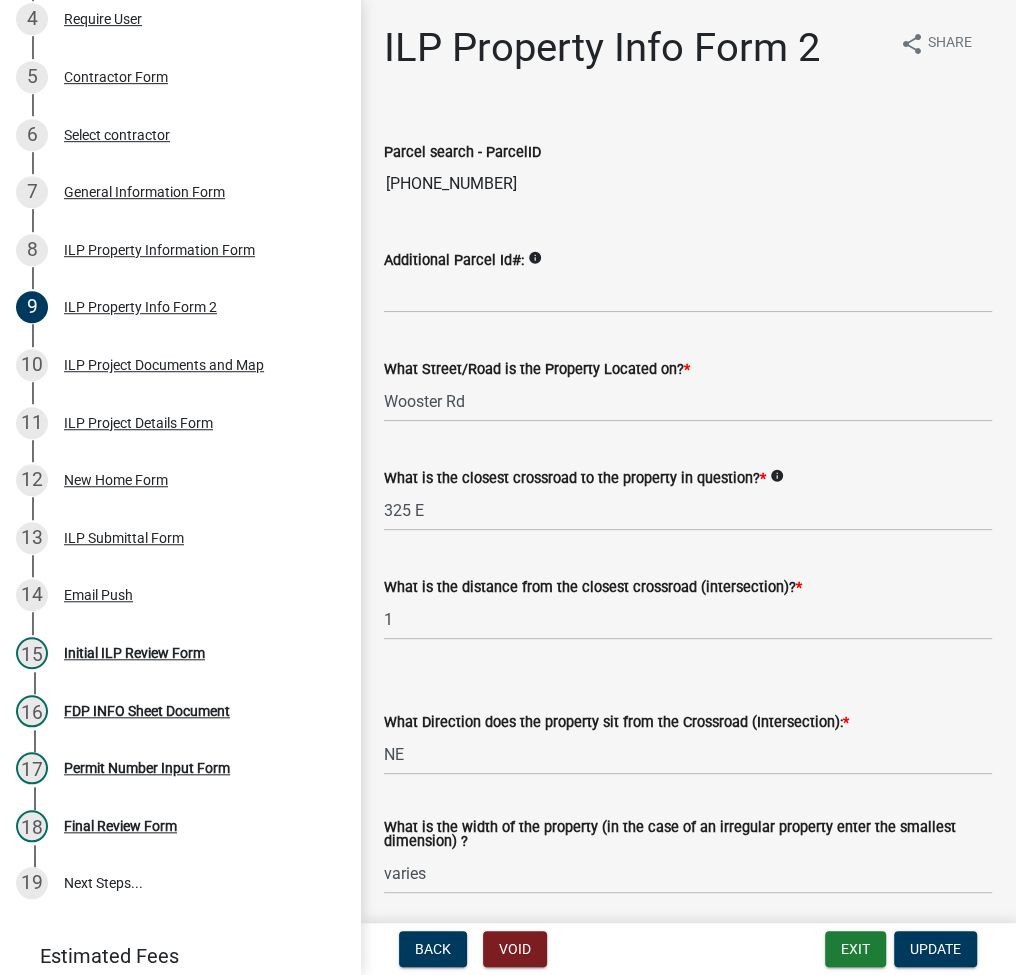 scroll, scrollTop: 266, scrollLeft: 0, axis: vertical 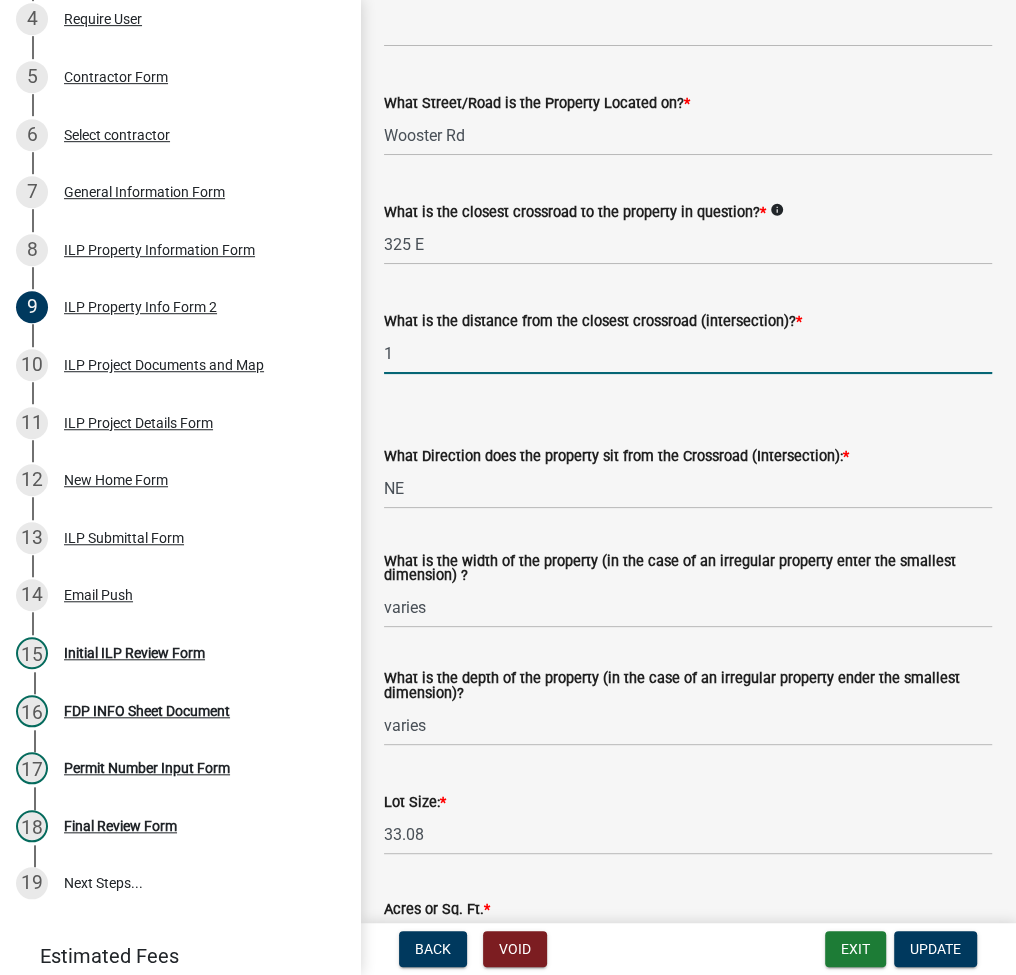 click on "1" 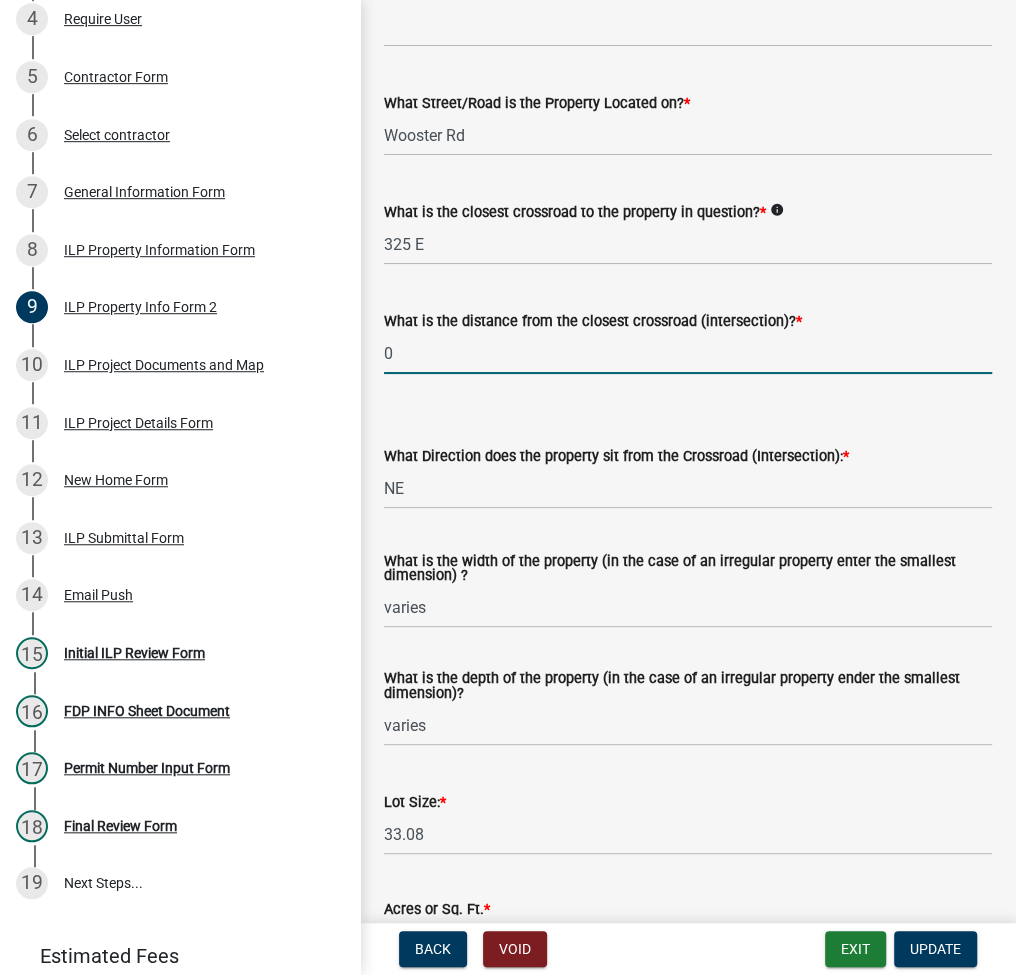 type on "0" 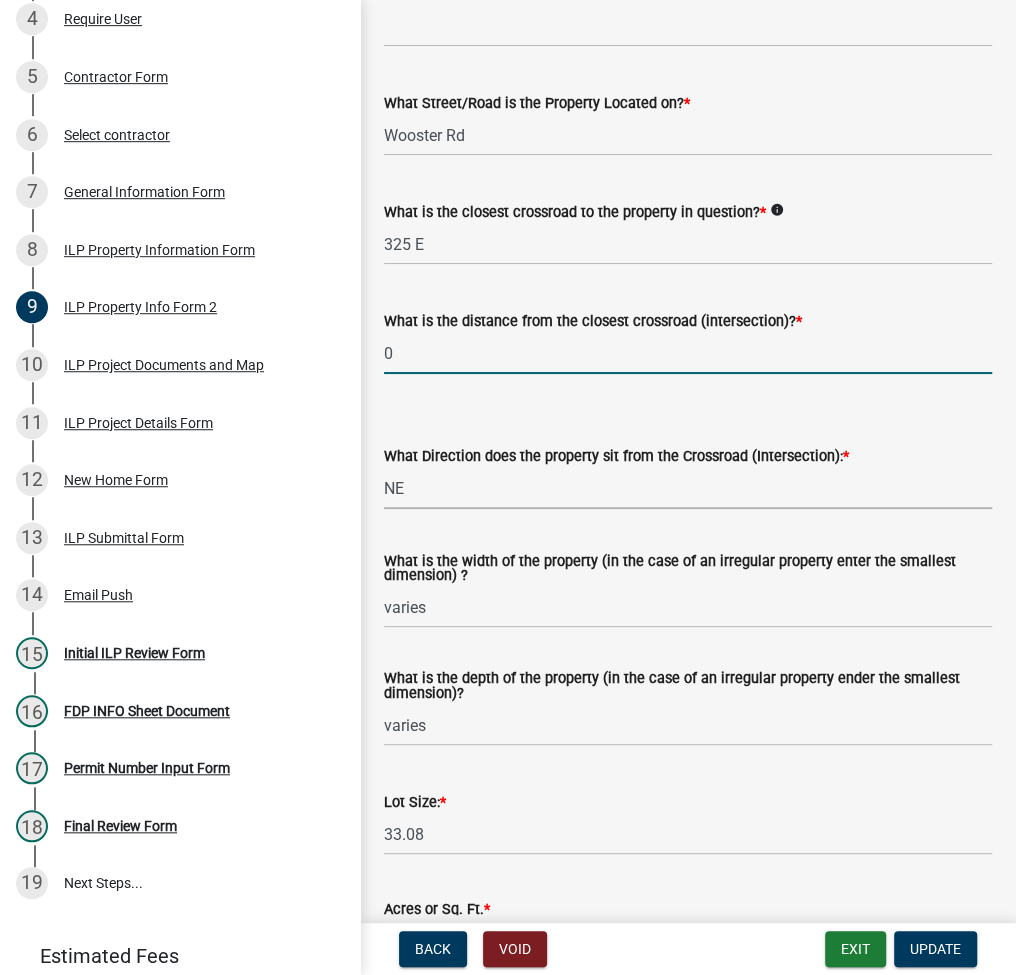 click on "Select Item...   N   NE   NW   S   SE   SW   E   W" at bounding box center (688, 488) 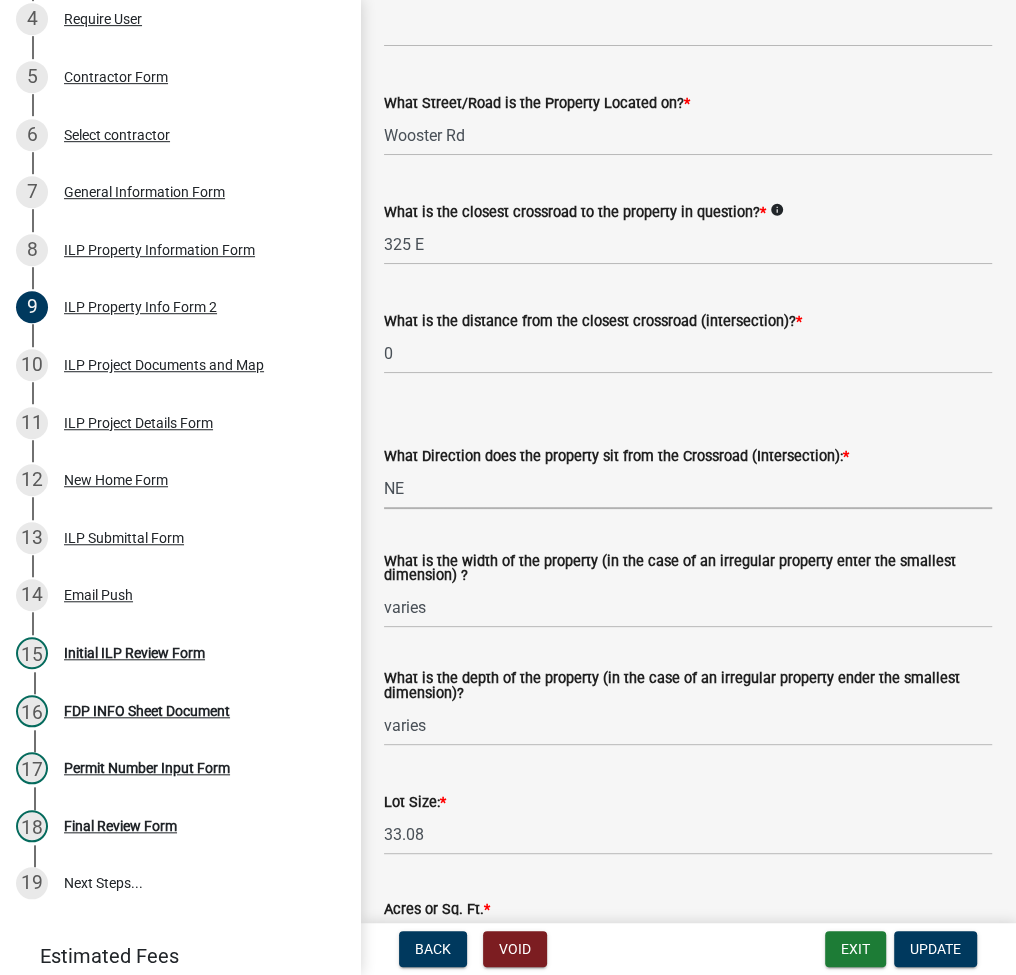 click on "Select Item...   N   NE   NW   S   SE   SW   E   W" at bounding box center [688, 488] 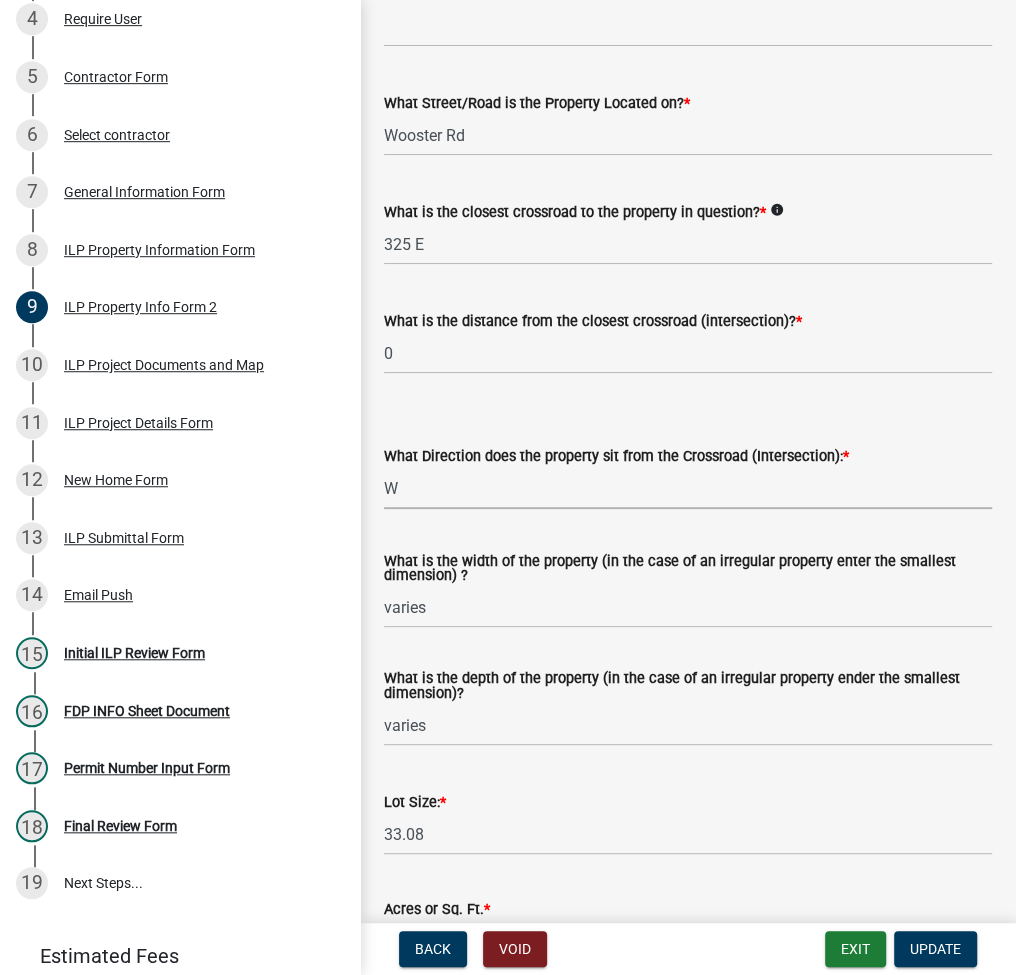 click on "Select Item...   N   NE   NW   S   SE   SW   E   W" at bounding box center [688, 488] 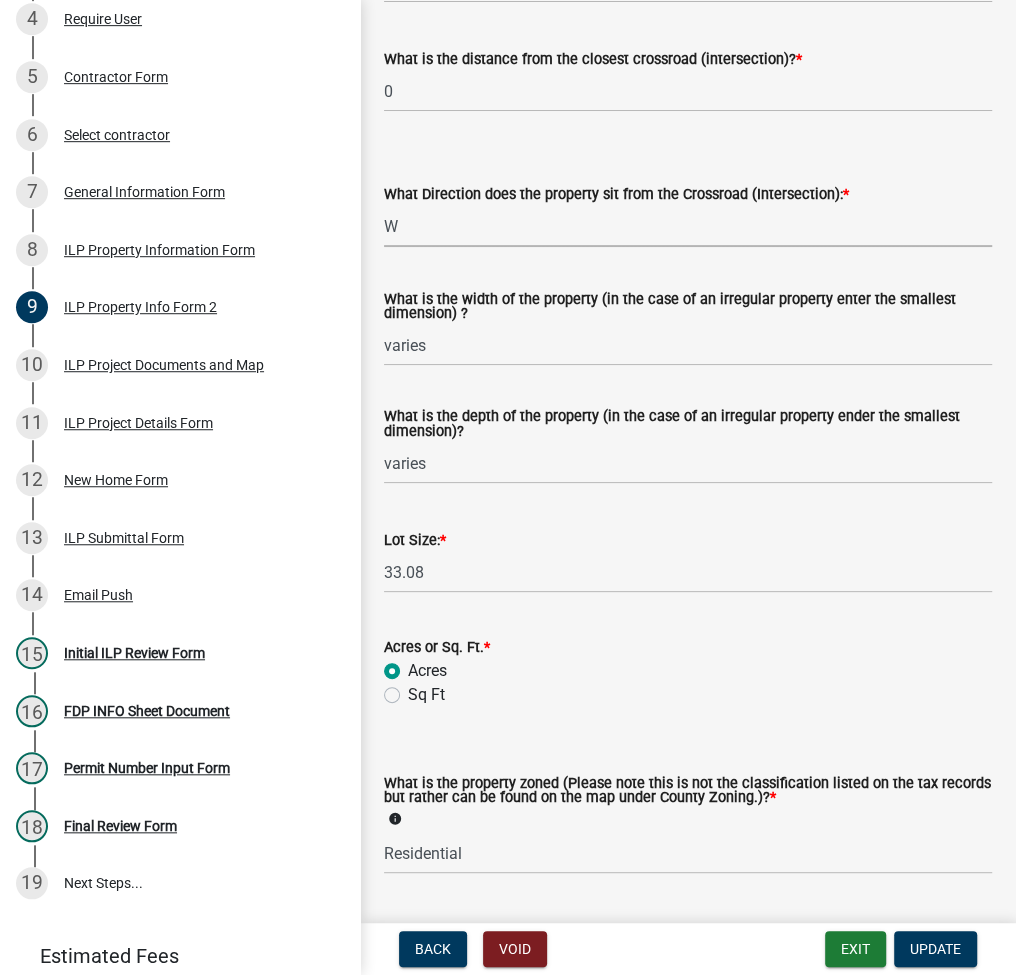 scroll, scrollTop: 533, scrollLeft: 0, axis: vertical 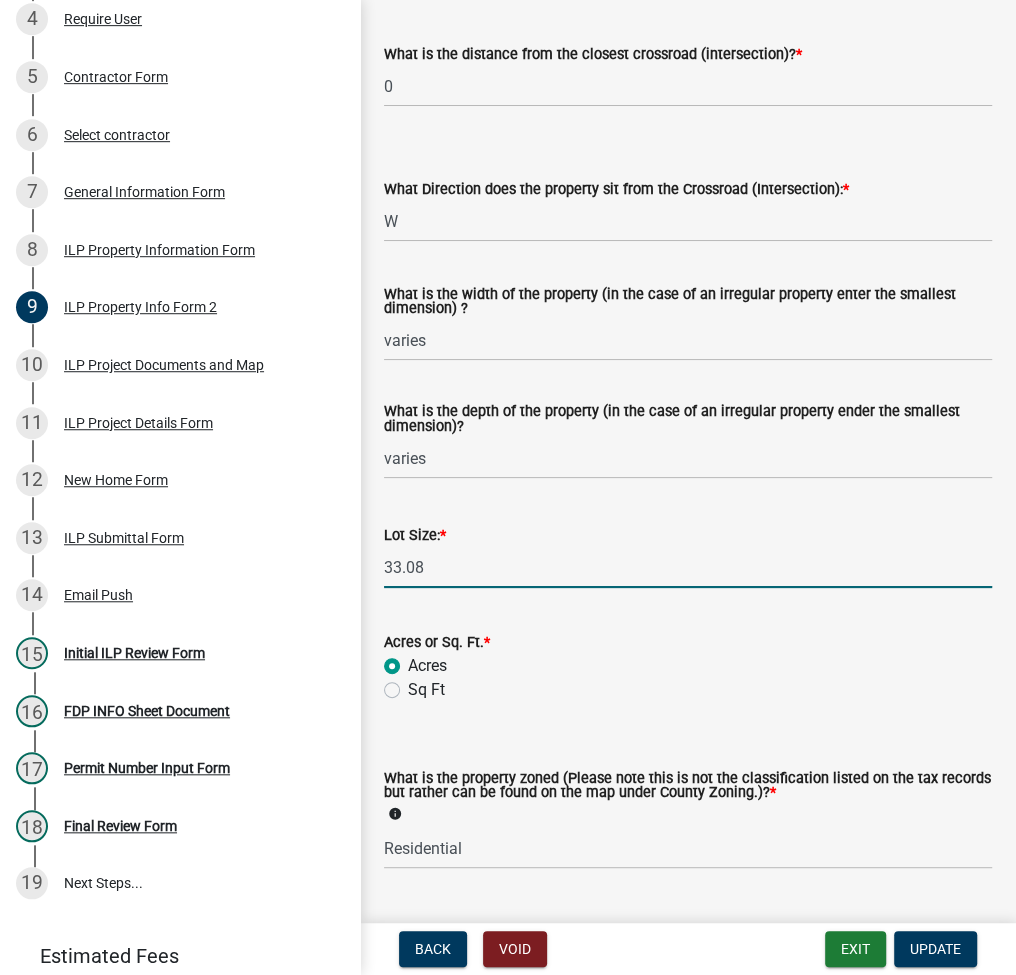 click on "33.08" 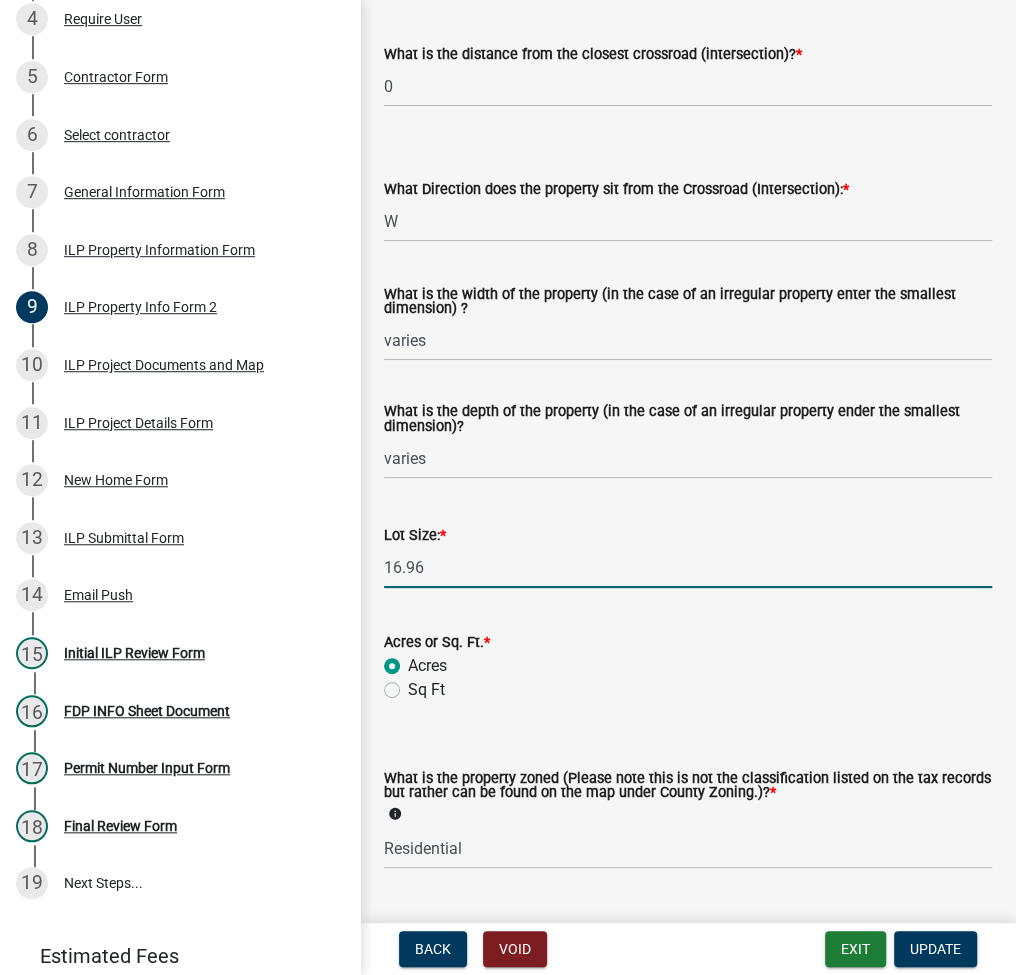 scroll, scrollTop: 744, scrollLeft: 0, axis: vertical 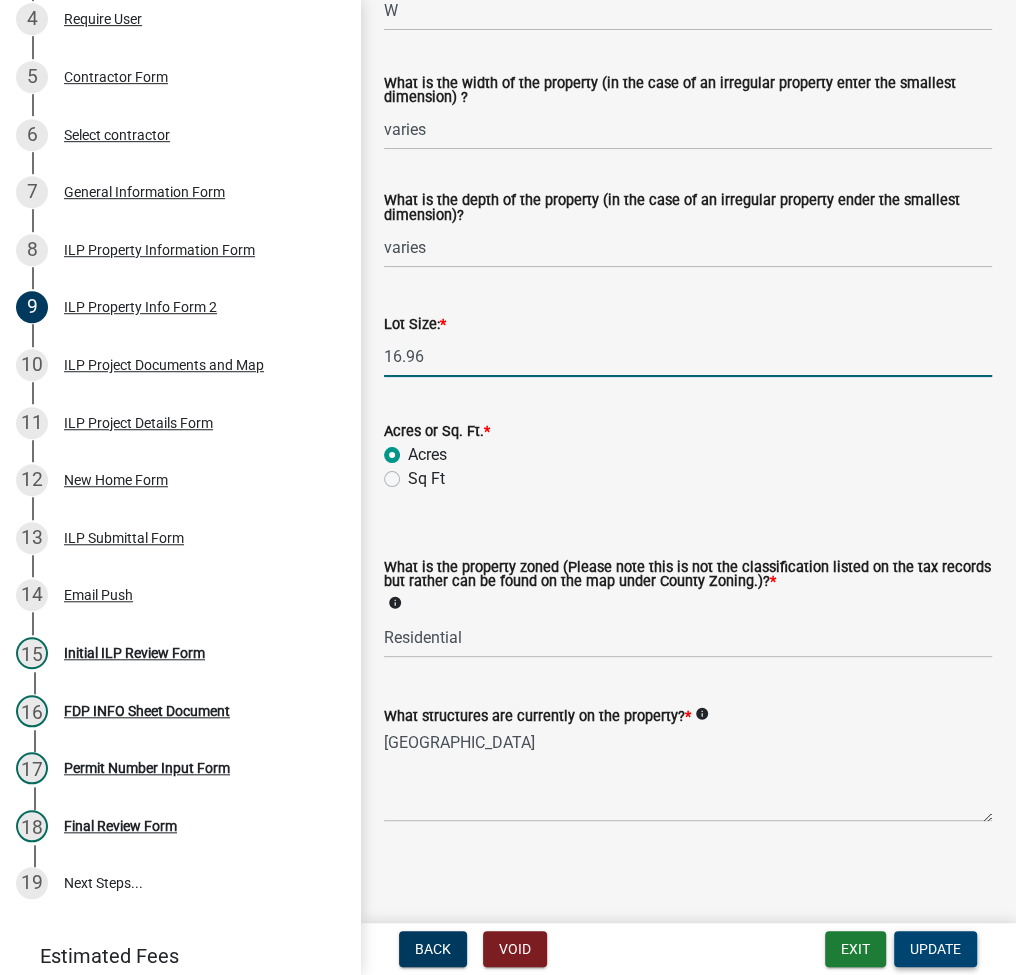 type on "16.96" 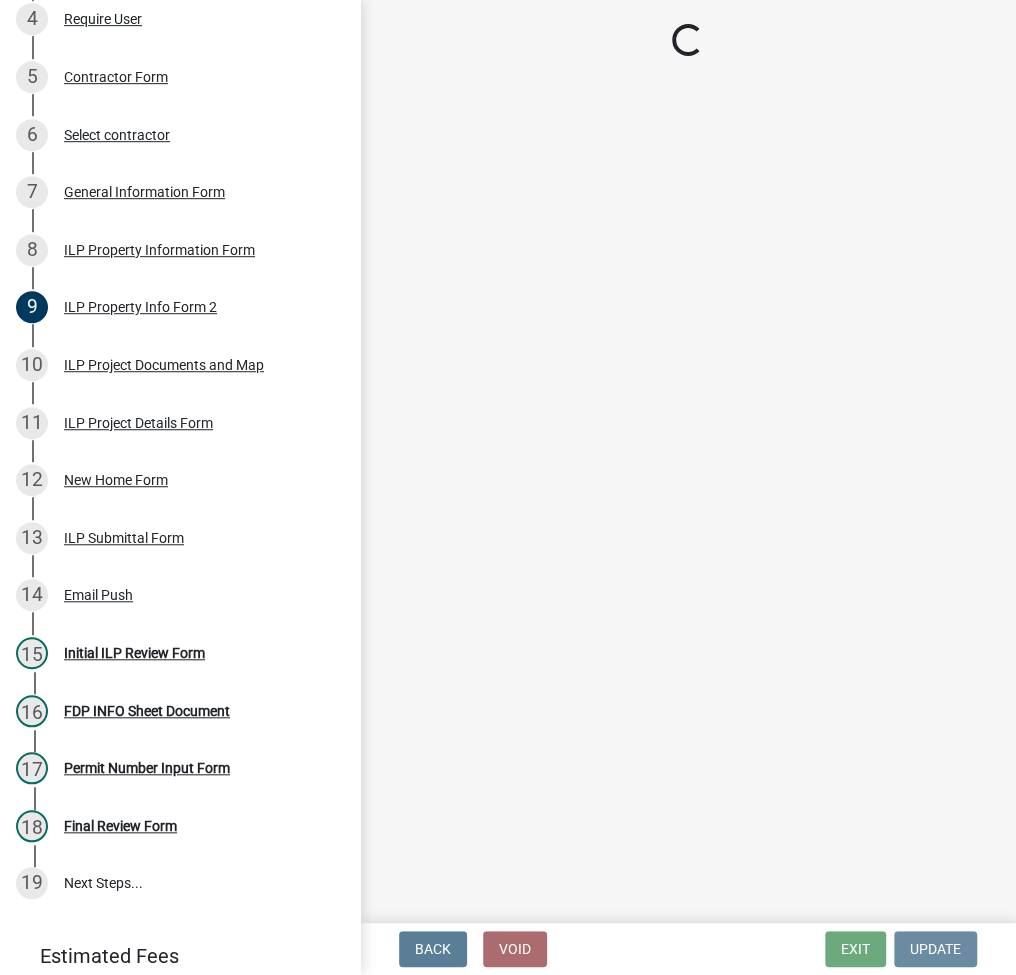 scroll, scrollTop: 0, scrollLeft: 0, axis: both 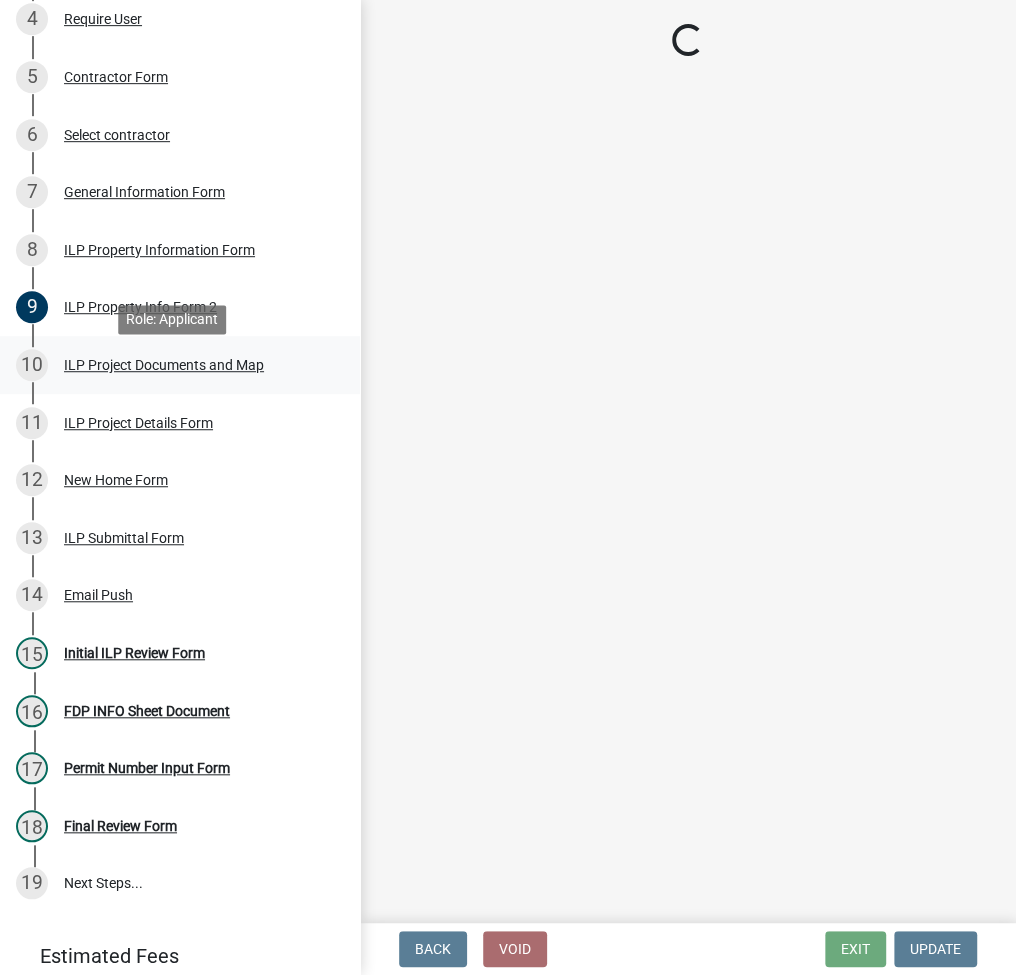 select on "fc758b50-acba-4166-9f24-5248f0f78016" 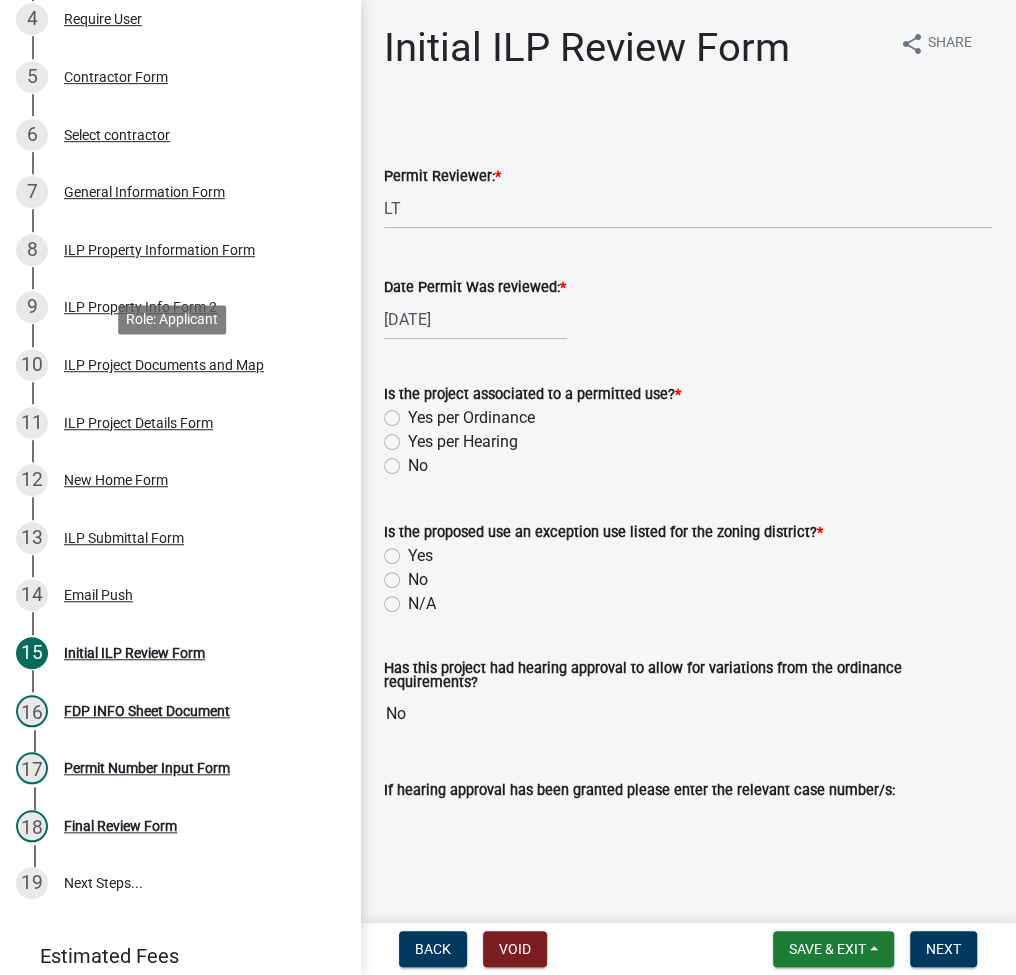 click on "ILP Project Documents and Map" at bounding box center (164, 365) 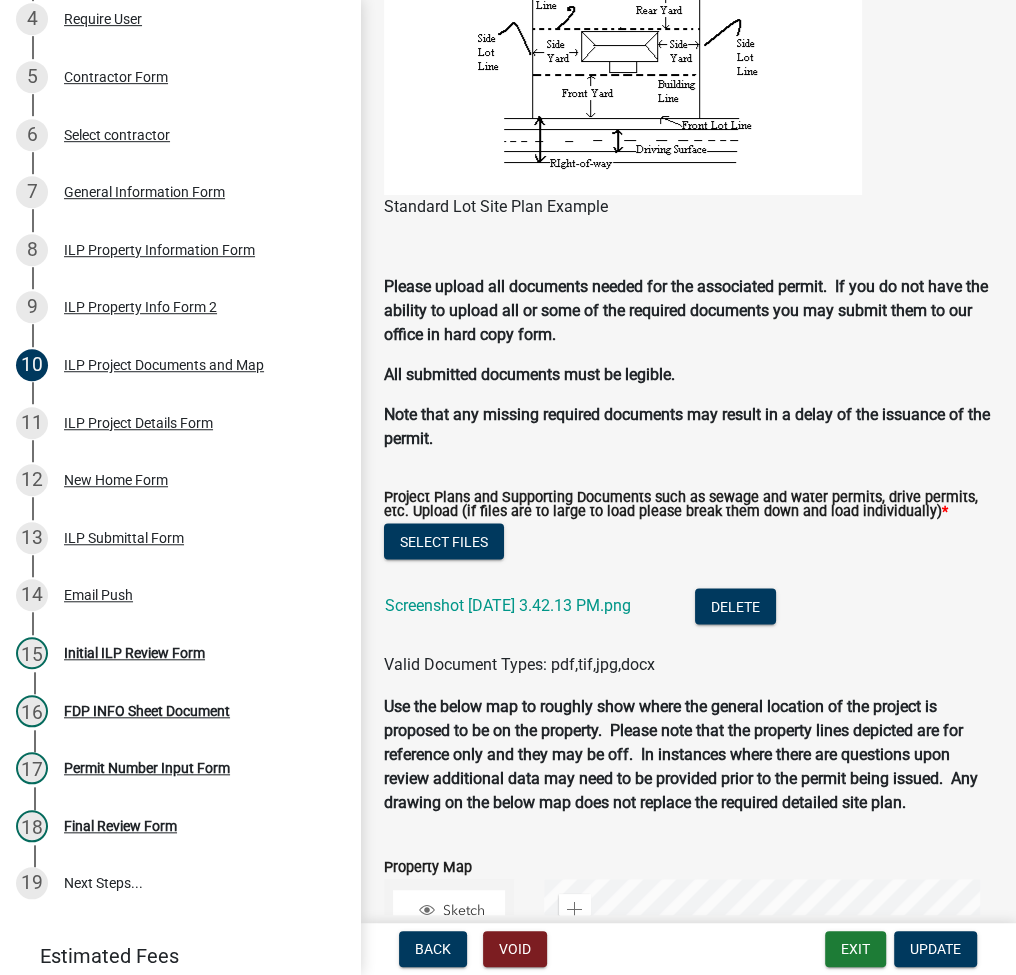 scroll, scrollTop: 1866, scrollLeft: 0, axis: vertical 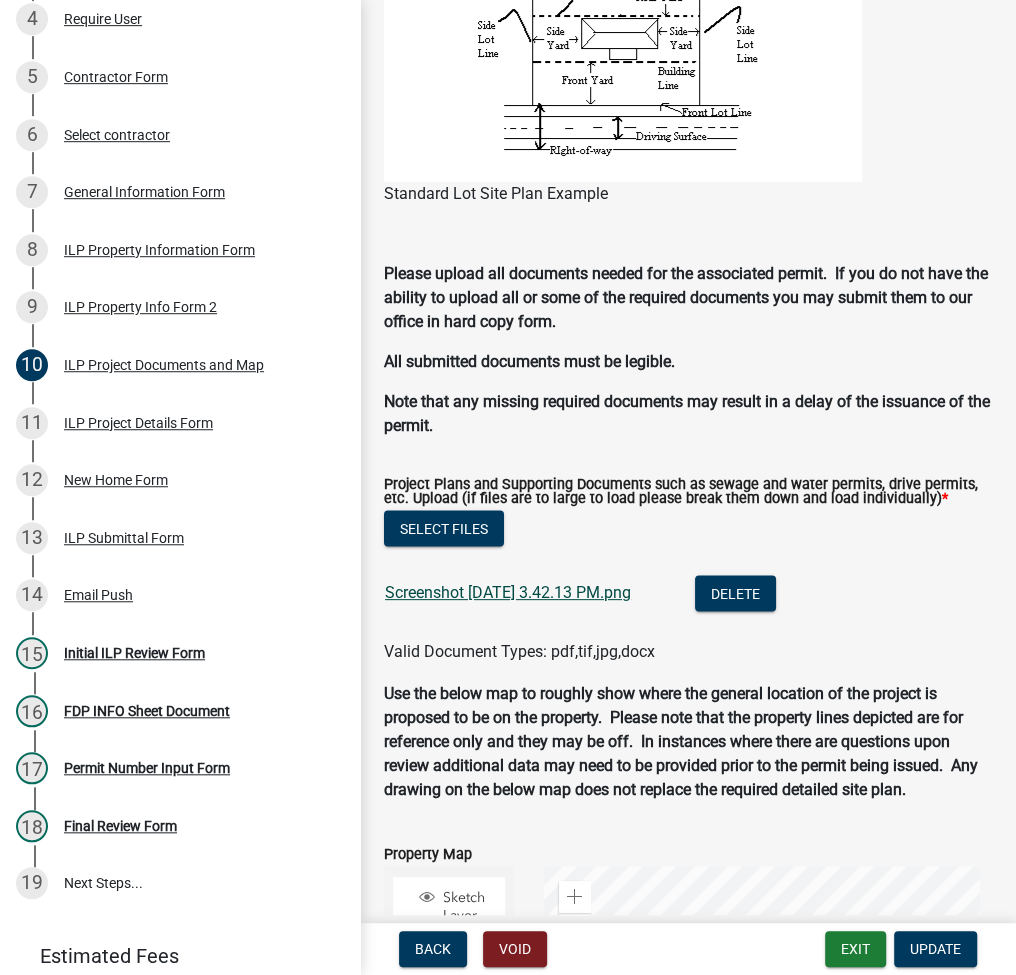 click on "Screenshot 2025-07-10 3.42.13 PM.png" 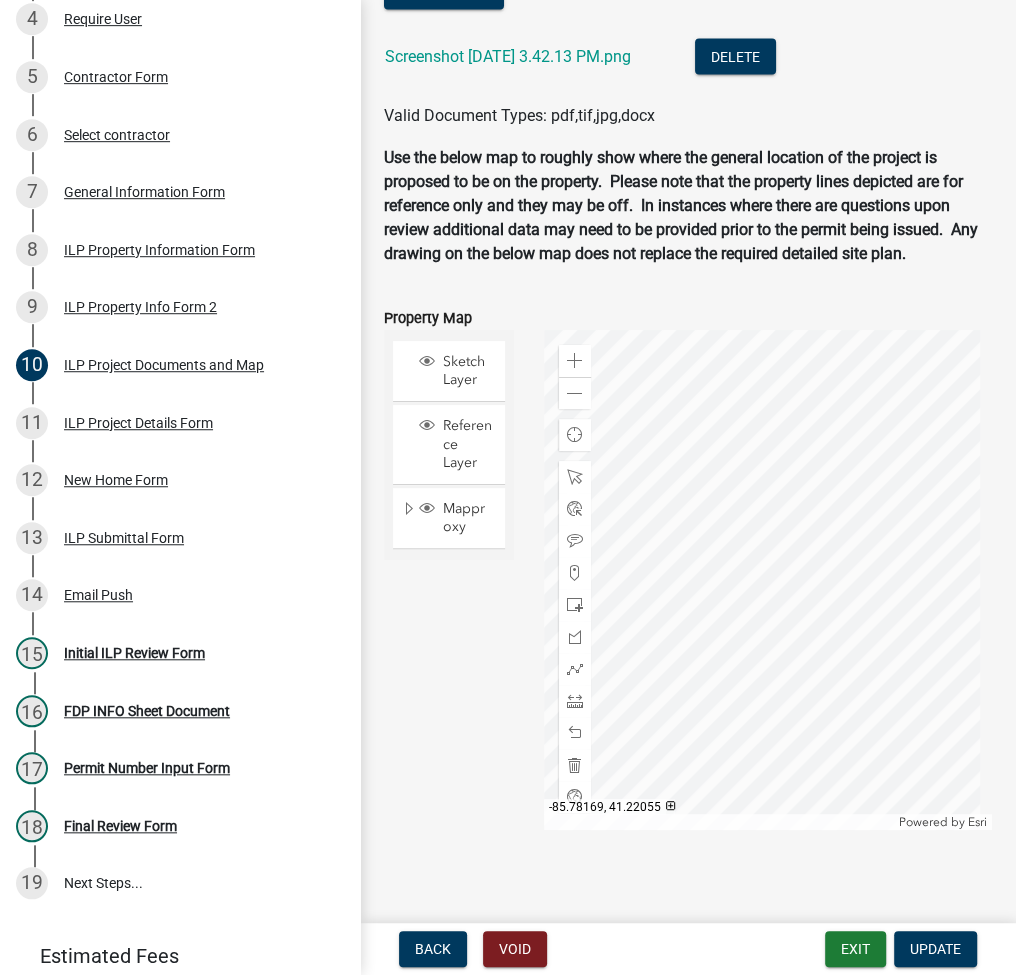 scroll, scrollTop: 2436, scrollLeft: 0, axis: vertical 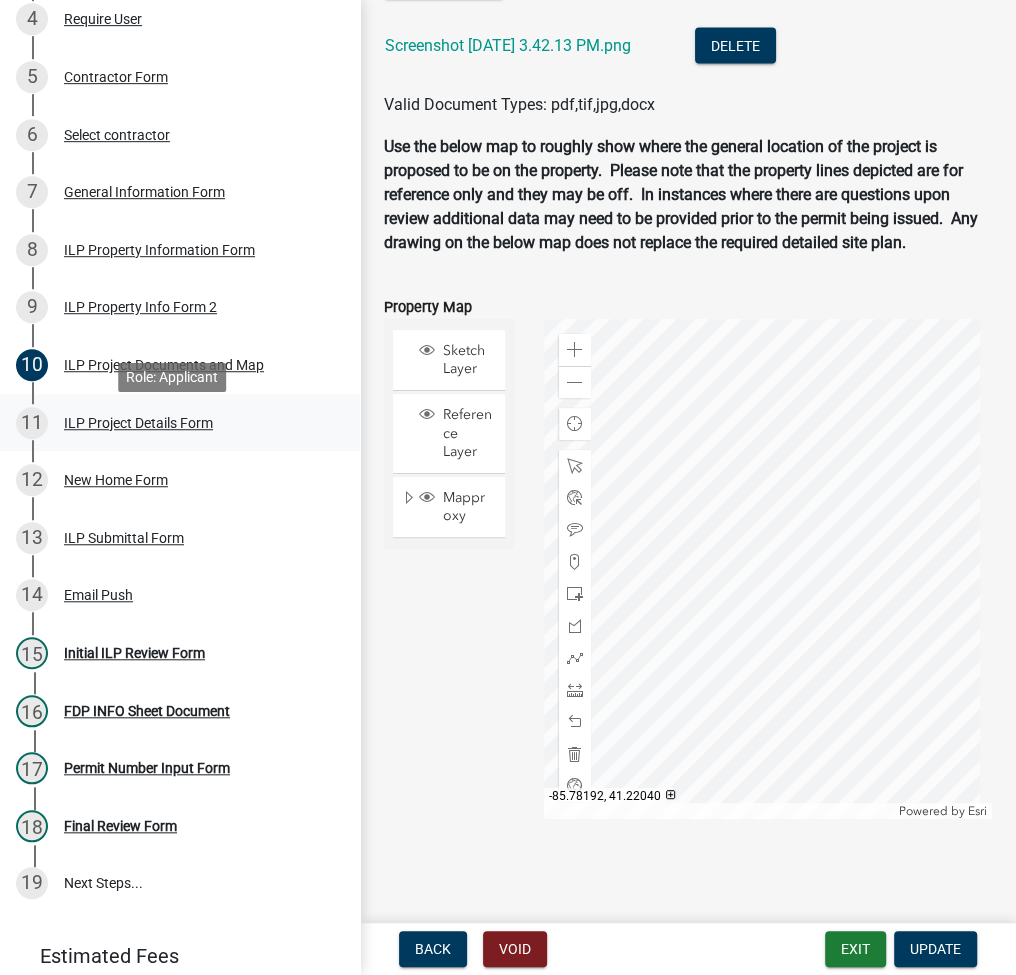 click on "ILP Project Details Form" at bounding box center (138, 423) 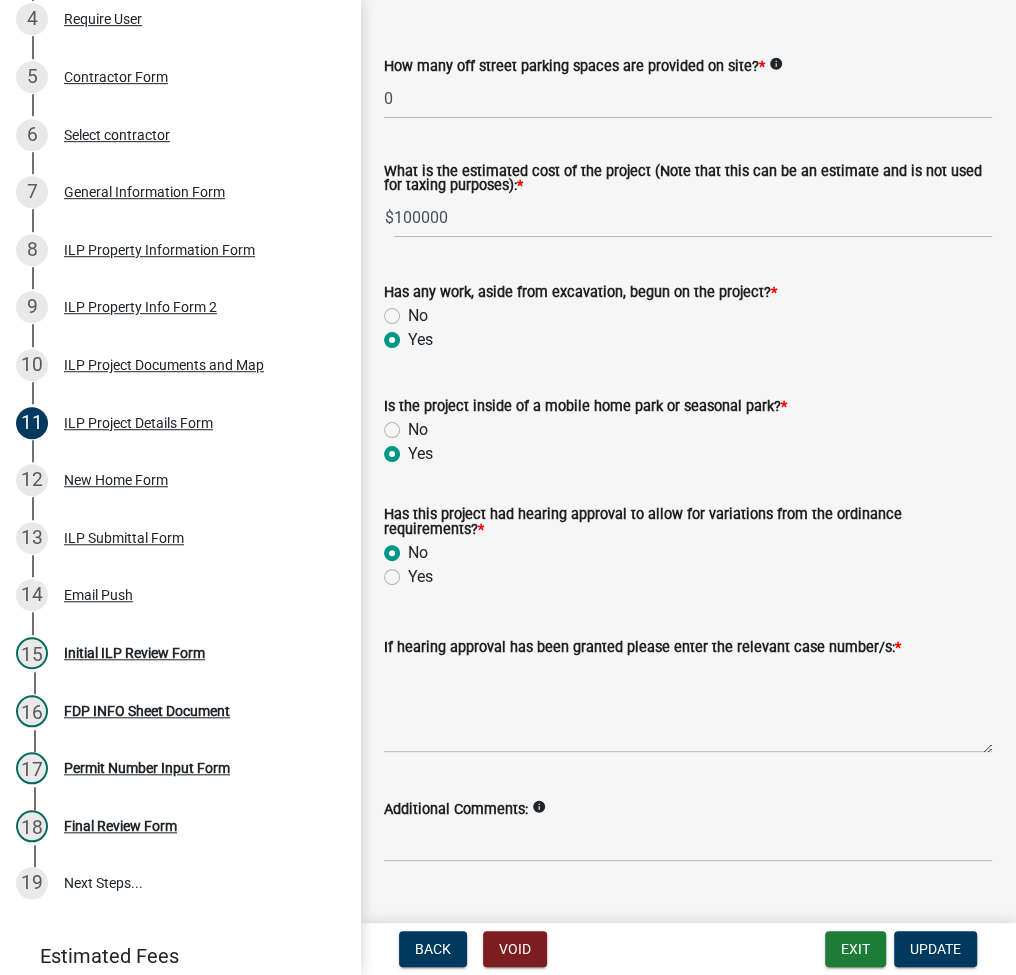 scroll, scrollTop: 1562, scrollLeft: 0, axis: vertical 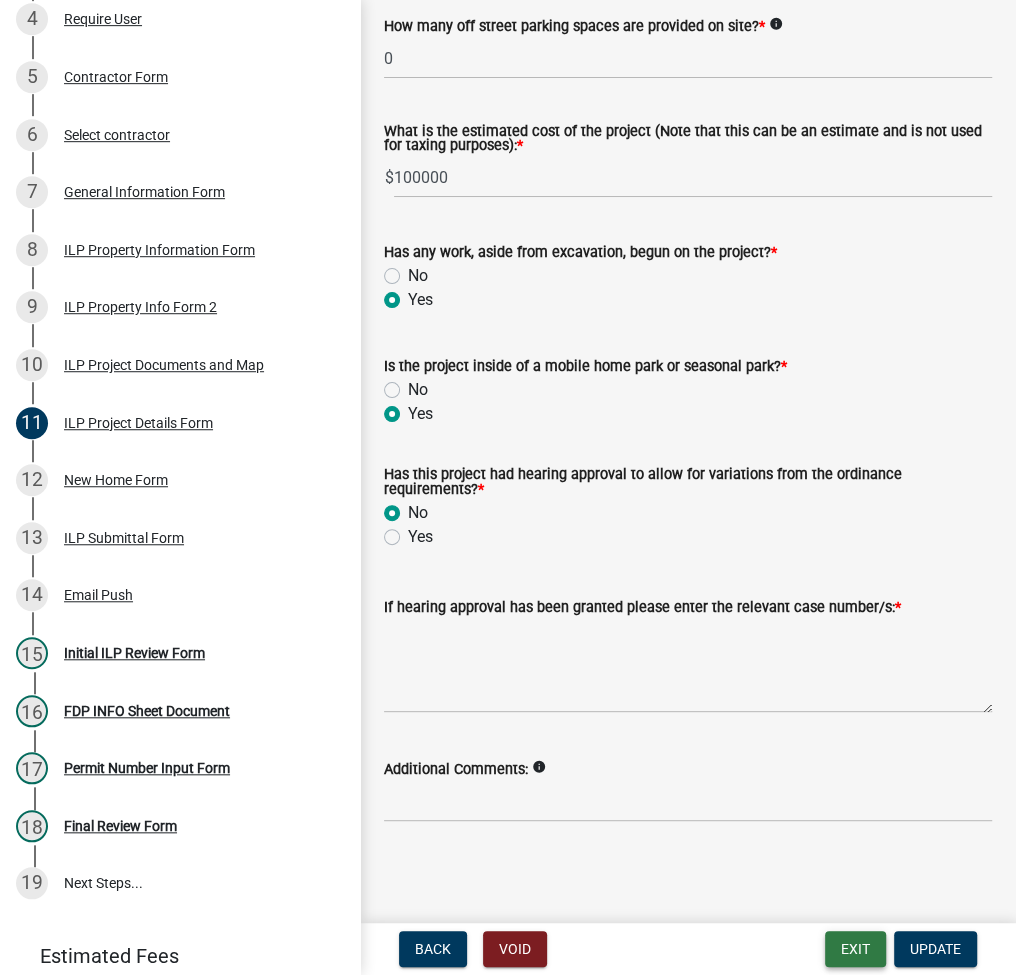 click on "Exit" at bounding box center (855, 949) 